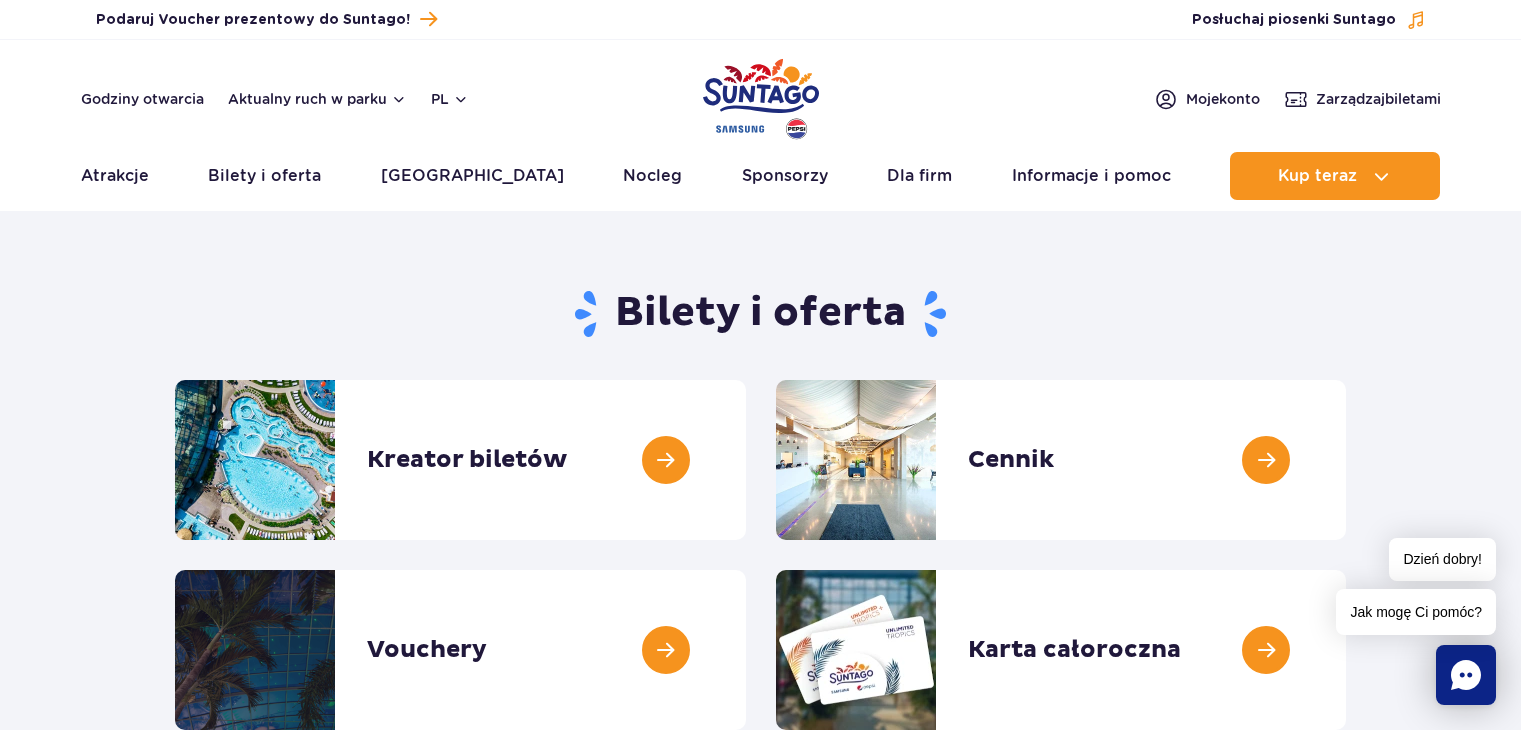 scroll, scrollTop: 0, scrollLeft: 0, axis: both 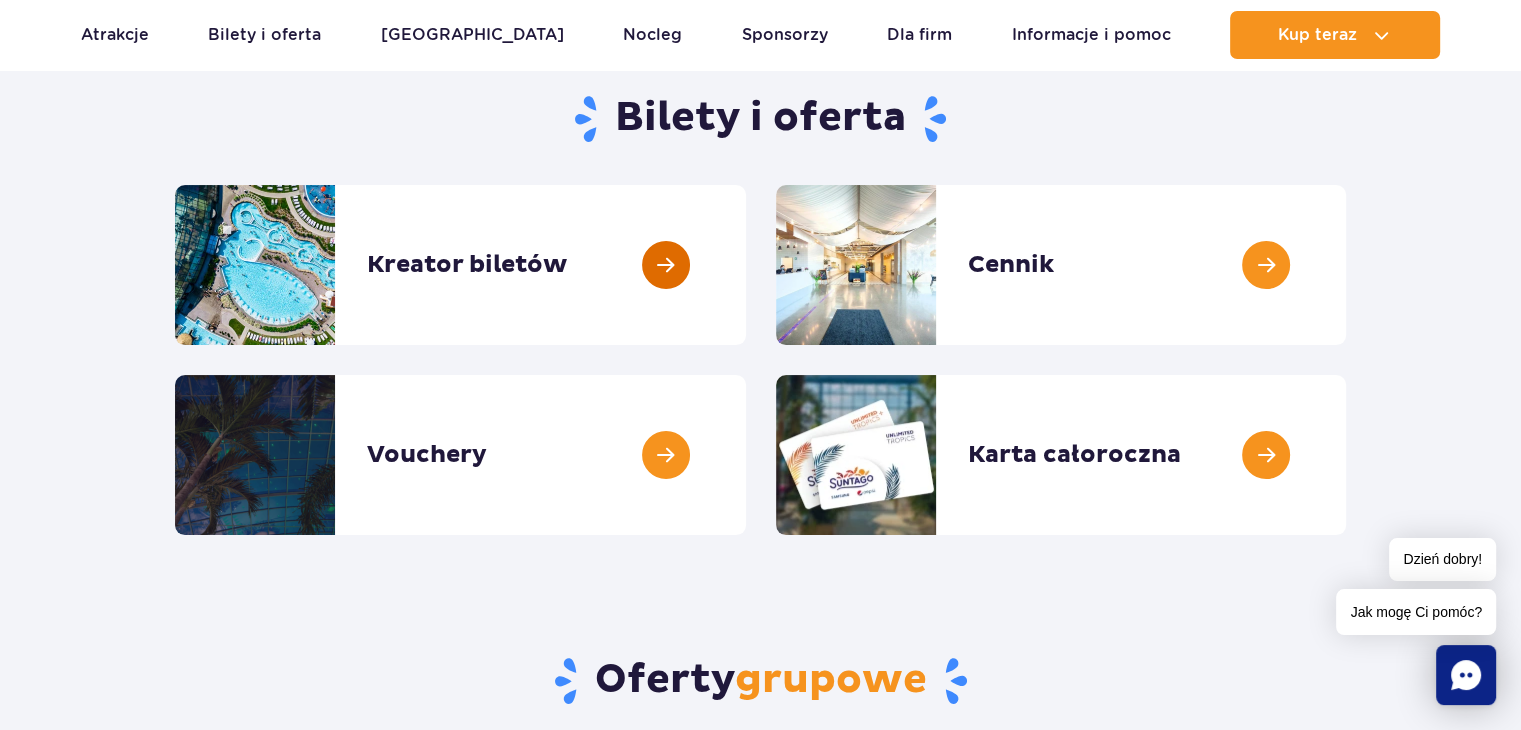 click at bounding box center (746, 265) 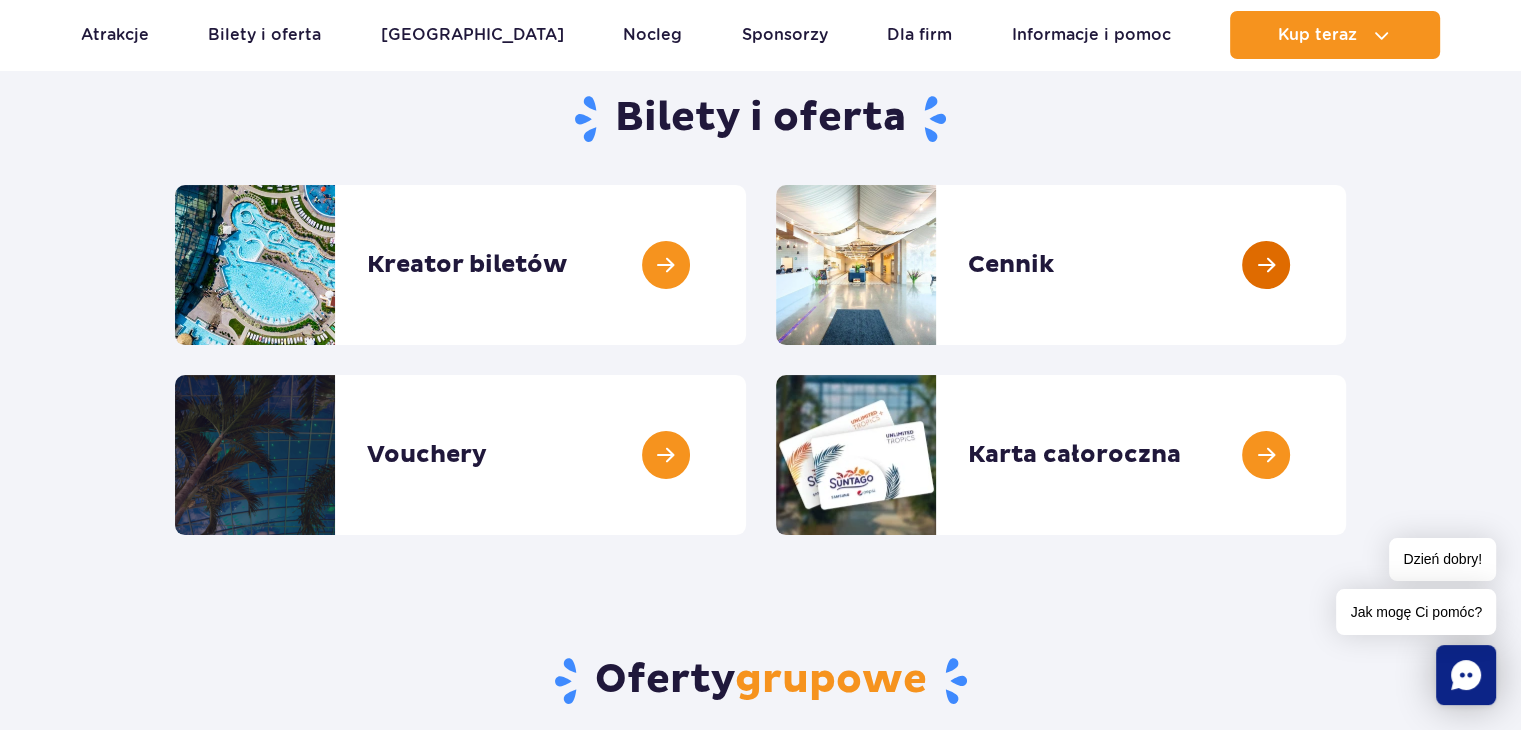 click at bounding box center [1346, 265] 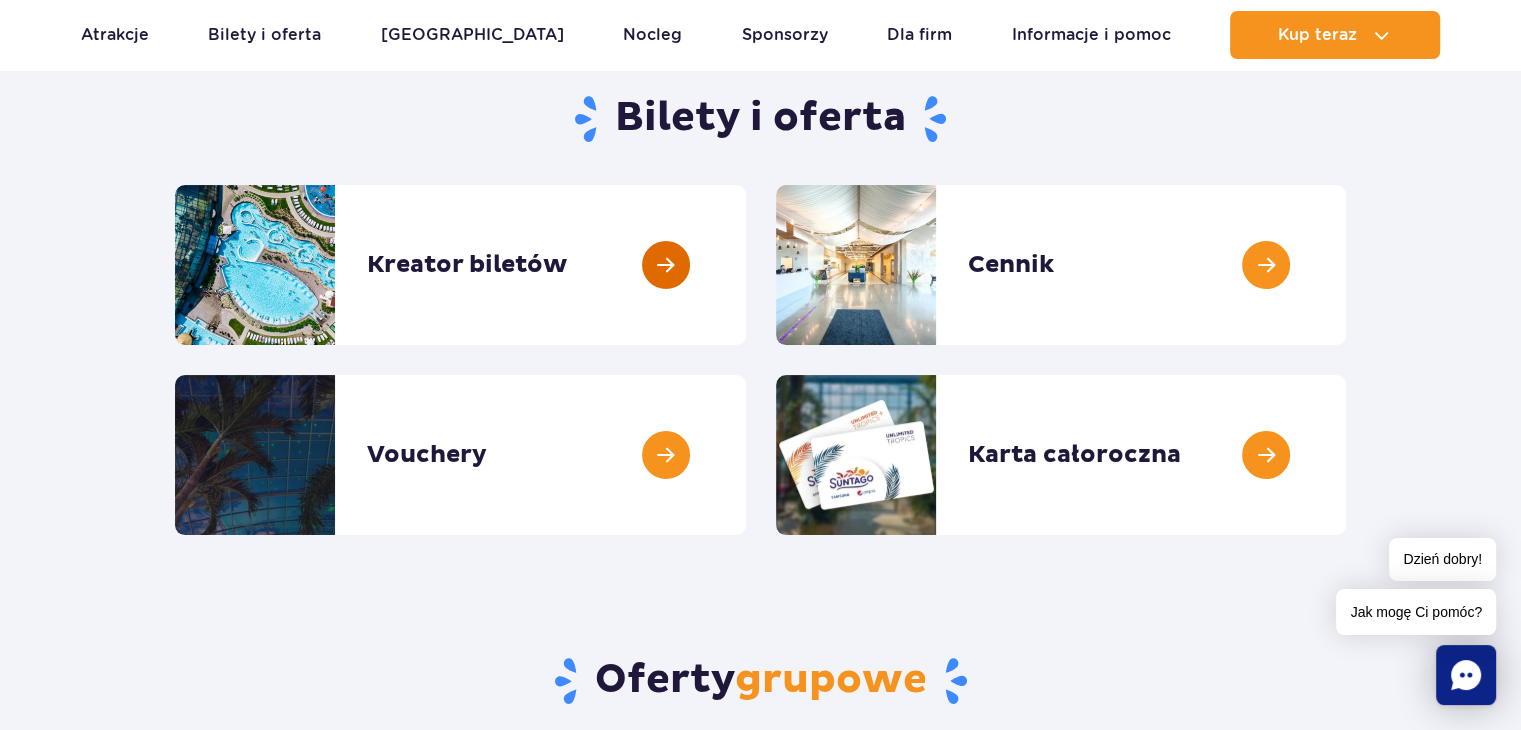 click at bounding box center (746, 265) 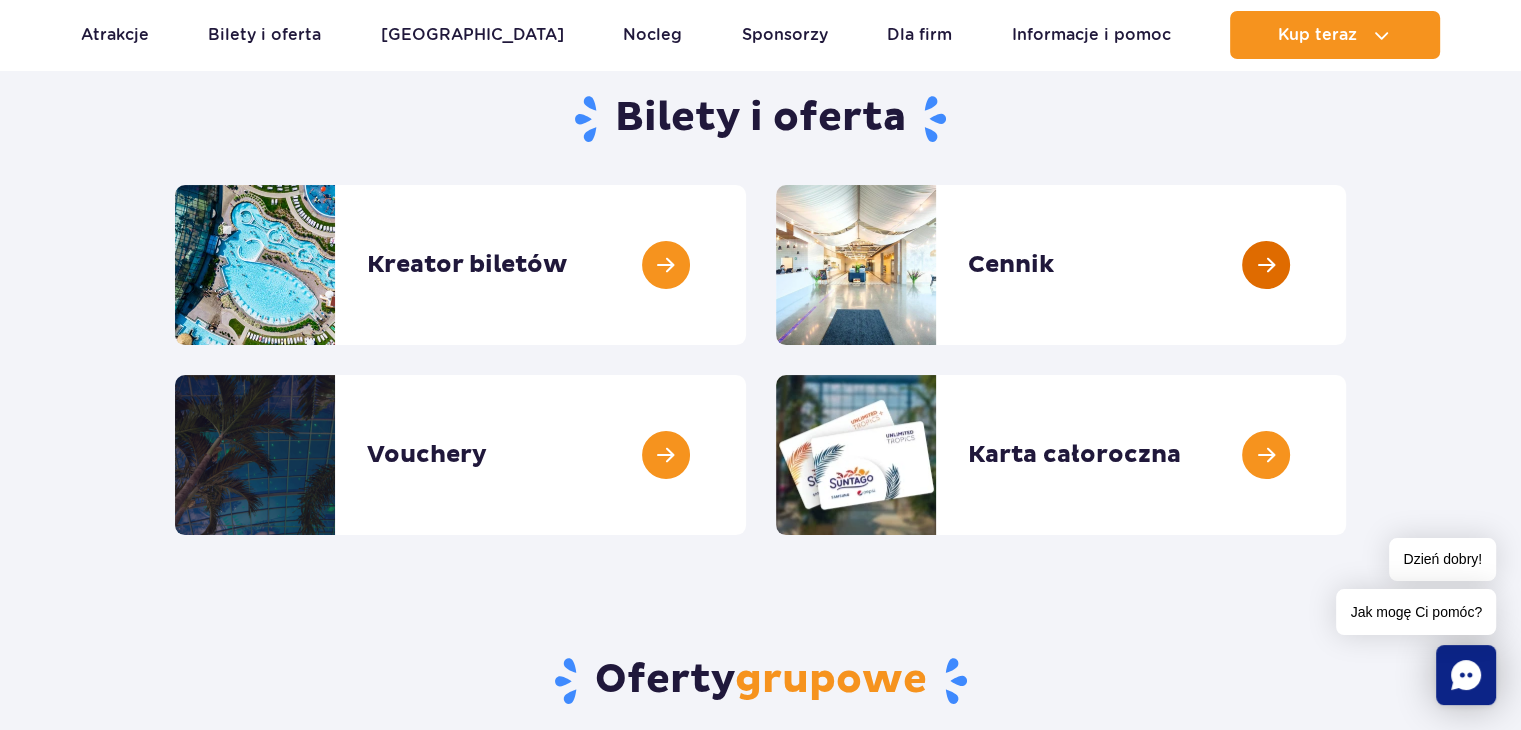 click at bounding box center [1346, 265] 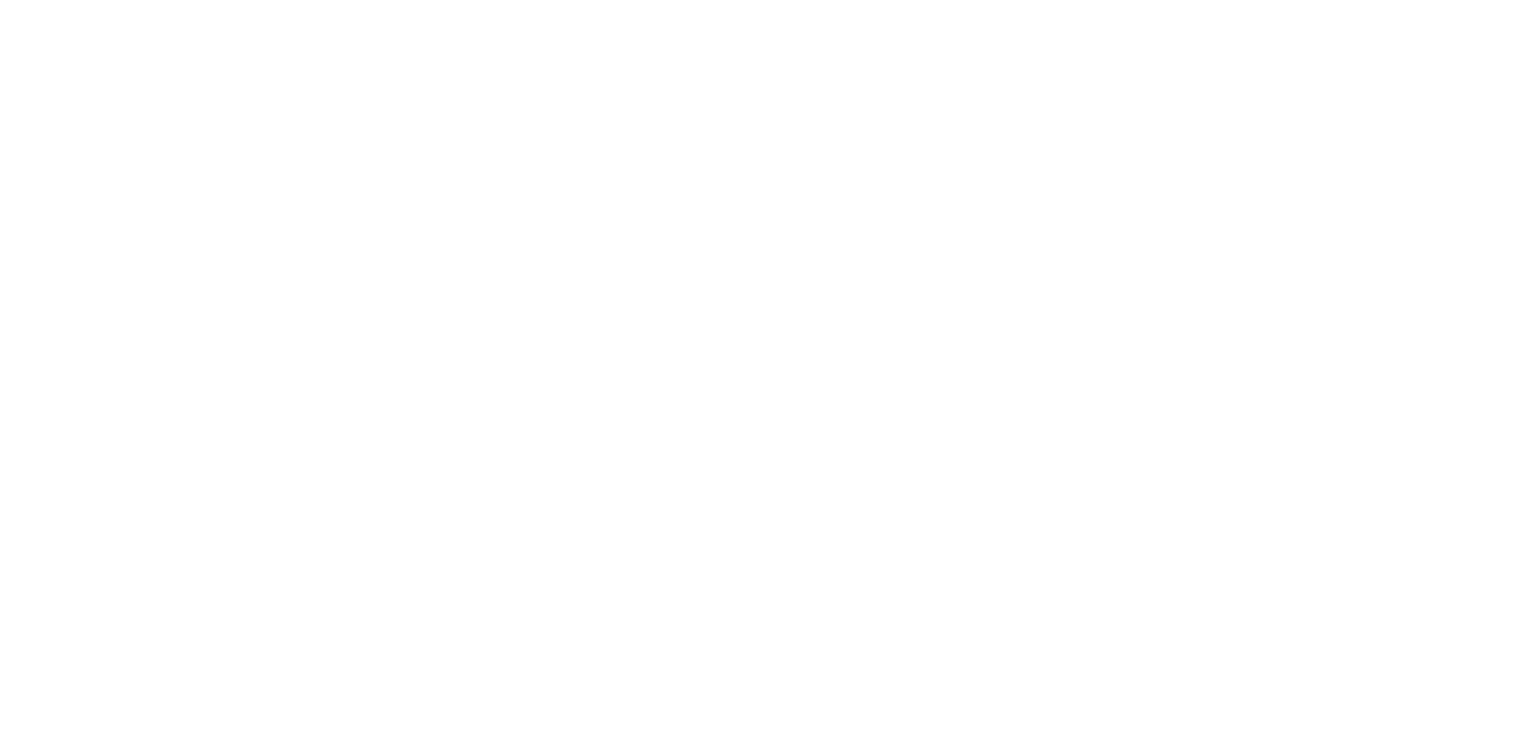 scroll, scrollTop: 0, scrollLeft: 0, axis: both 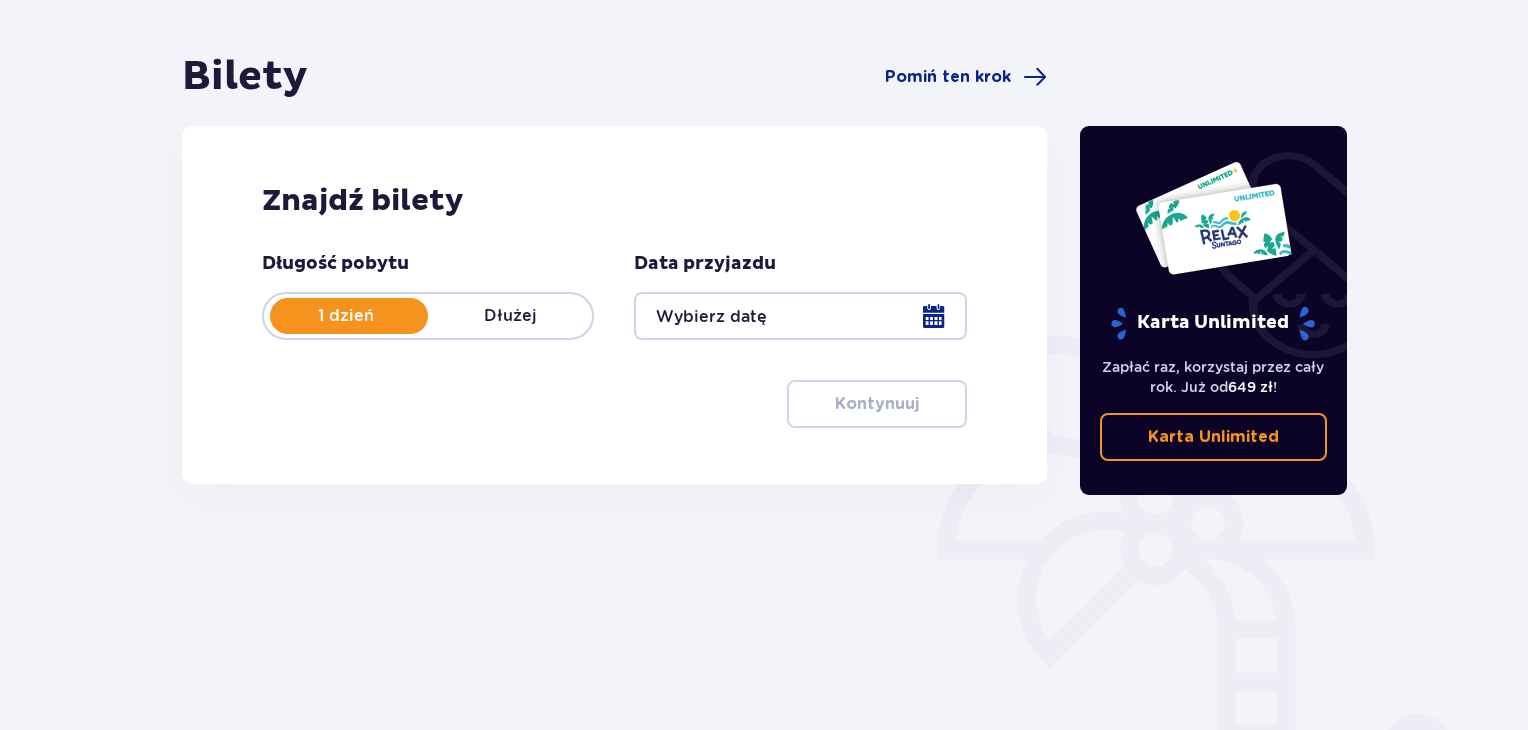 click at bounding box center [800, 316] 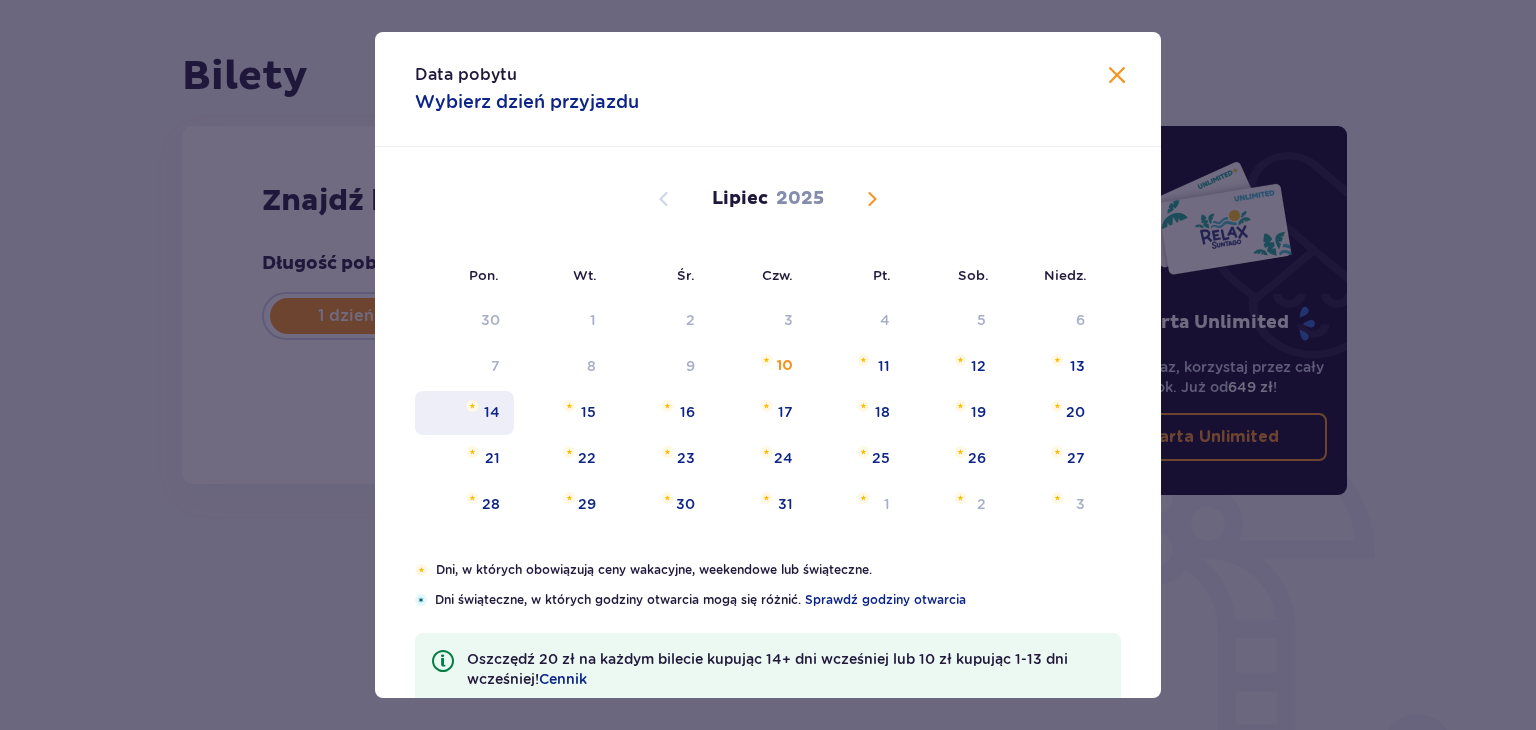 click on "14" at bounding box center (492, 412) 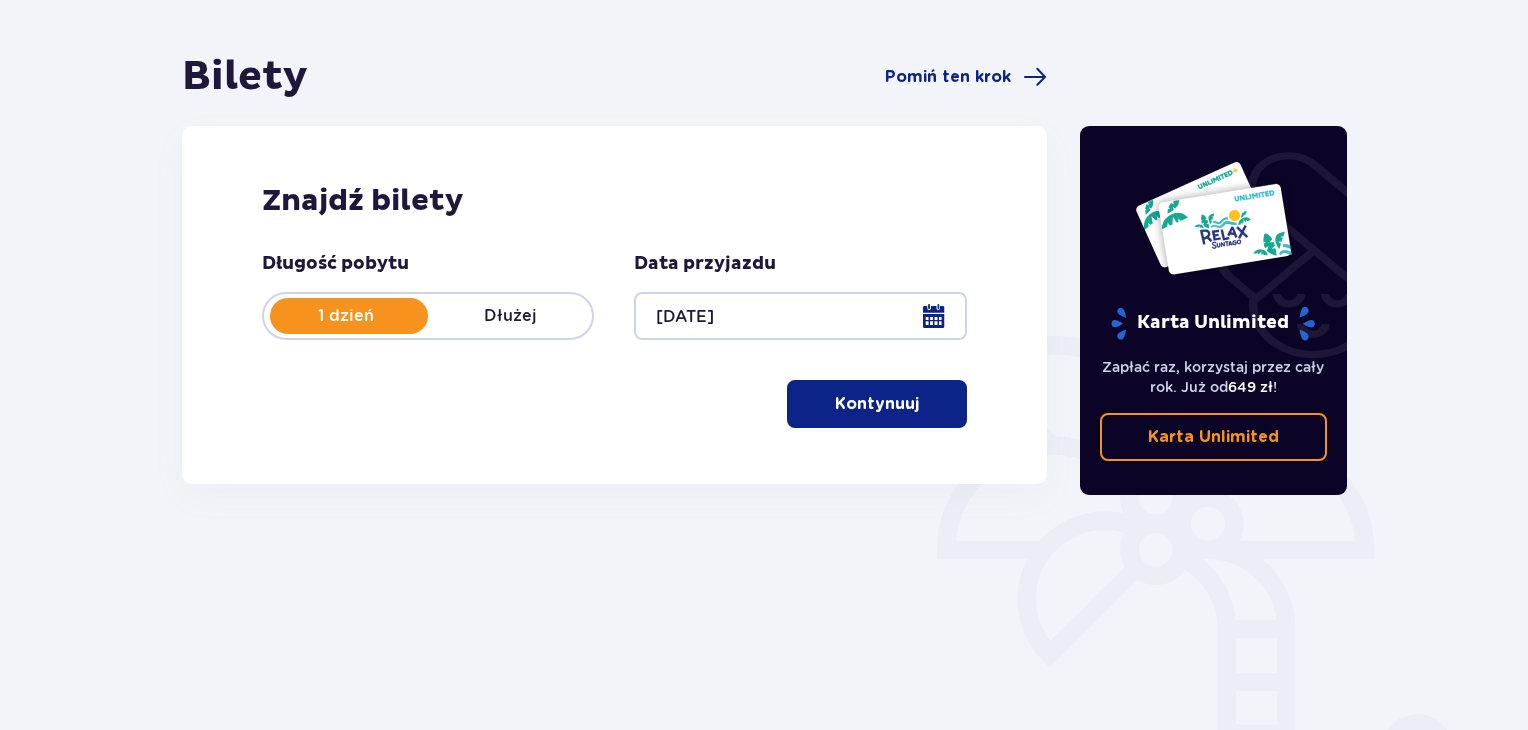click on "Kontynuuj" at bounding box center (877, 404) 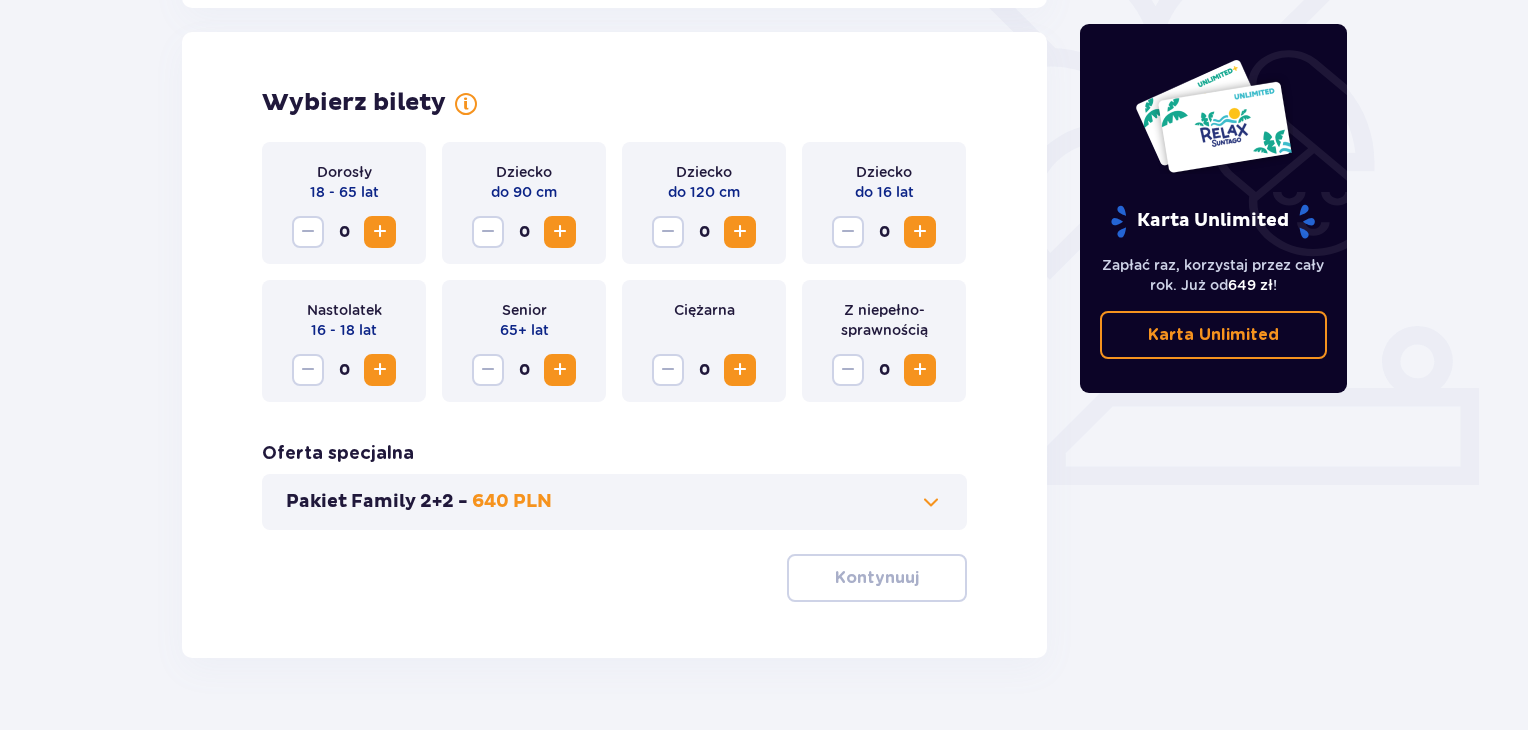 scroll, scrollTop: 556, scrollLeft: 0, axis: vertical 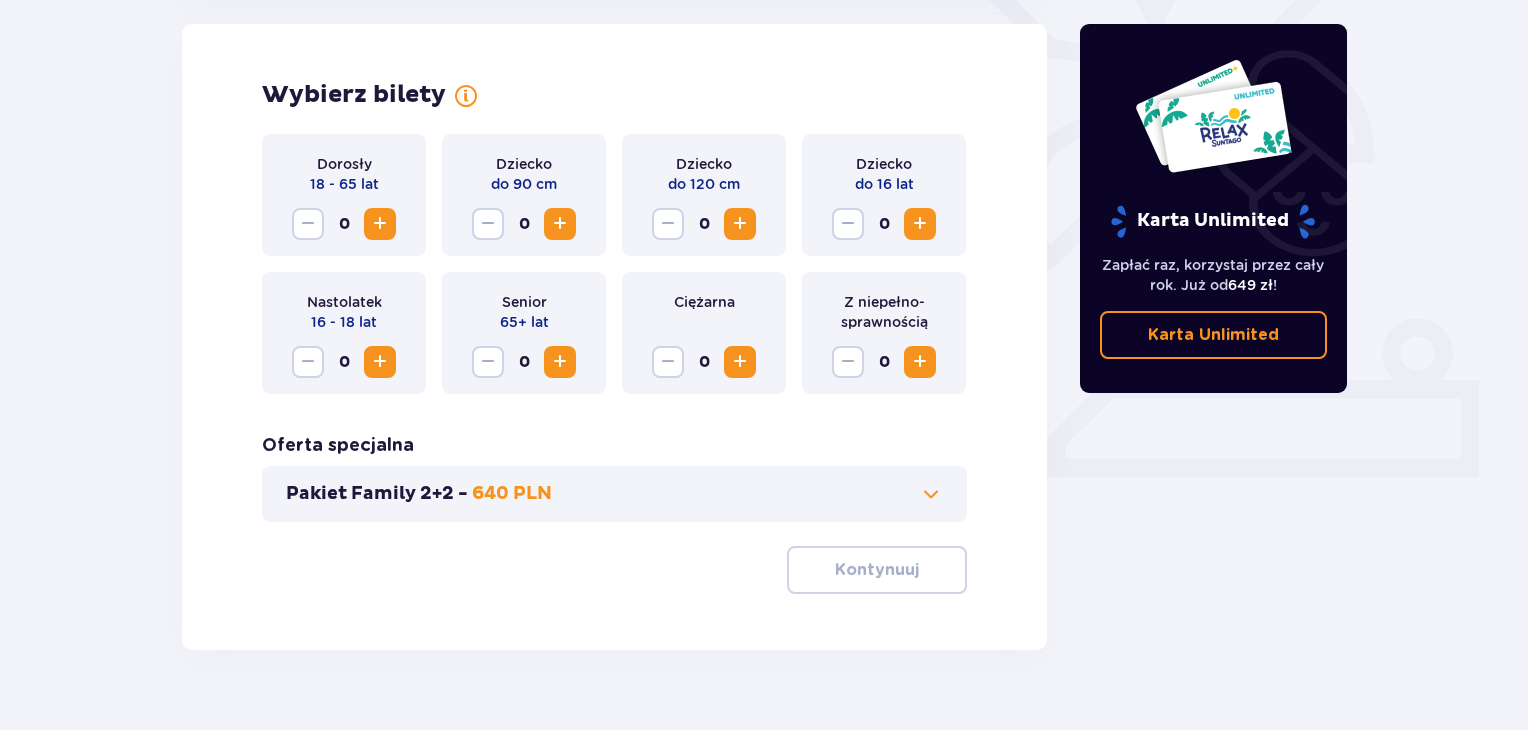 click at bounding box center (380, 224) 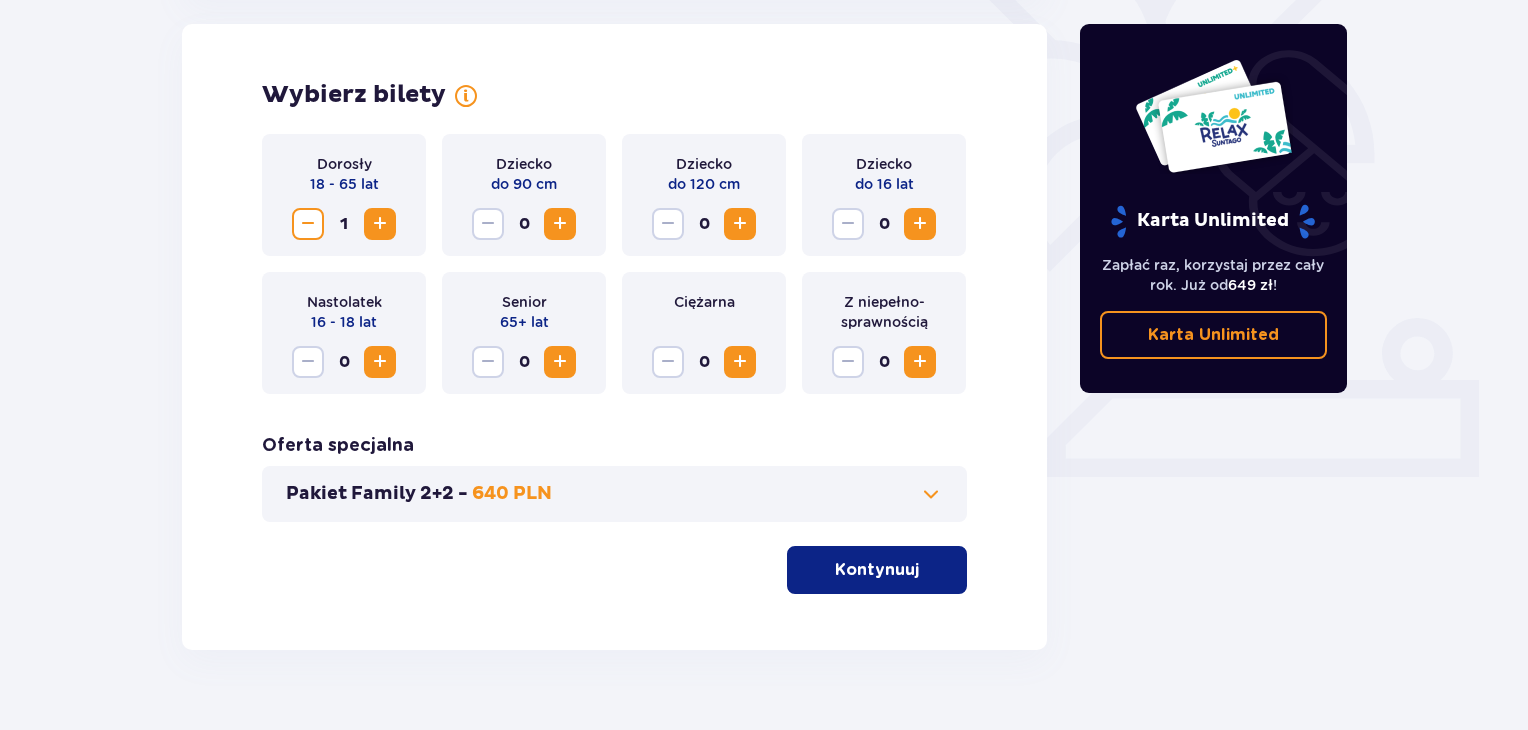 click at bounding box center (380, 224) 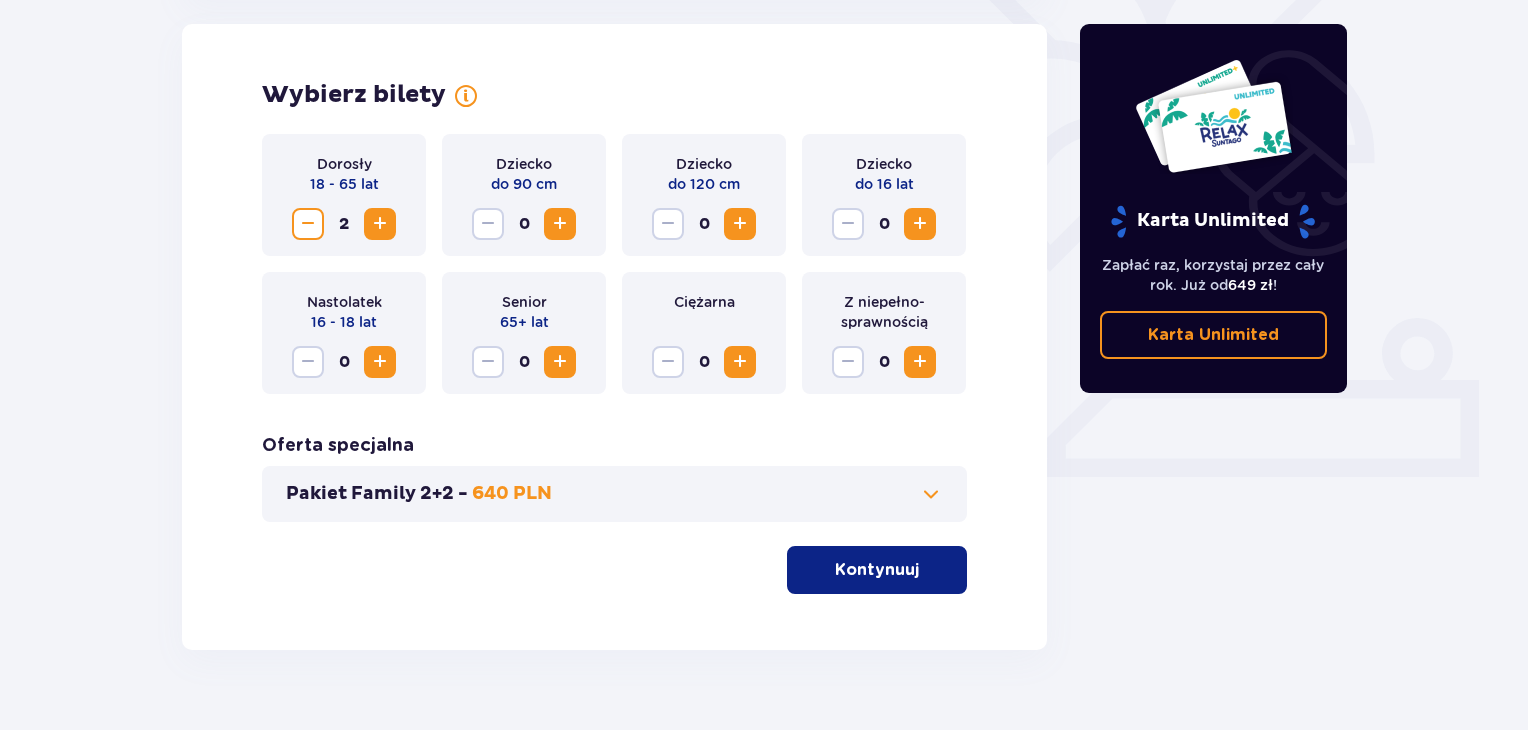click at bounding box center [920, 224] 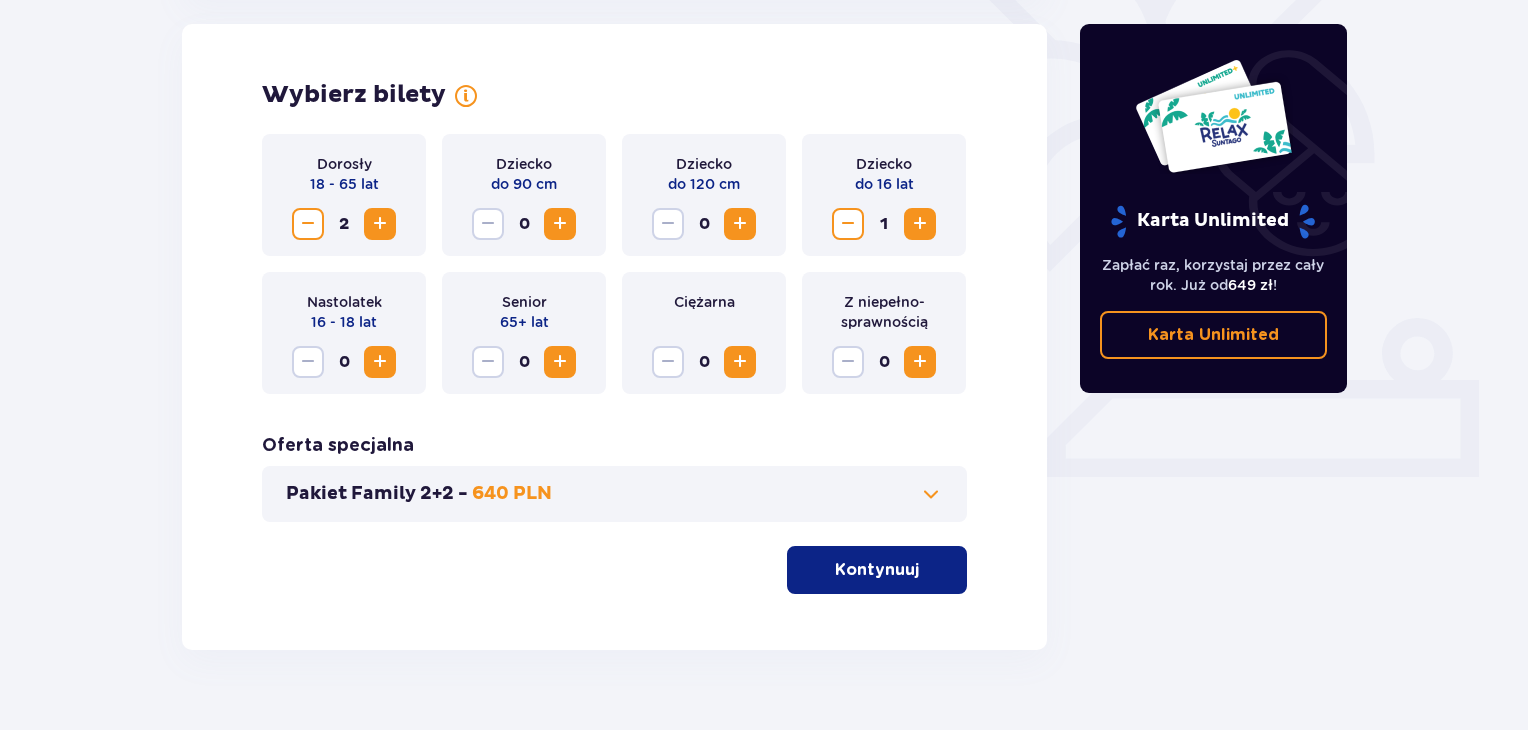 click at bounding box center [920, 224] 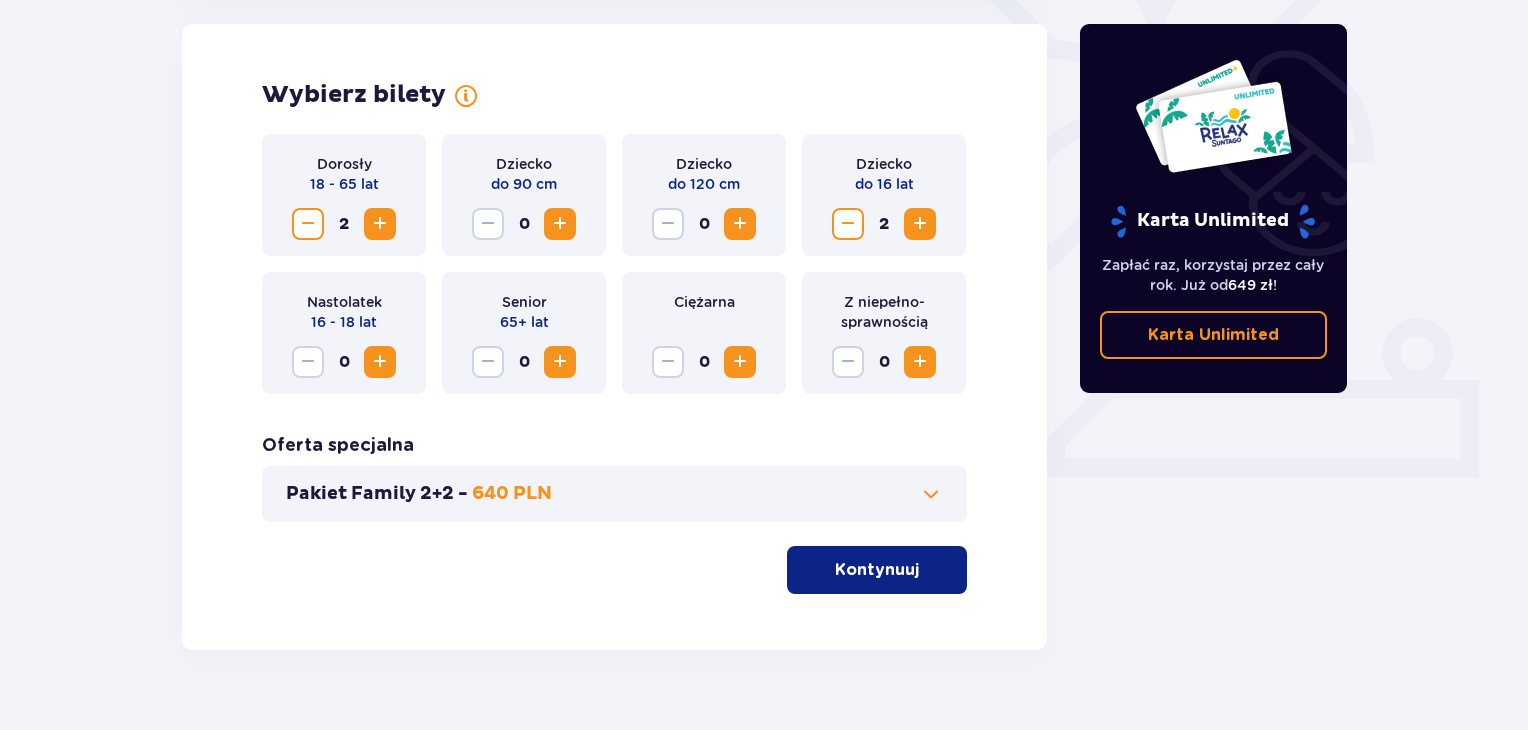click on "Kontynuuj" at bounding box center (877, 570) 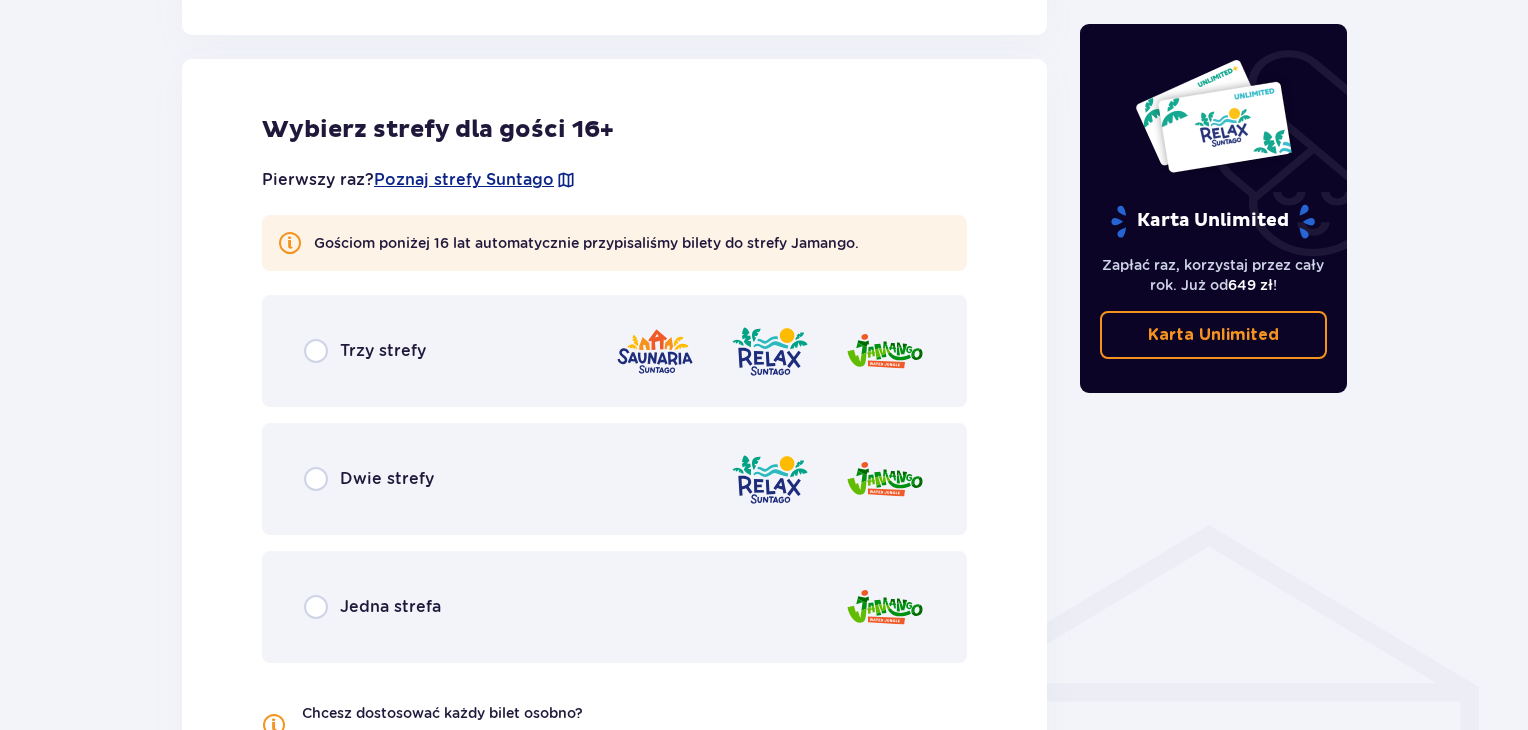 scroll, scrollTop: 1110, scrollLeft: 0, axis: vertical 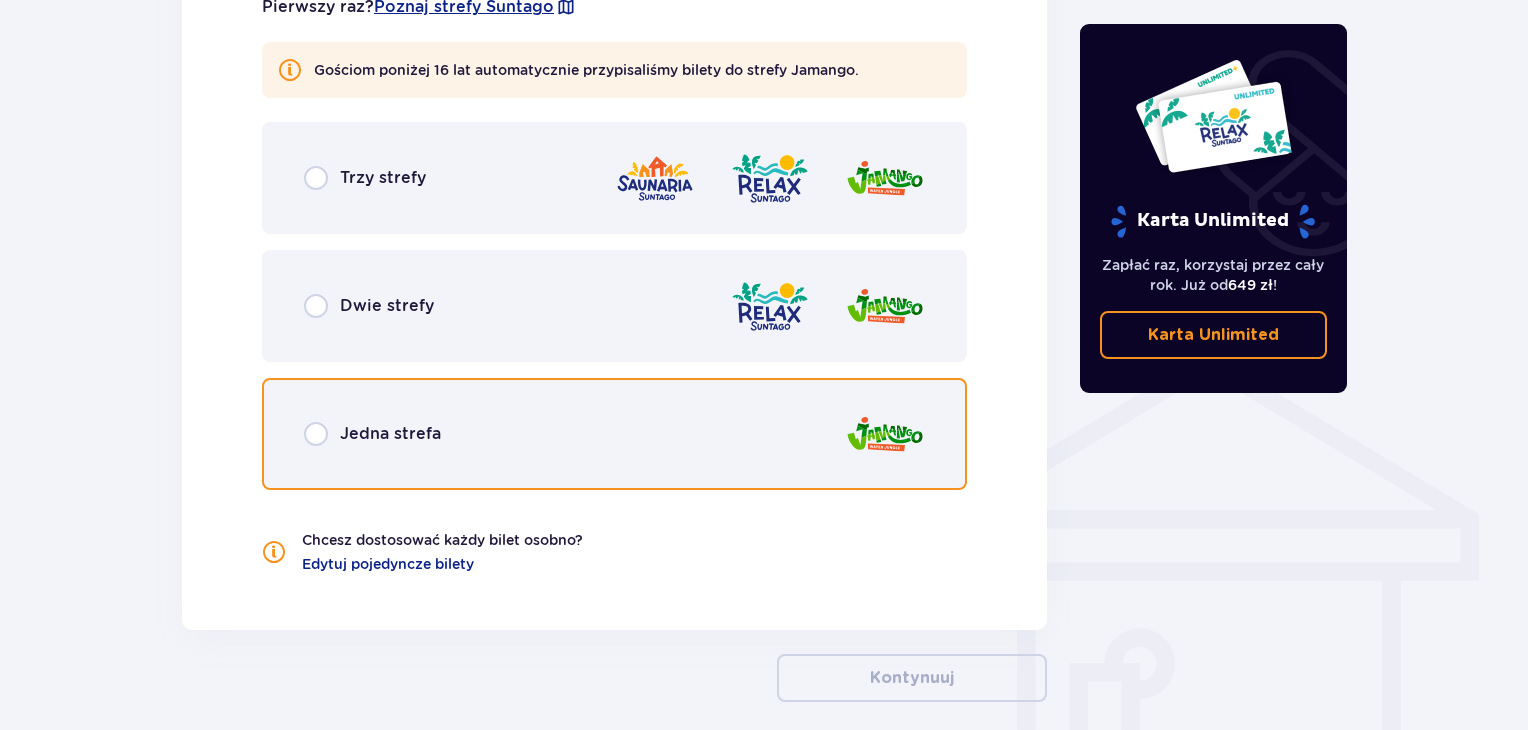 click at bounding box center [316, 434] 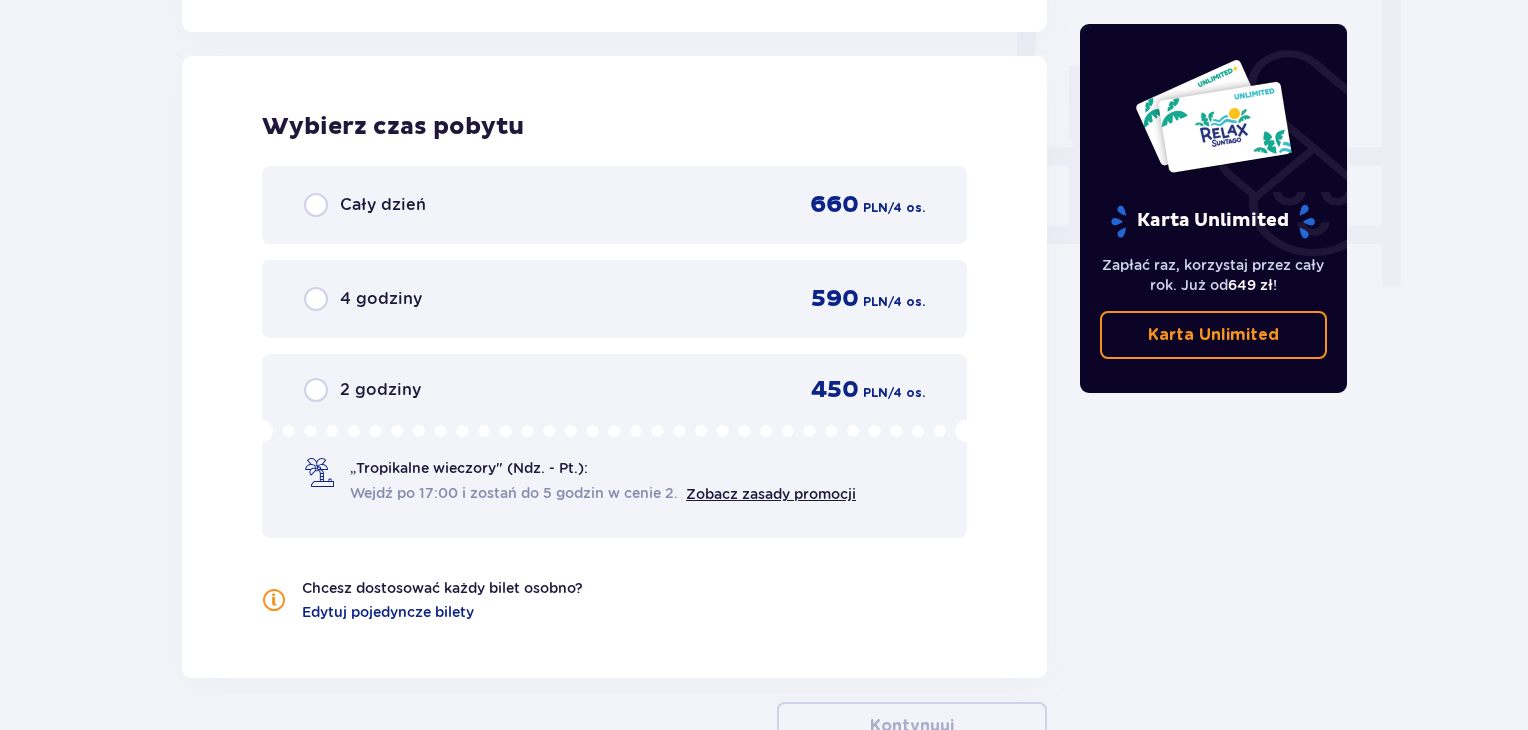scroll, scrollTop: 1878, scrollLeft: 0, axis: vertical 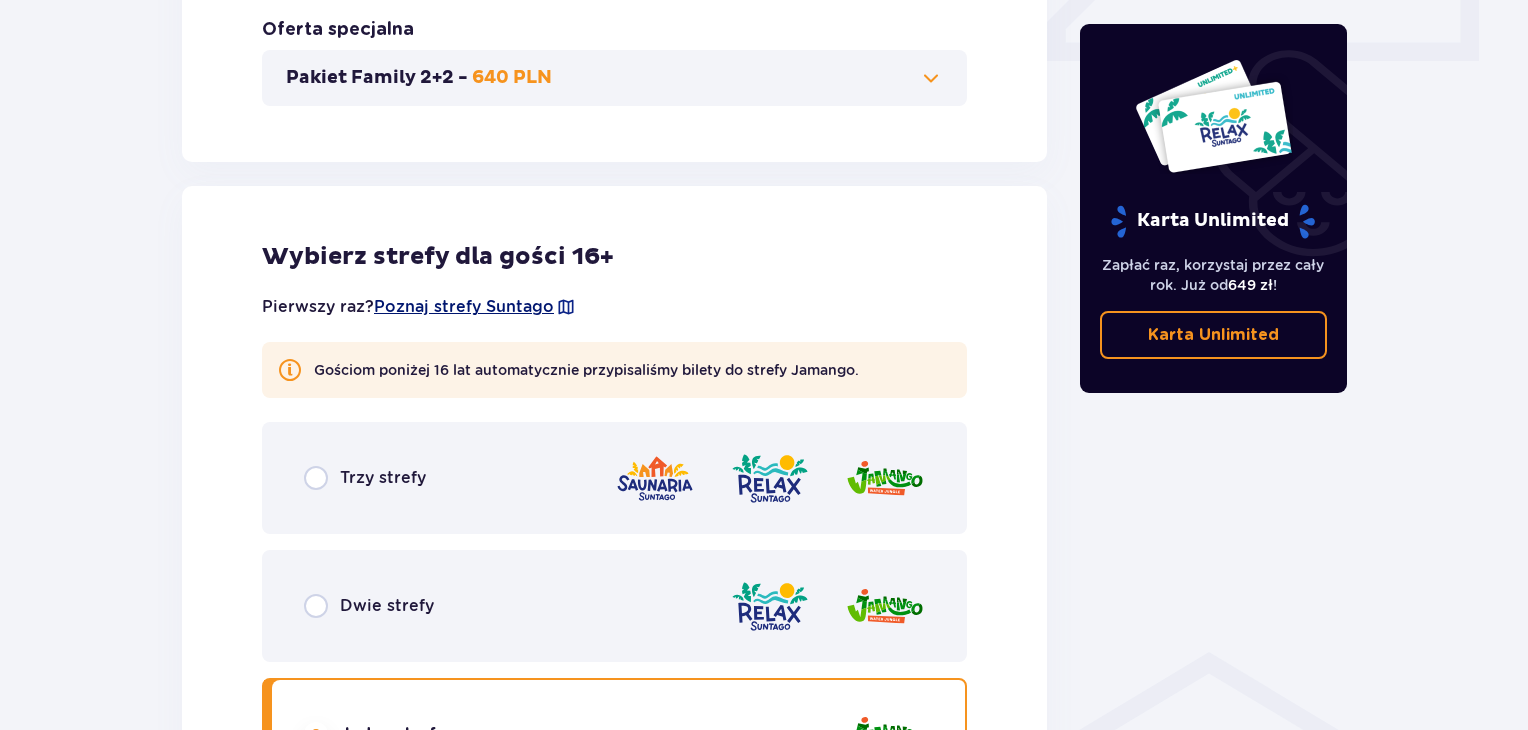 drag, startPoint x: 476, startPoint y: 305, endPoint x: 423, endPoint y: 303, distance: 53.037724 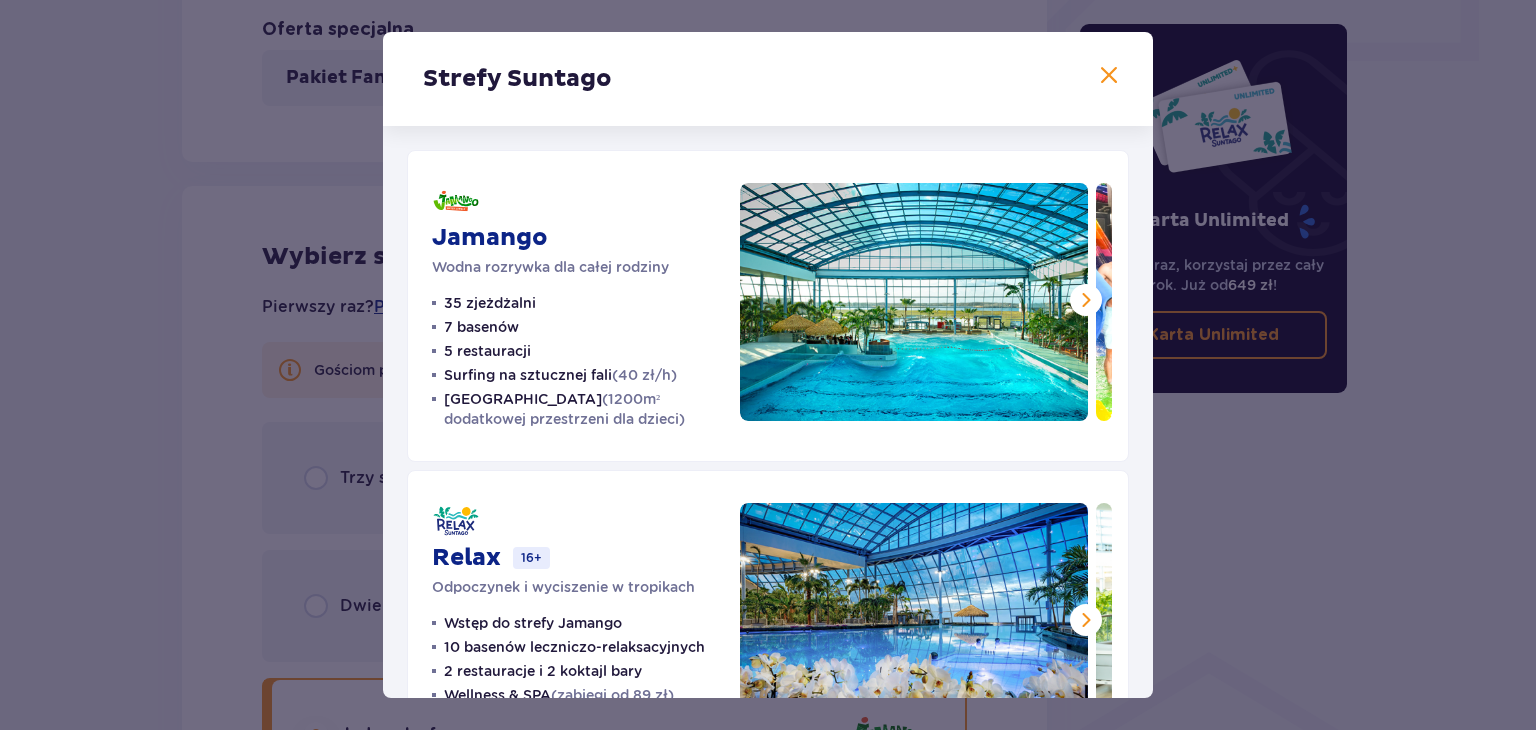 drag, startPoint x: 1153, startPoint y: 224, endPoint x: 1154, endPoint y: 247, distance: 23.021729 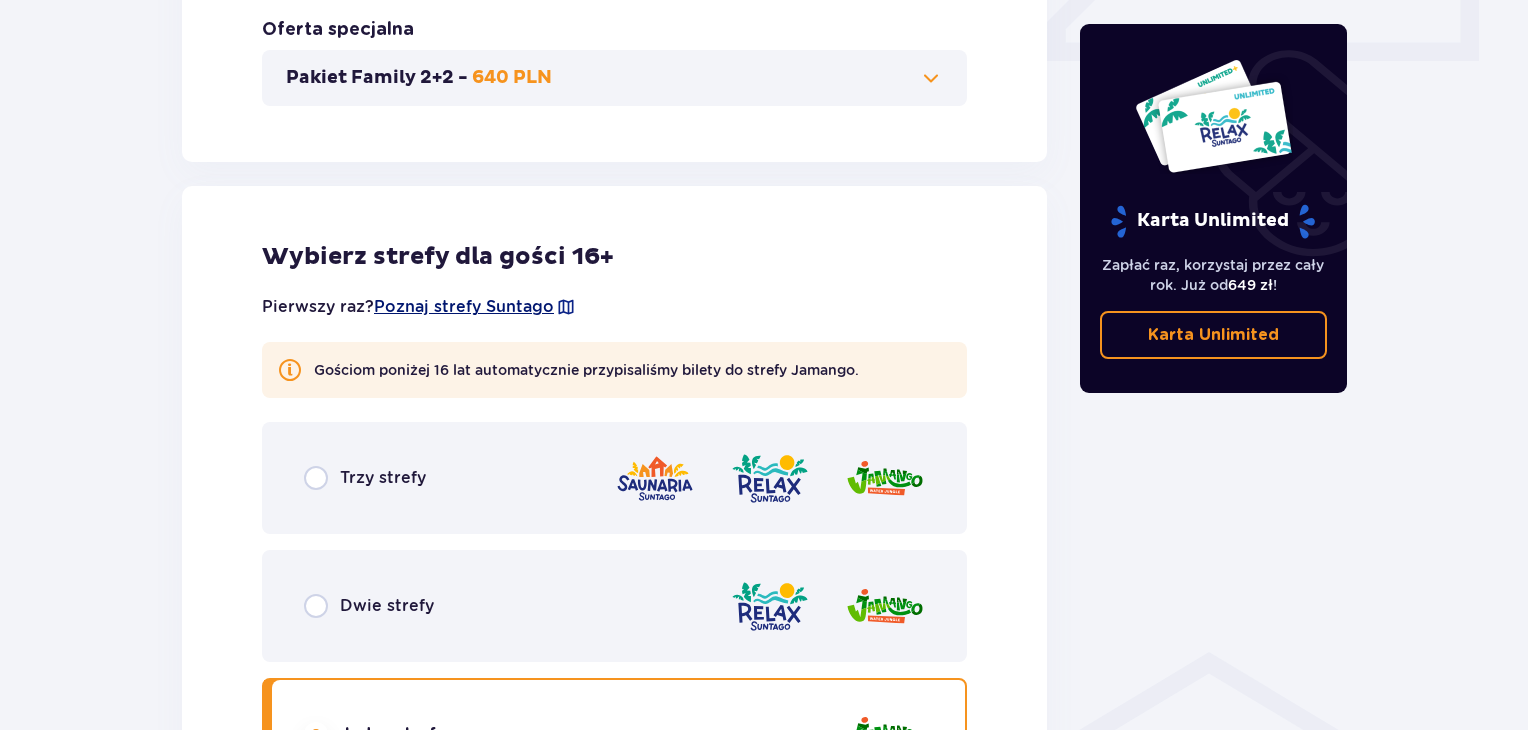 click on "Poznaj strefy Suntago" at bounding box center [464, 307] 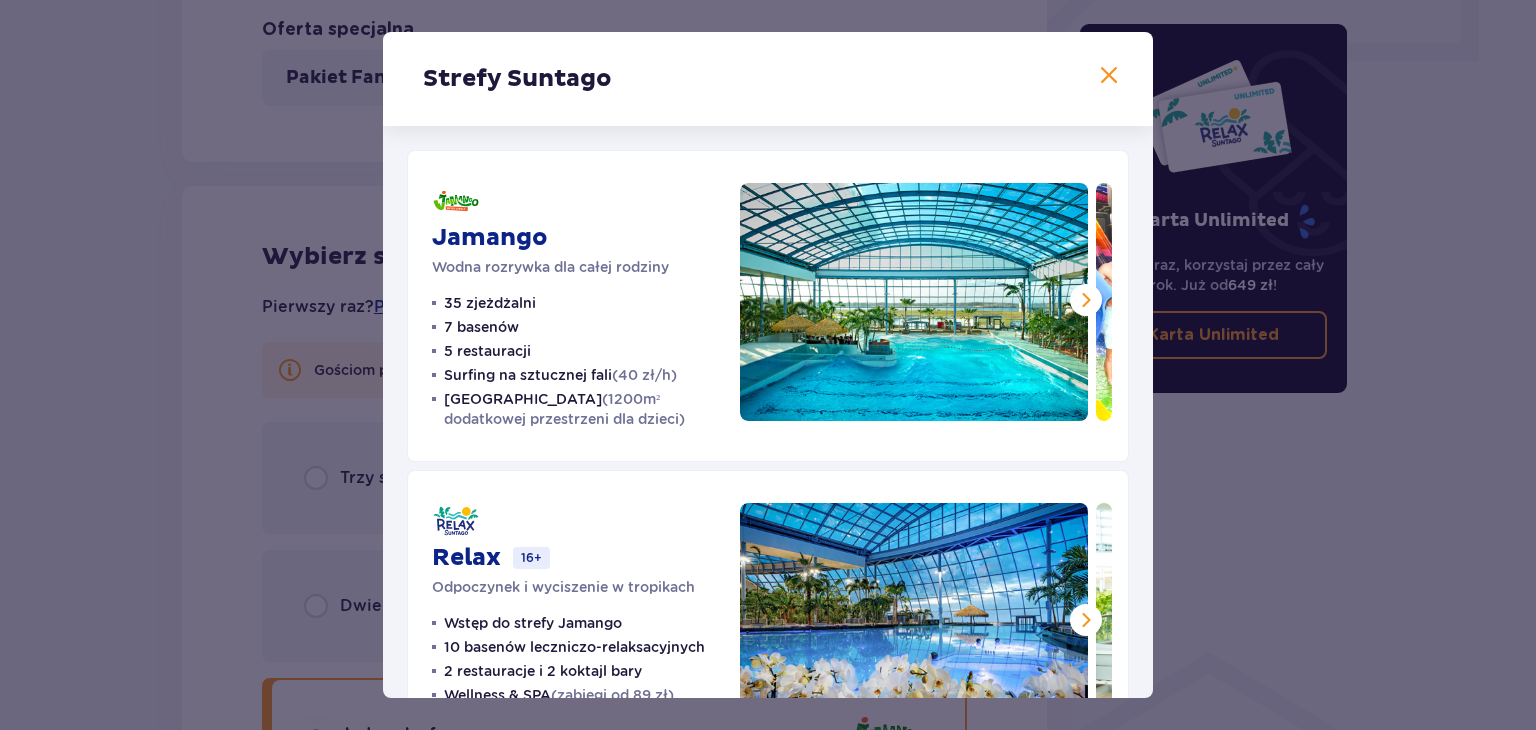 click at bounding box center (1086, 300) 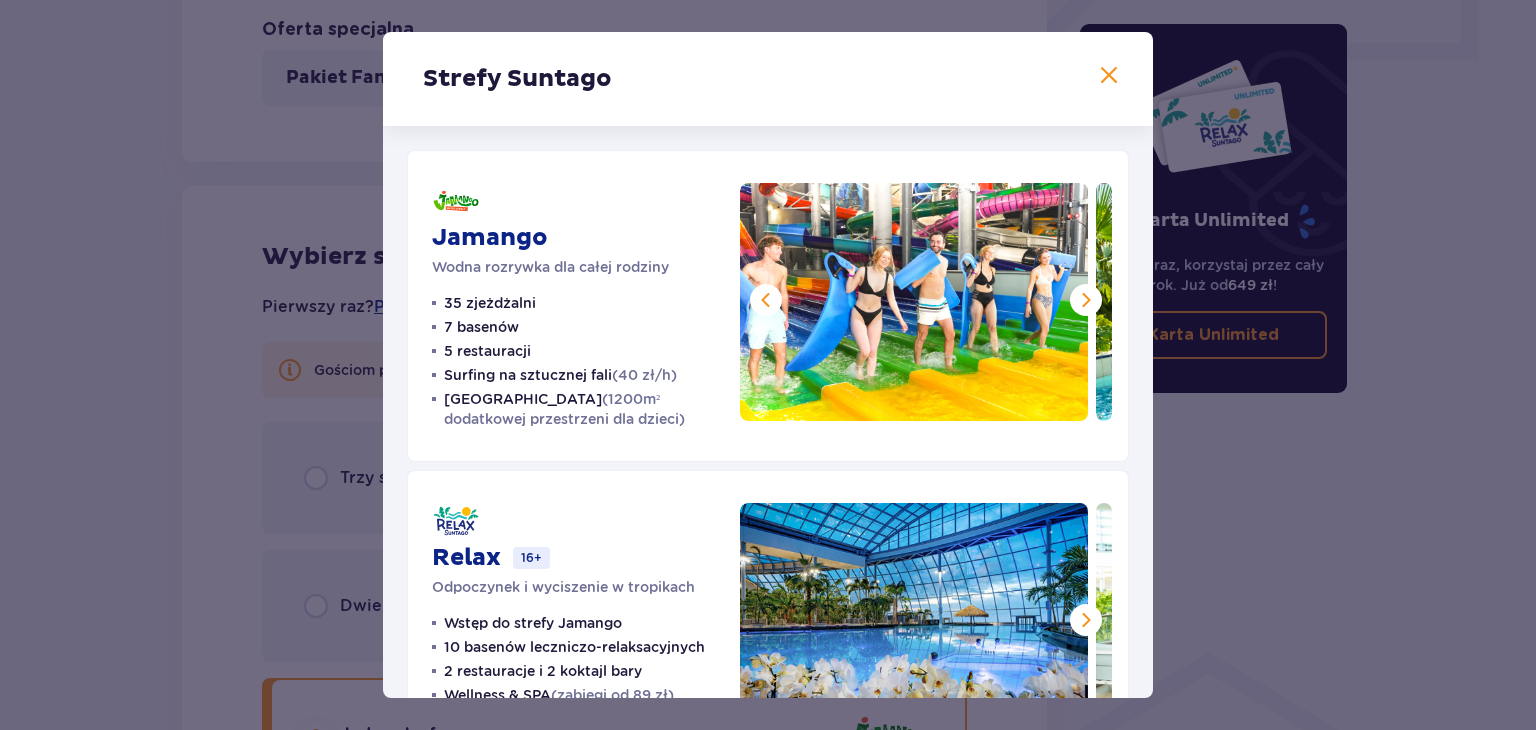click at bounding box center (1086, 300) 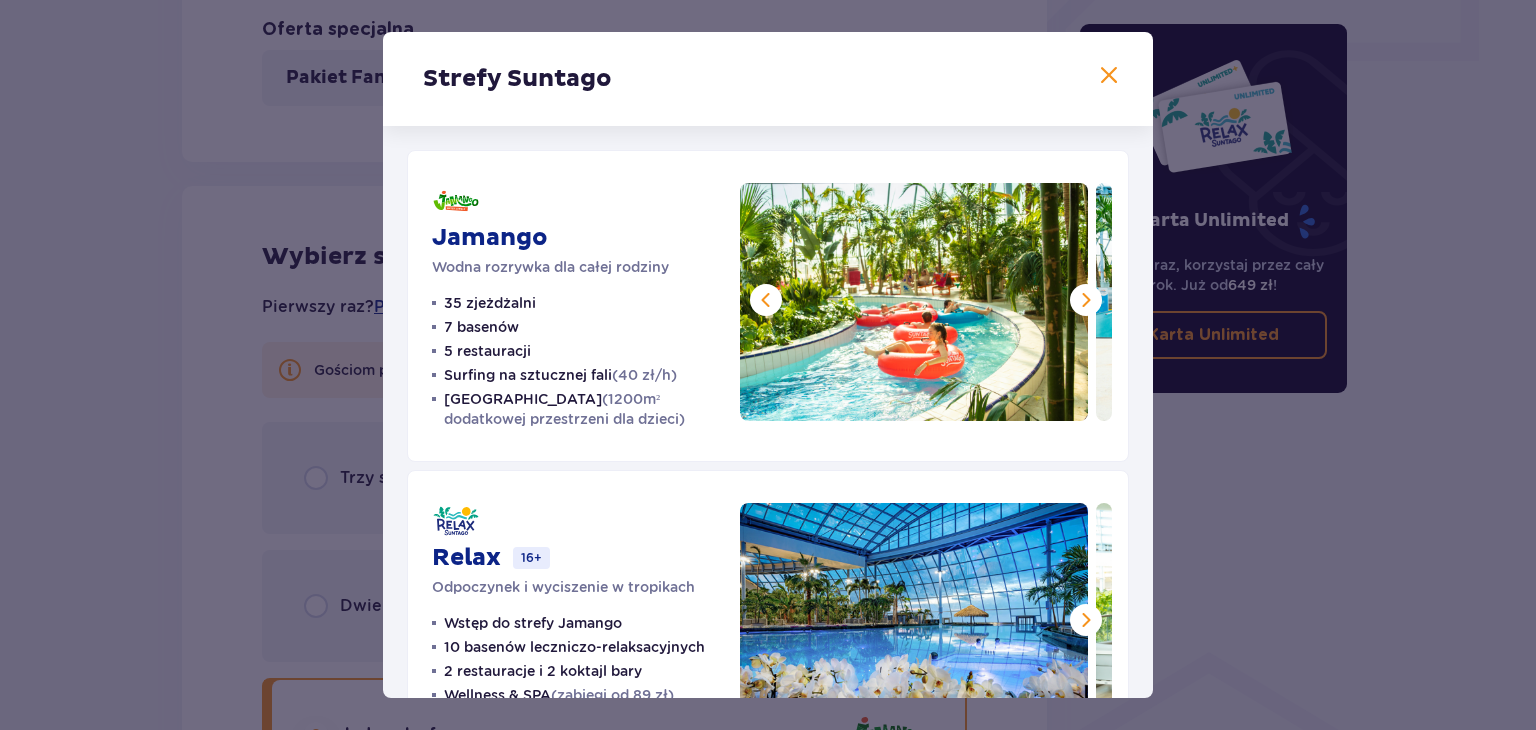 click at bounding box center (1086, 300) 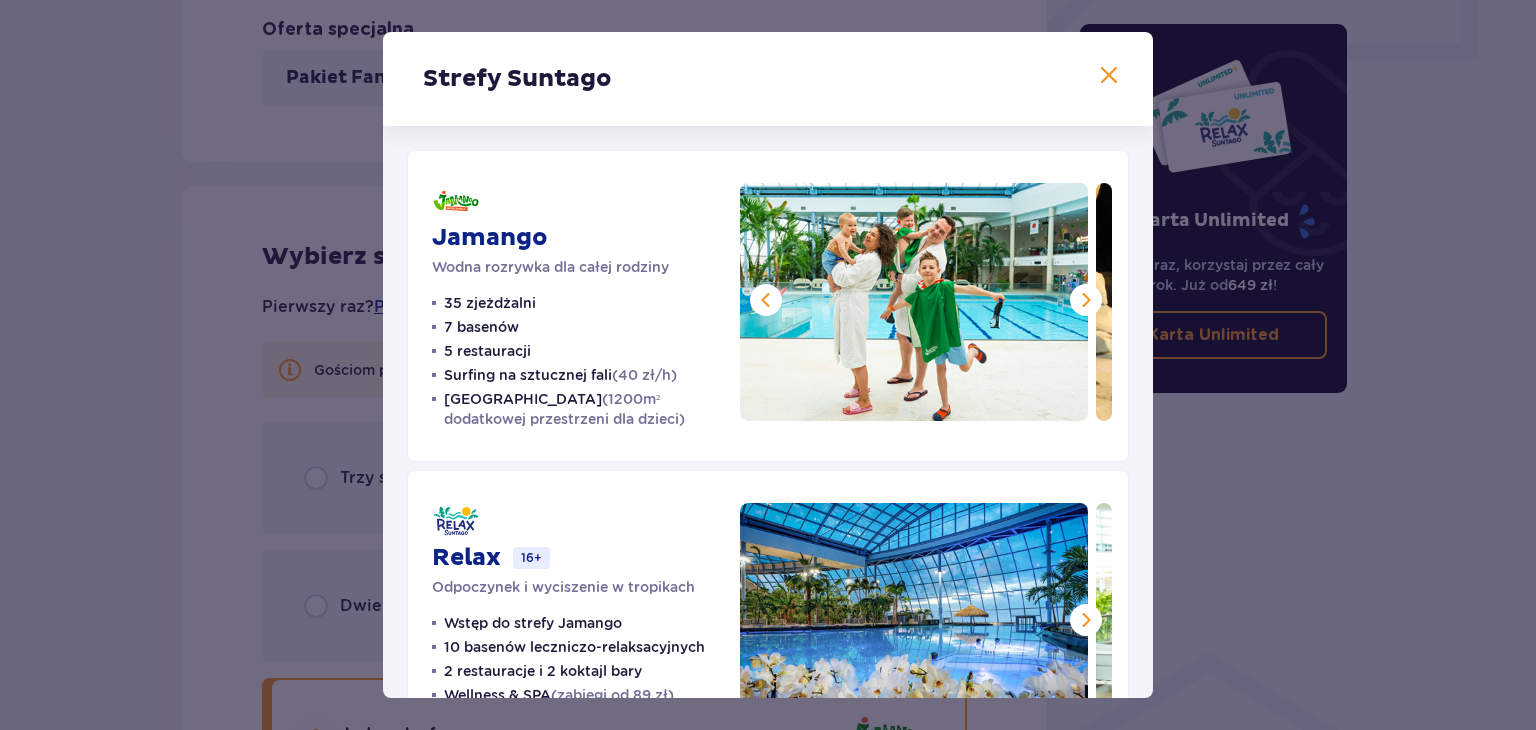 click at bounding box center [1086, 300] 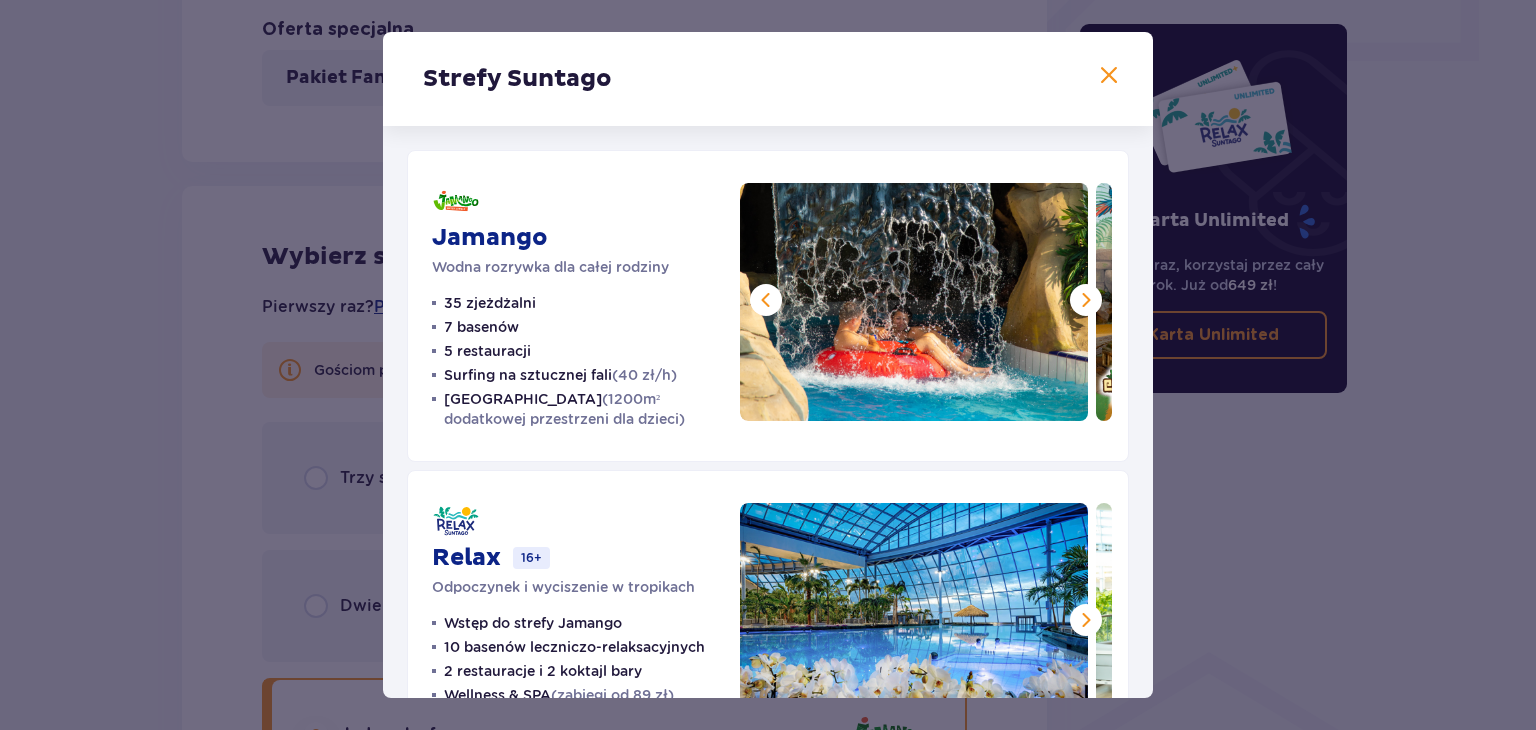 click at bounding box center [1086, 300] 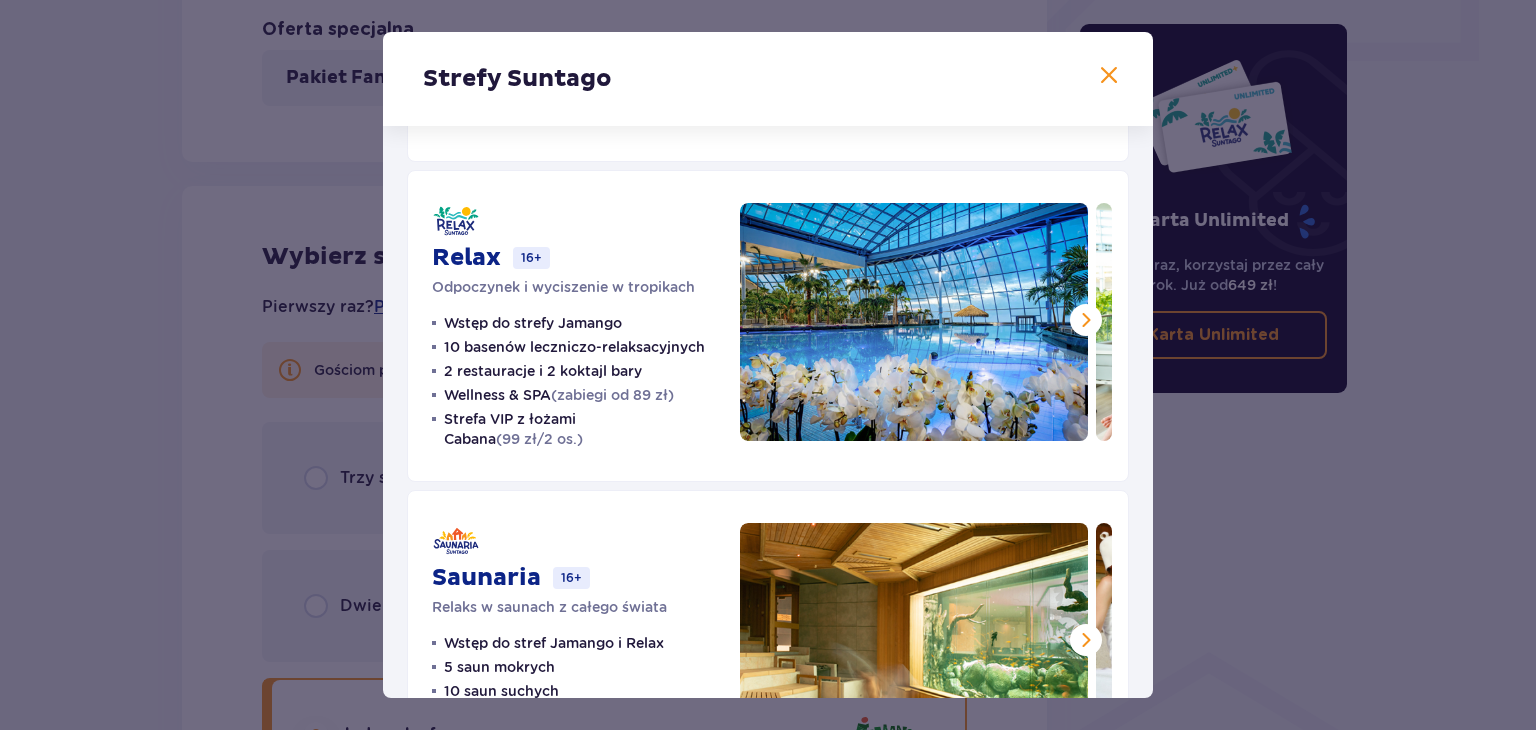 scroll, scrollTop: 304, scrollLeft: 0, axis: vertical 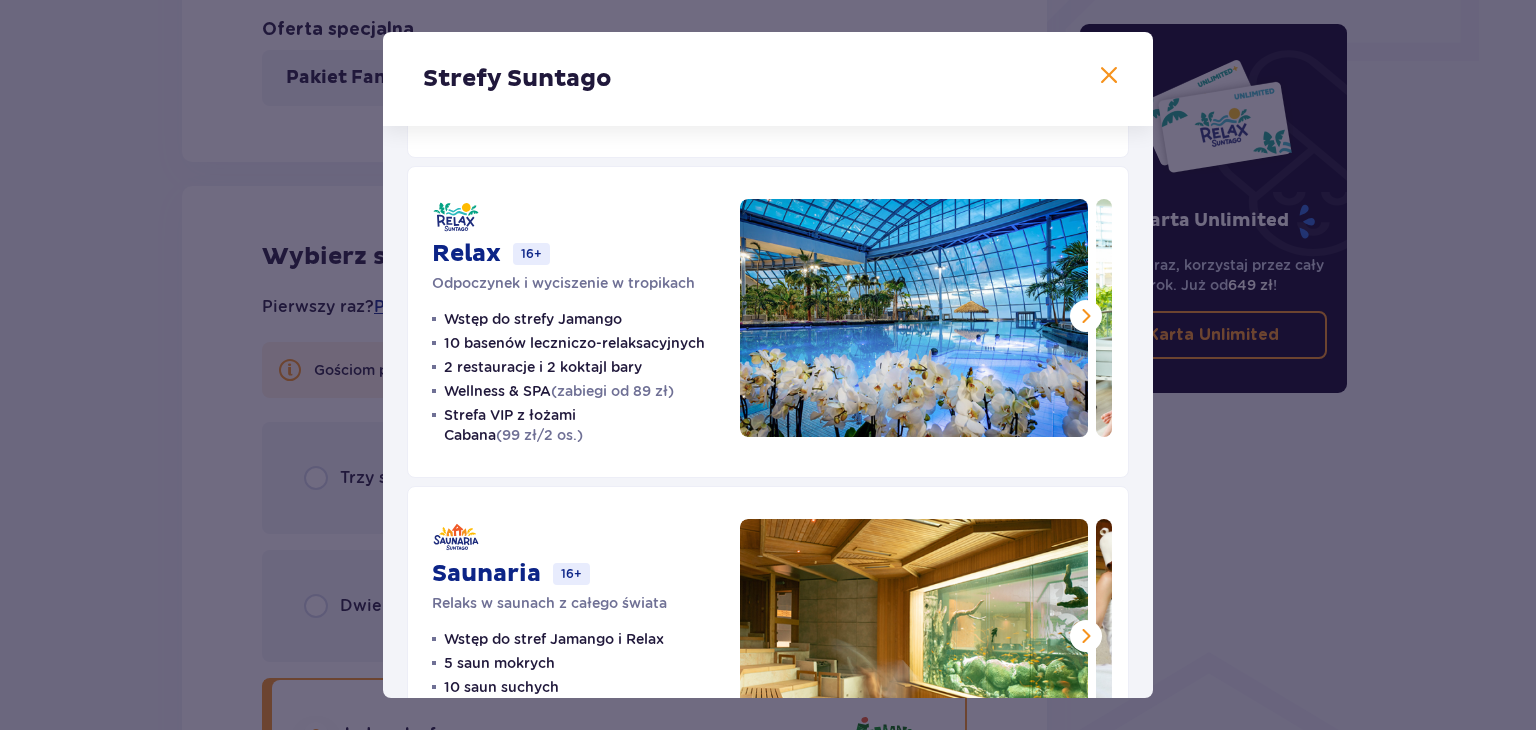 click at bounding box center (1086, 316) 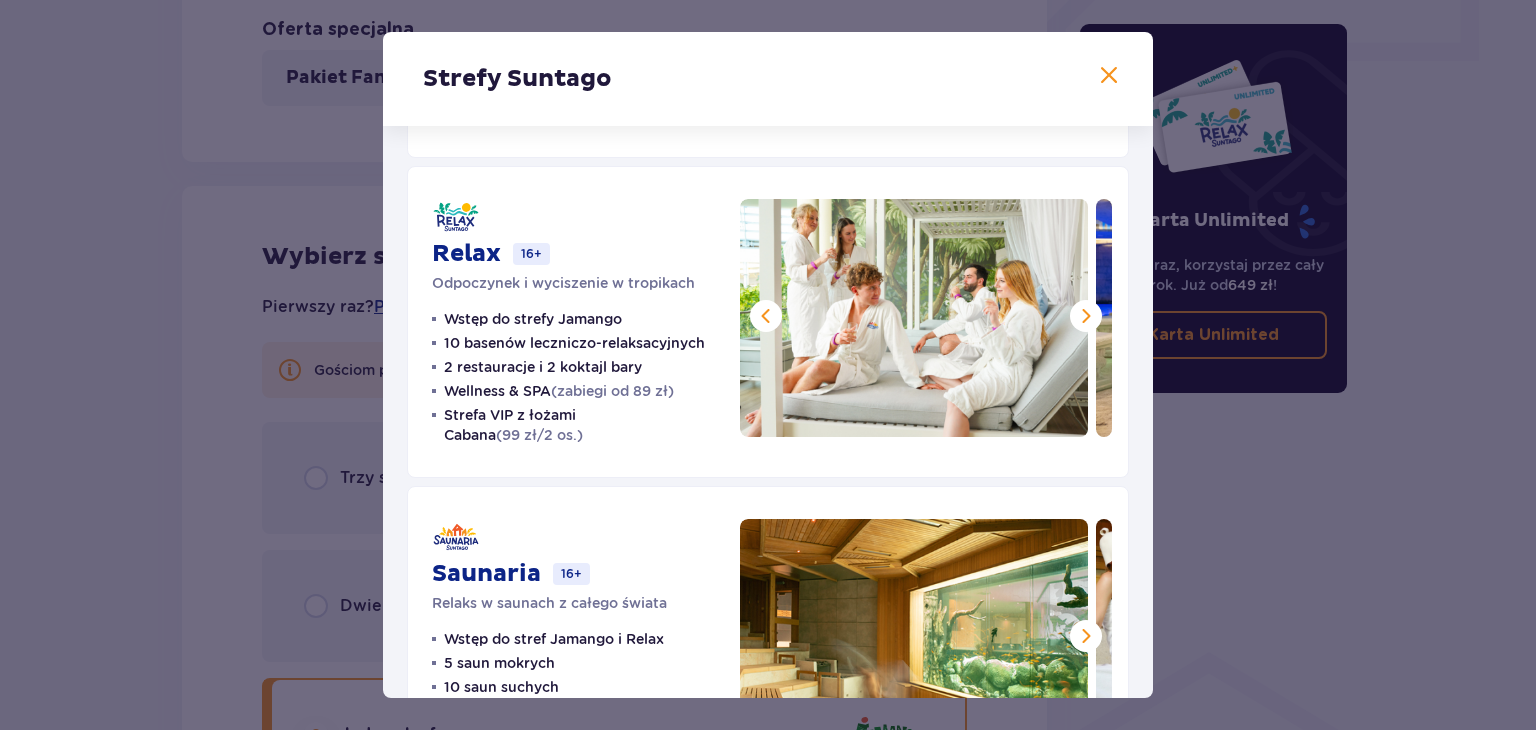 click at bounding box center [1086, 316] 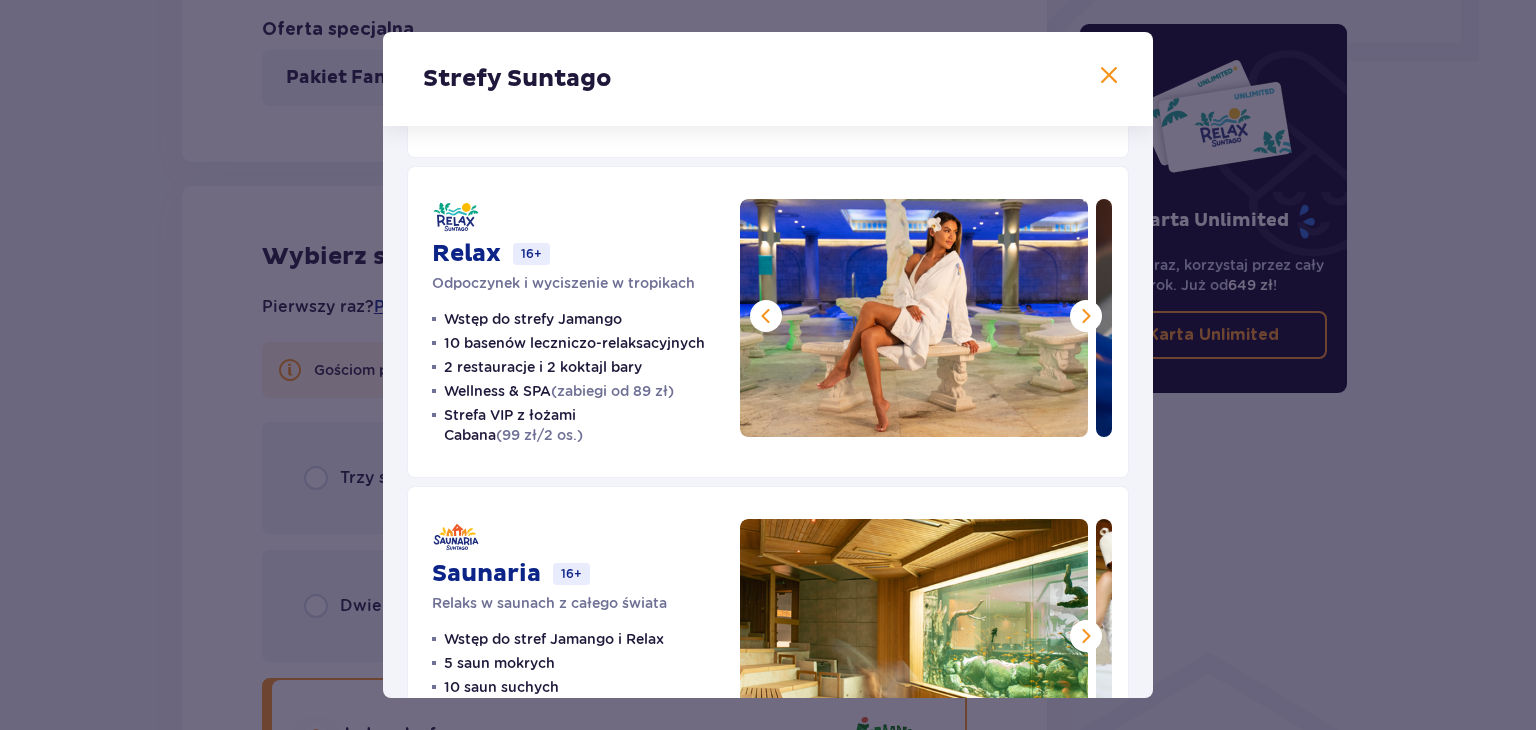 click at bounding box center (1086, 316) 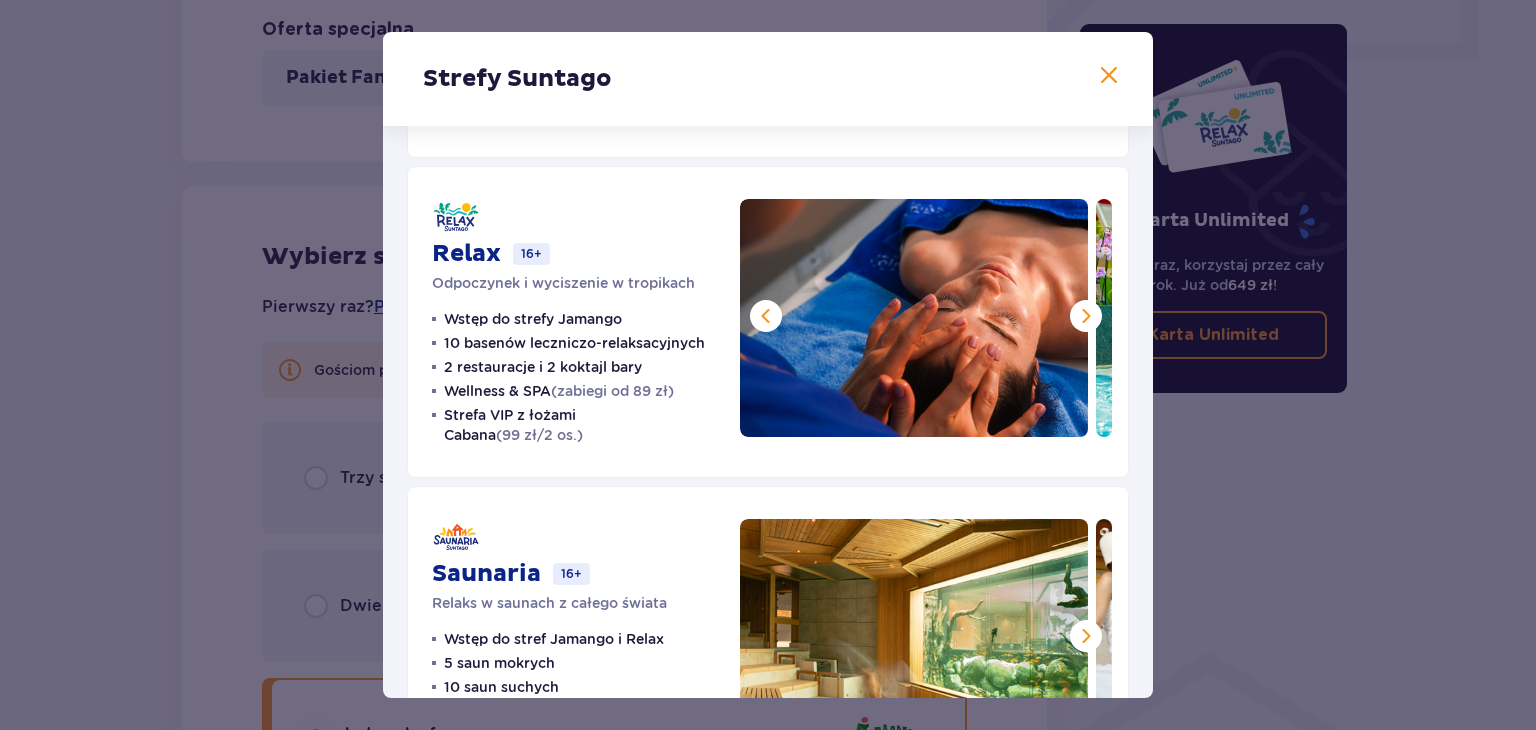click at bounding box center [1086, 316] 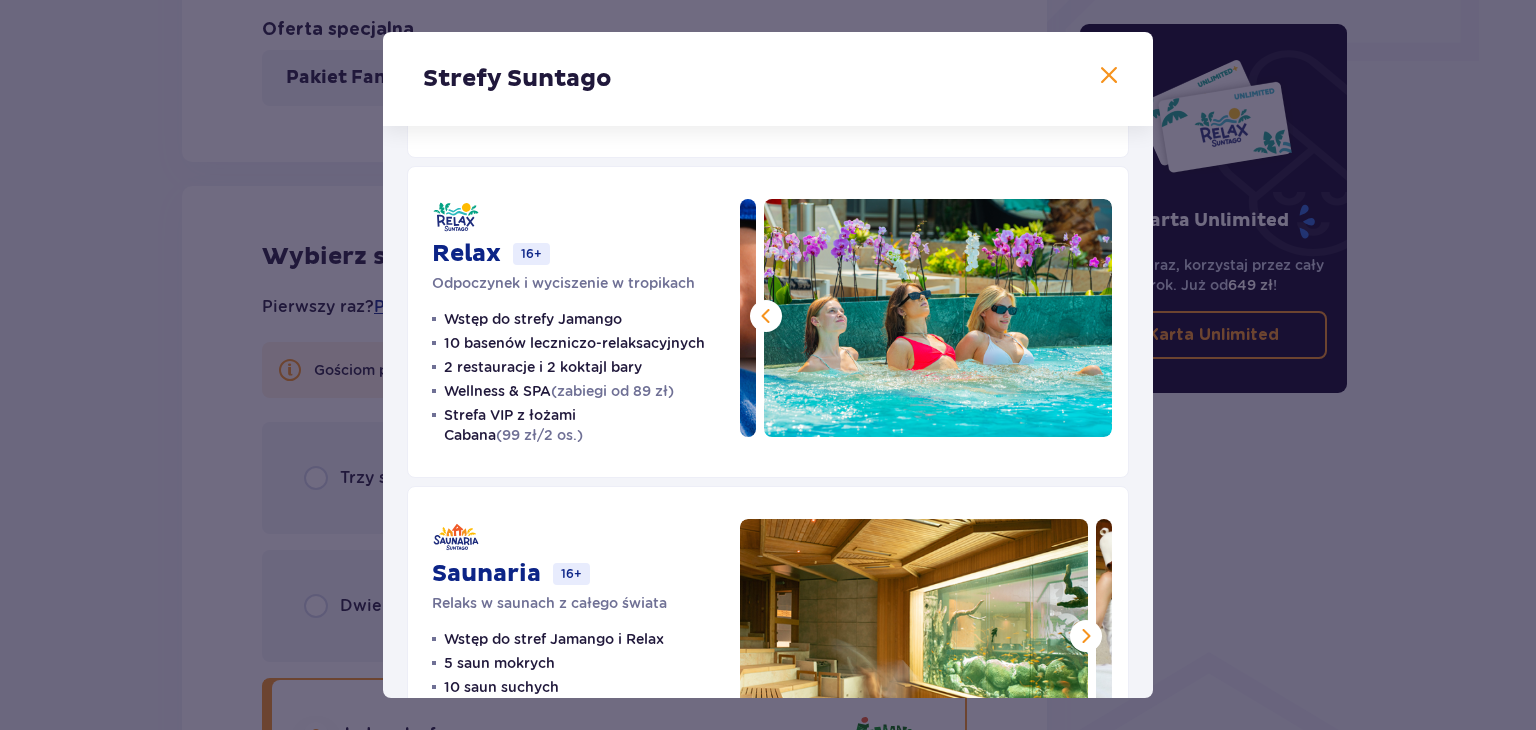 click at bounding box center (938, 318) 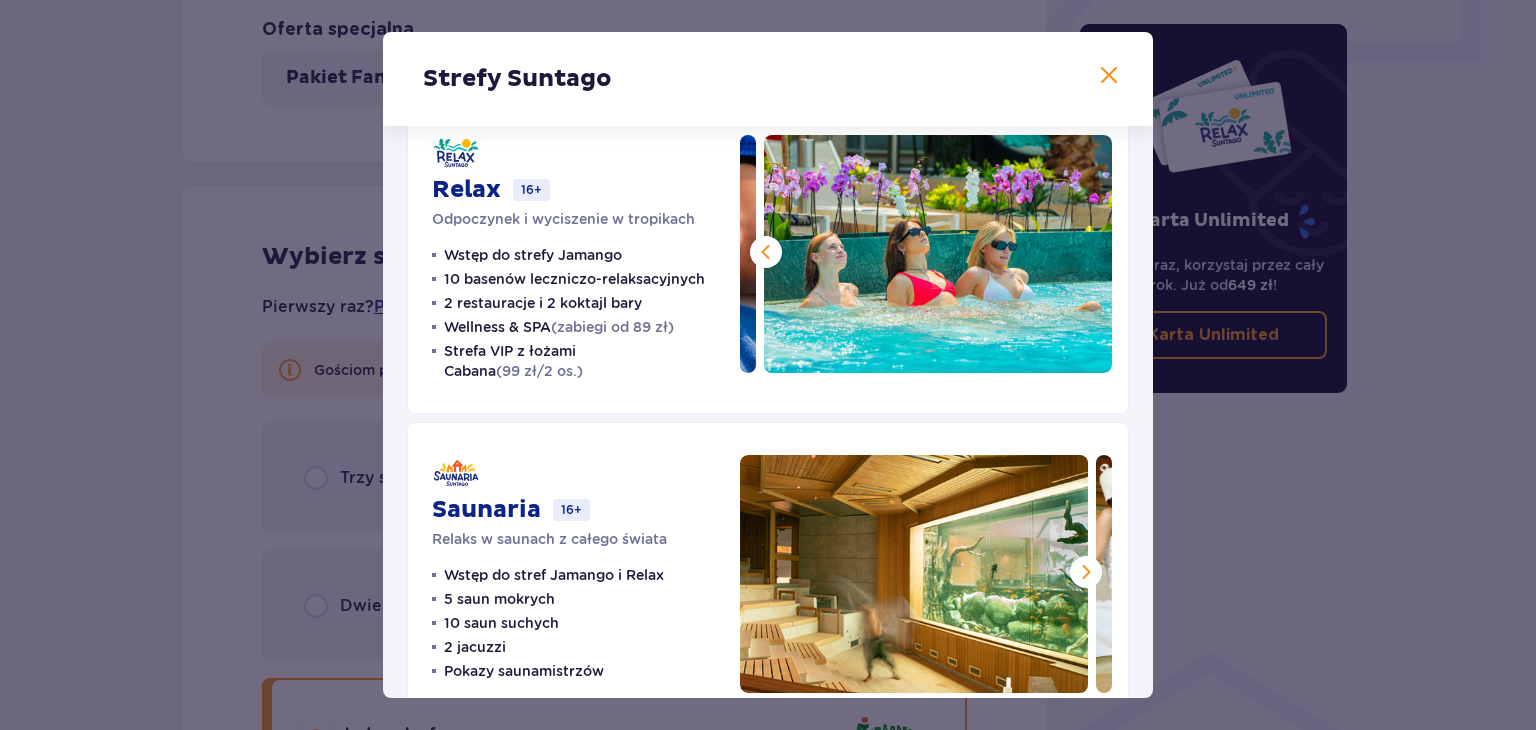 scroll, scrollTop: 418, scrollLeft: 0, axis: vertical 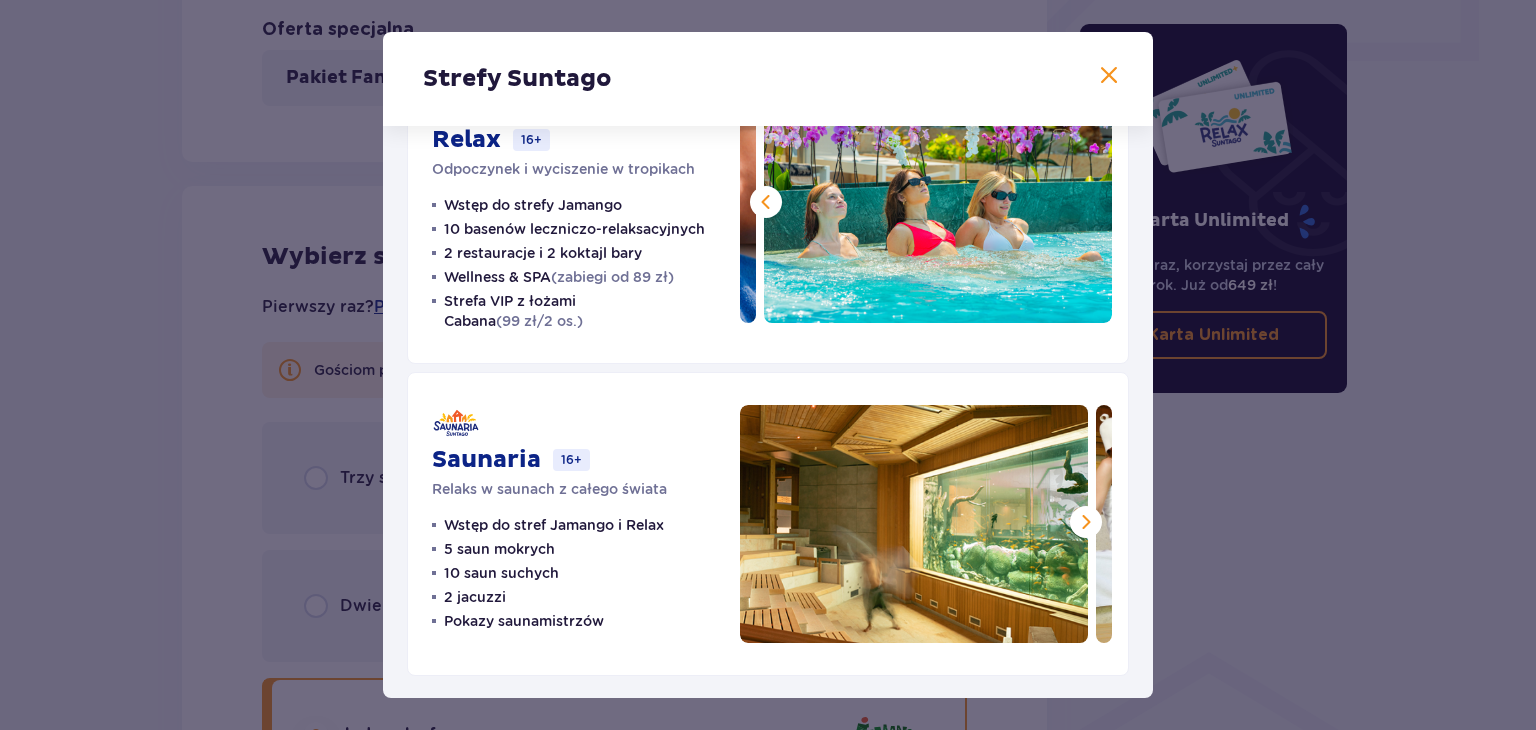 click at bounding box center (1086, 522) 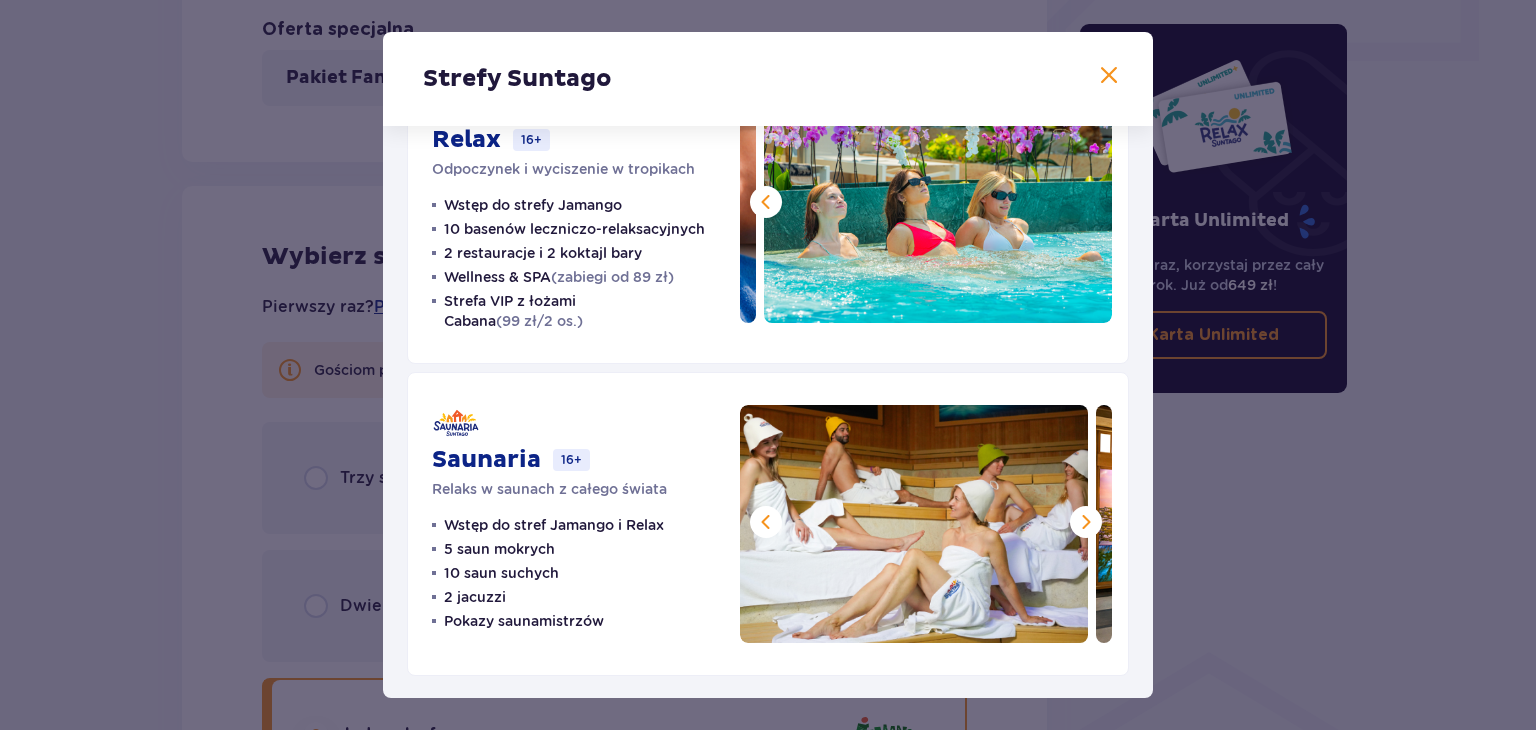 click at bounding box center (1086, 522) 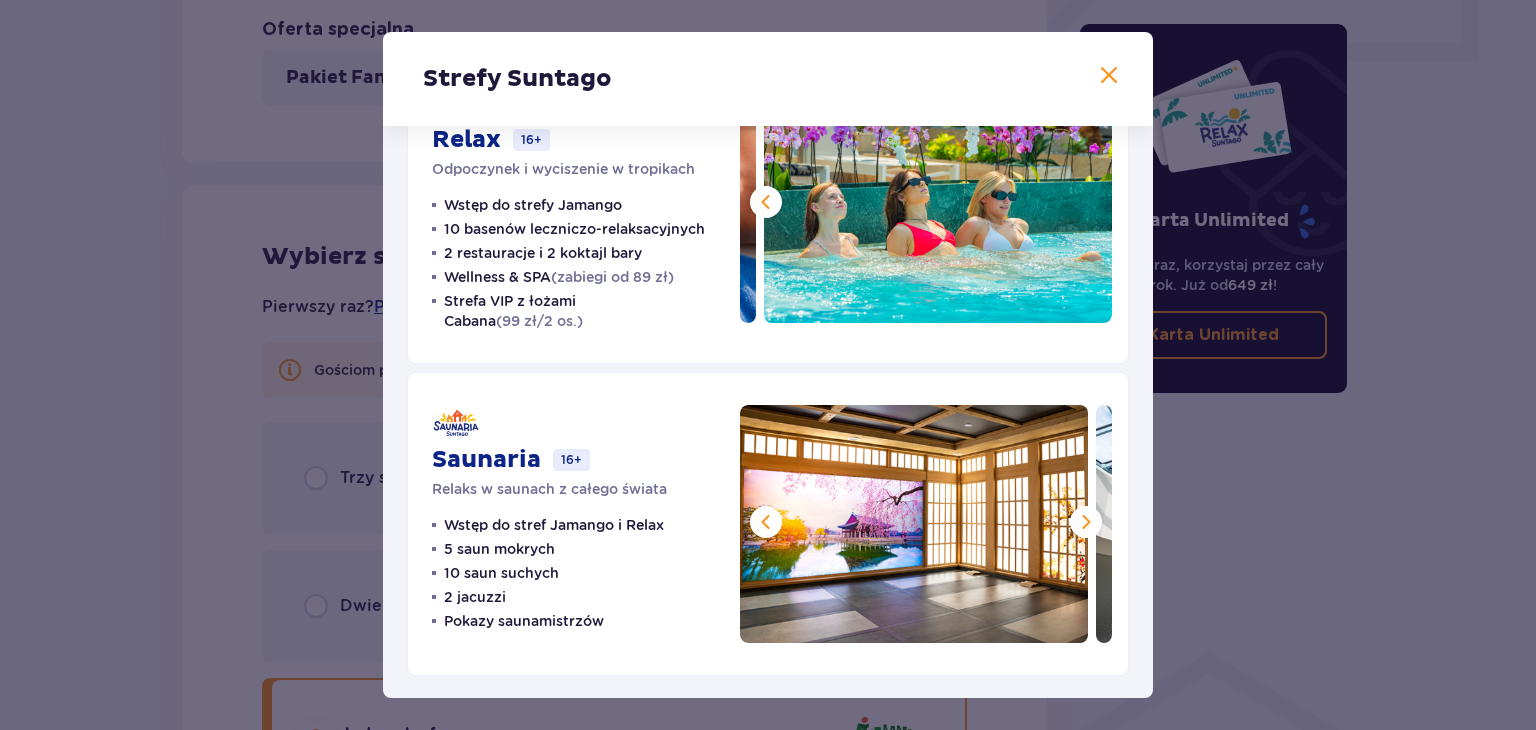 click at bounding box center (1086, 522) 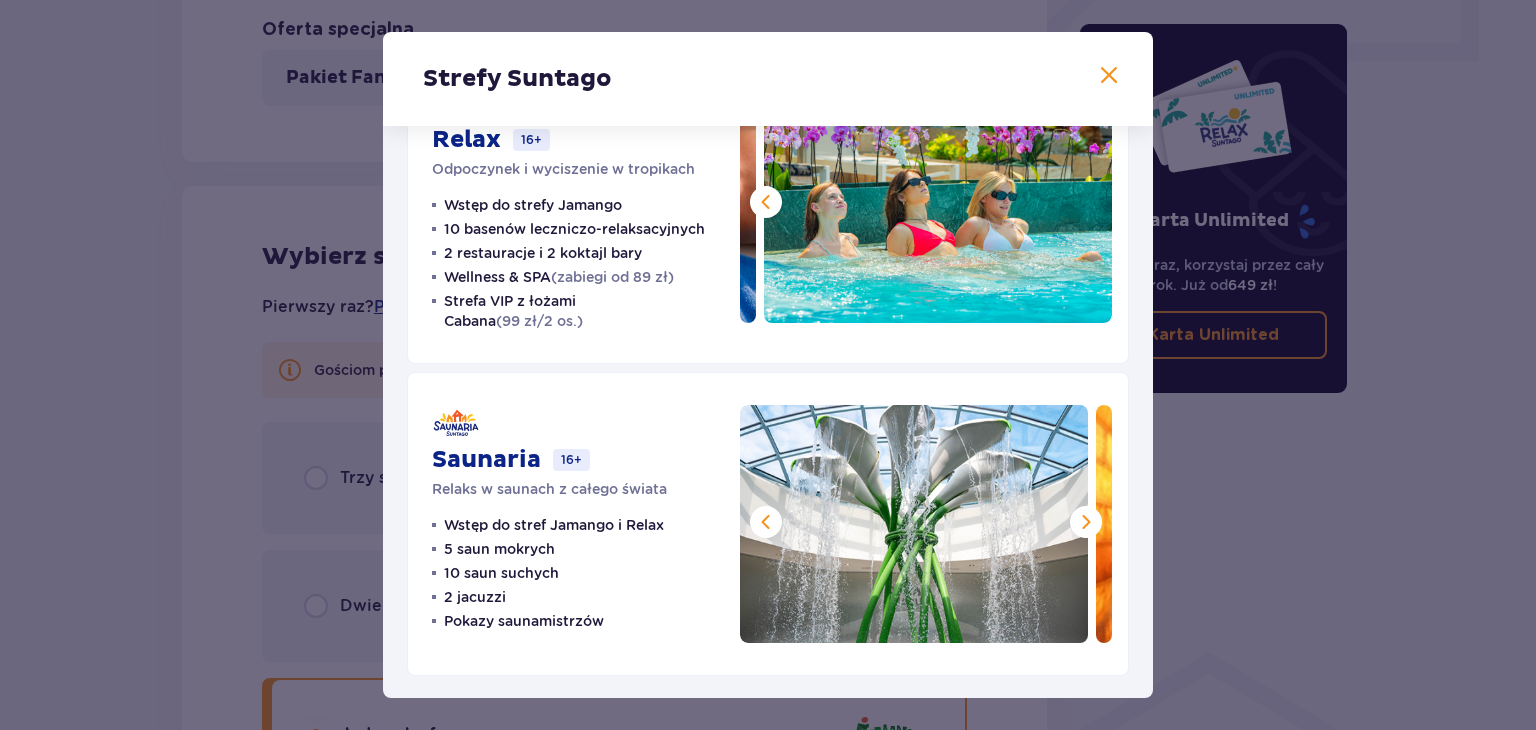 click at bounding box center [1086, 522] 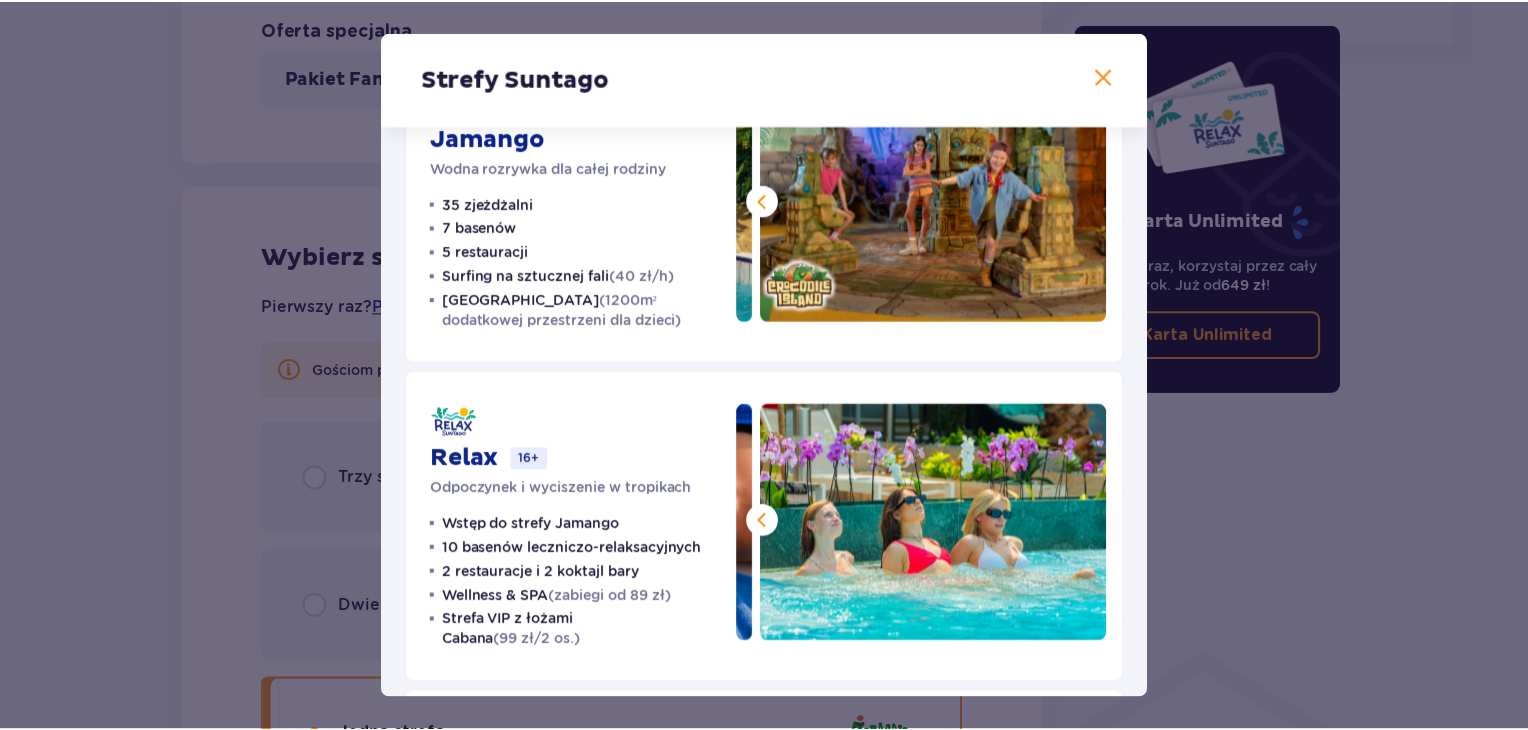 scroll, scrollTop: 92, scrollLeft: 0, axis: vertical 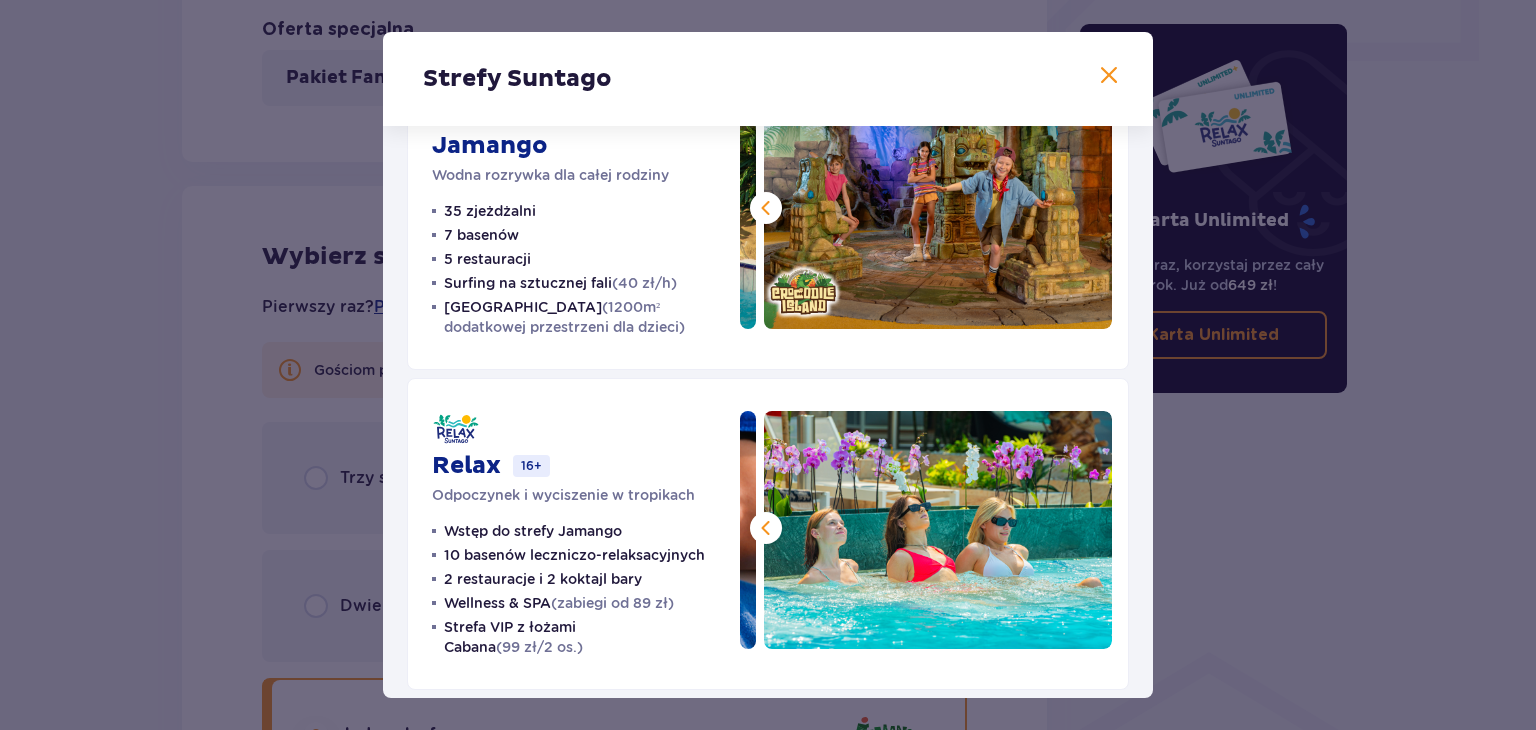 click at bounding box center (1109, 76) 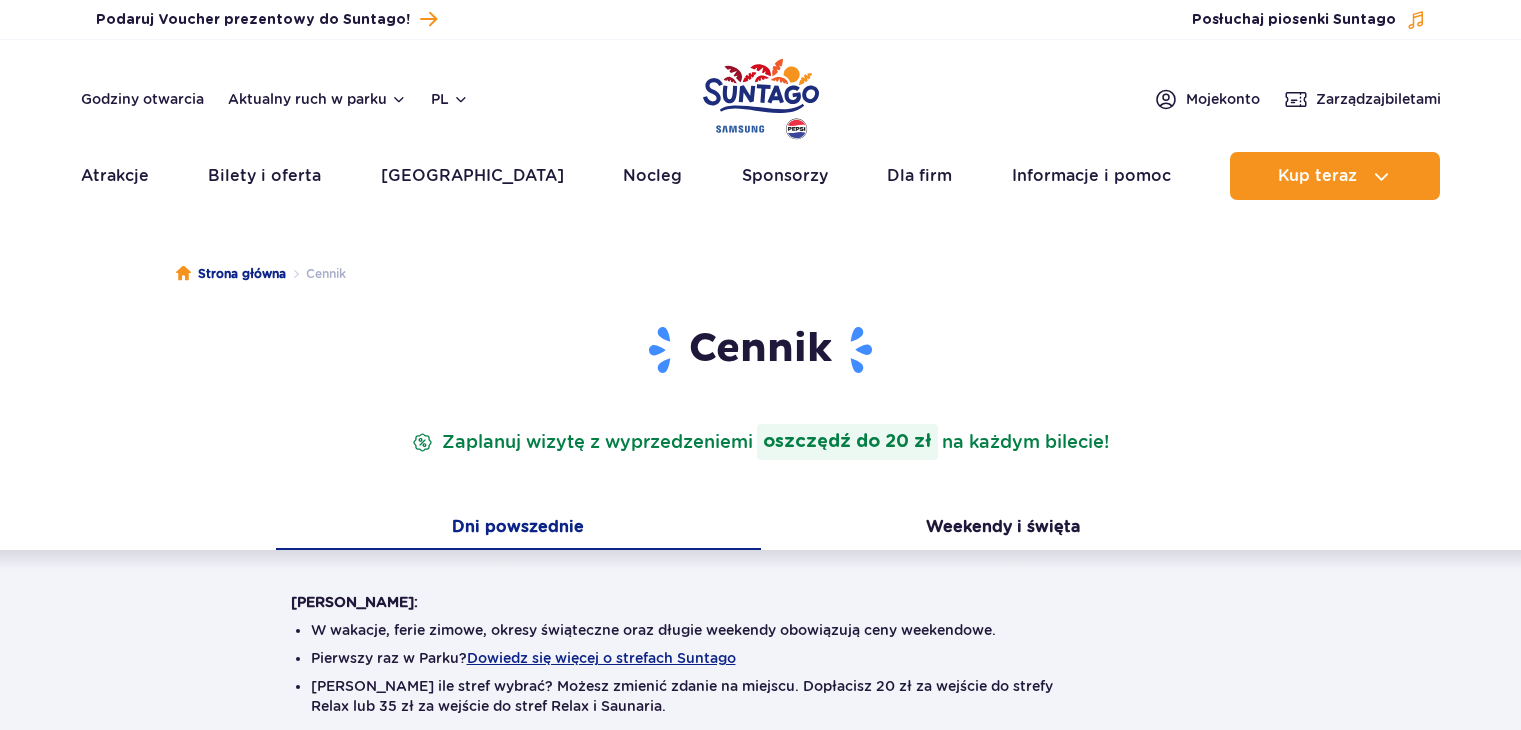 scroll, scrollTop: 0, scrollLeft: 0, axis: both 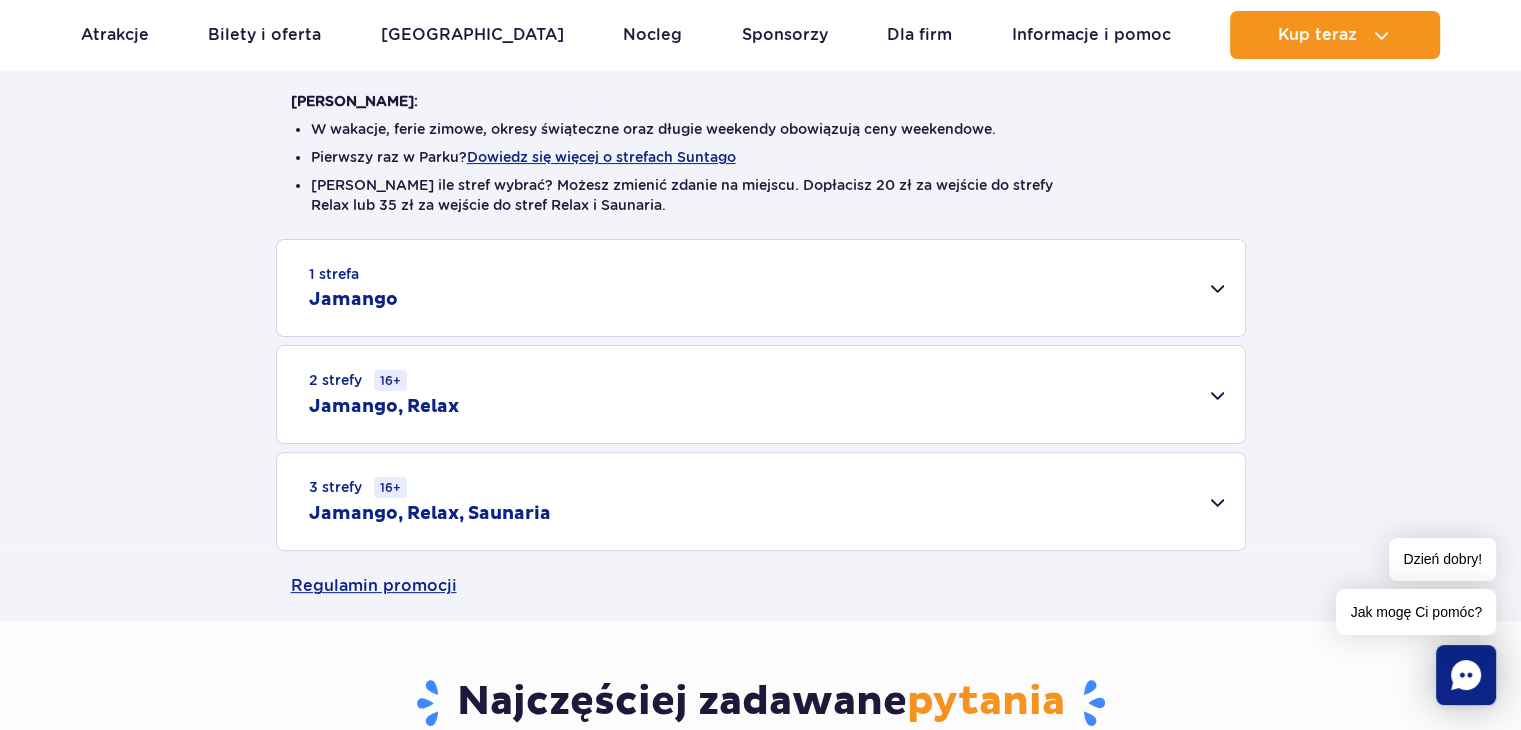 click on "1 strefa
Jamango" at bounding box center (761, 288) 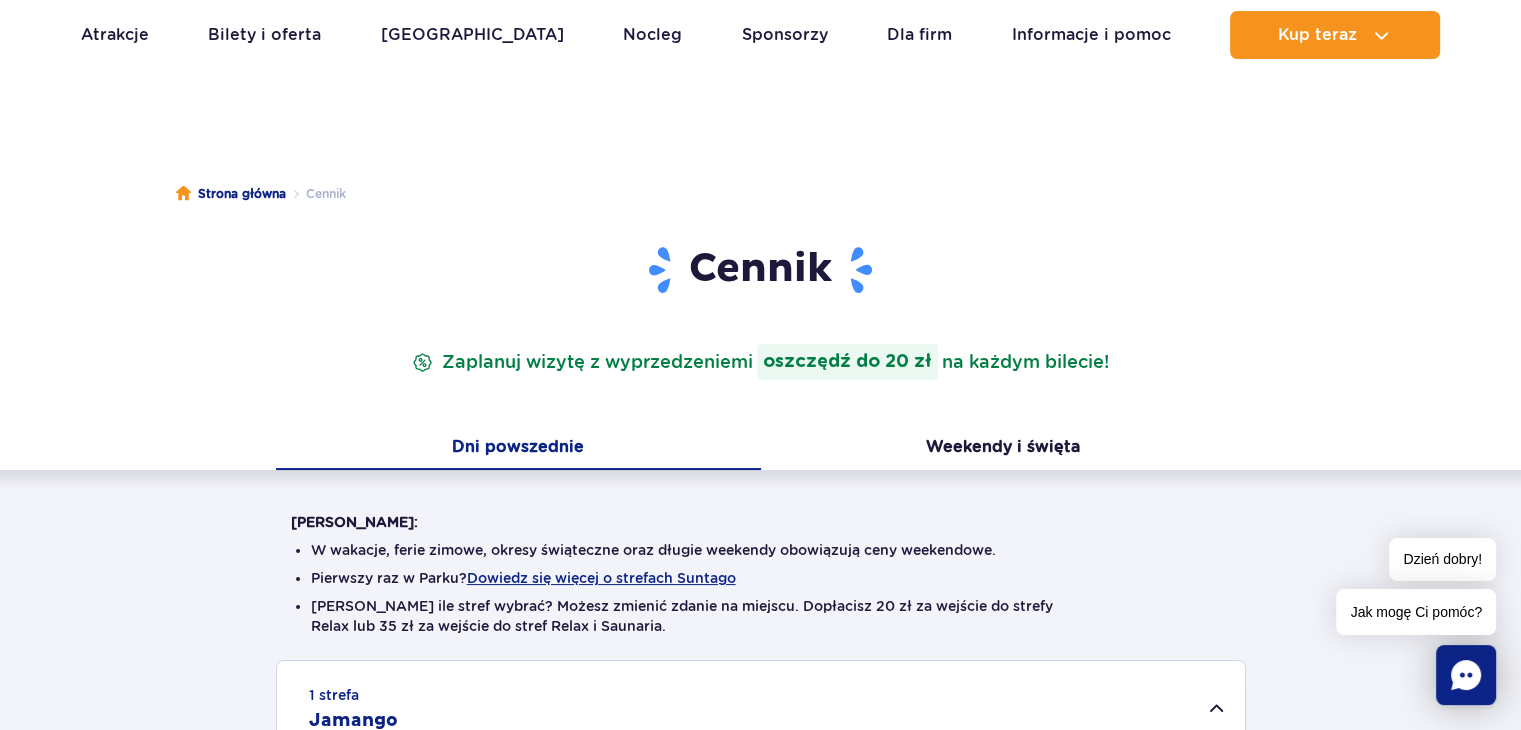 scroll, scrollTop: 0, scrollLeft: 0, axis: both 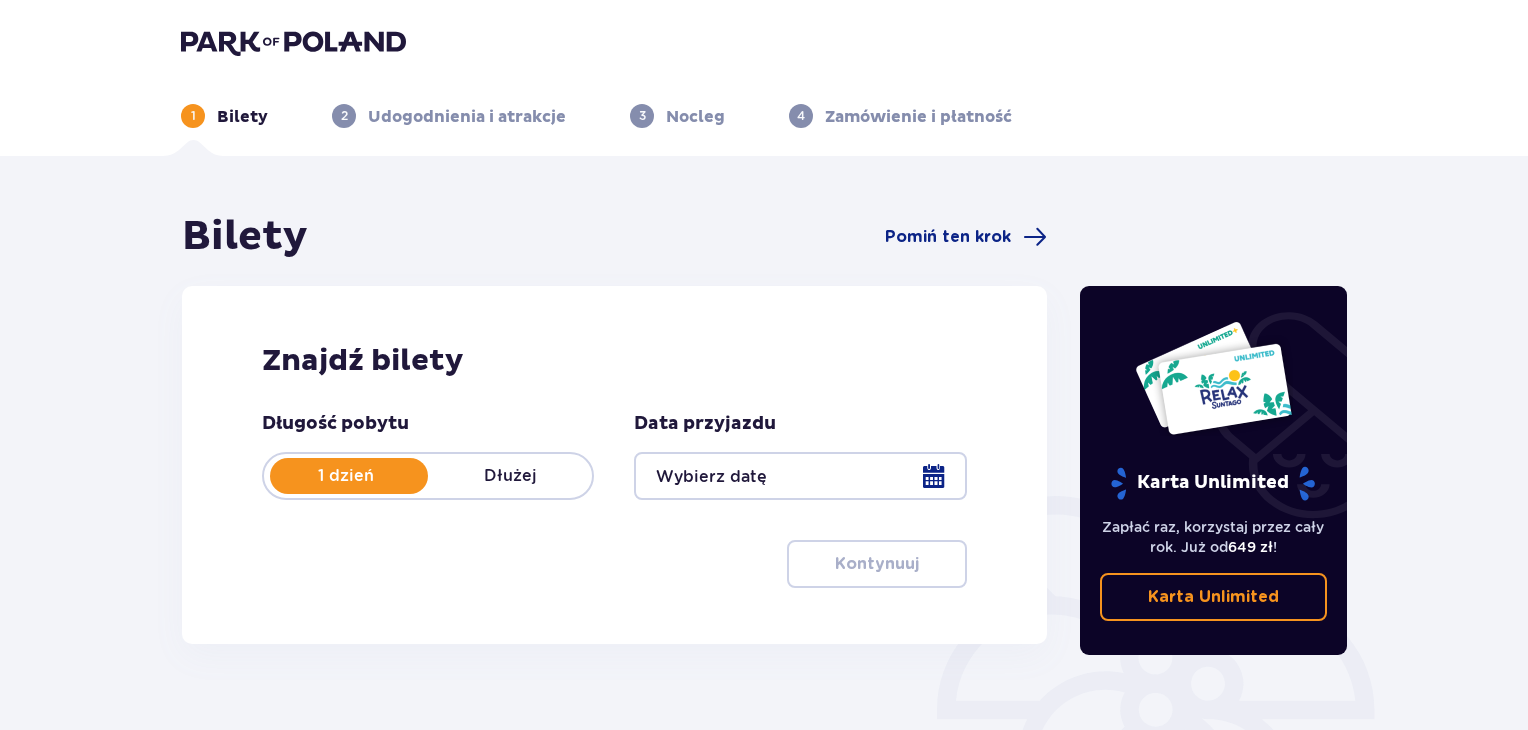 click at bounding box center [800, 476] 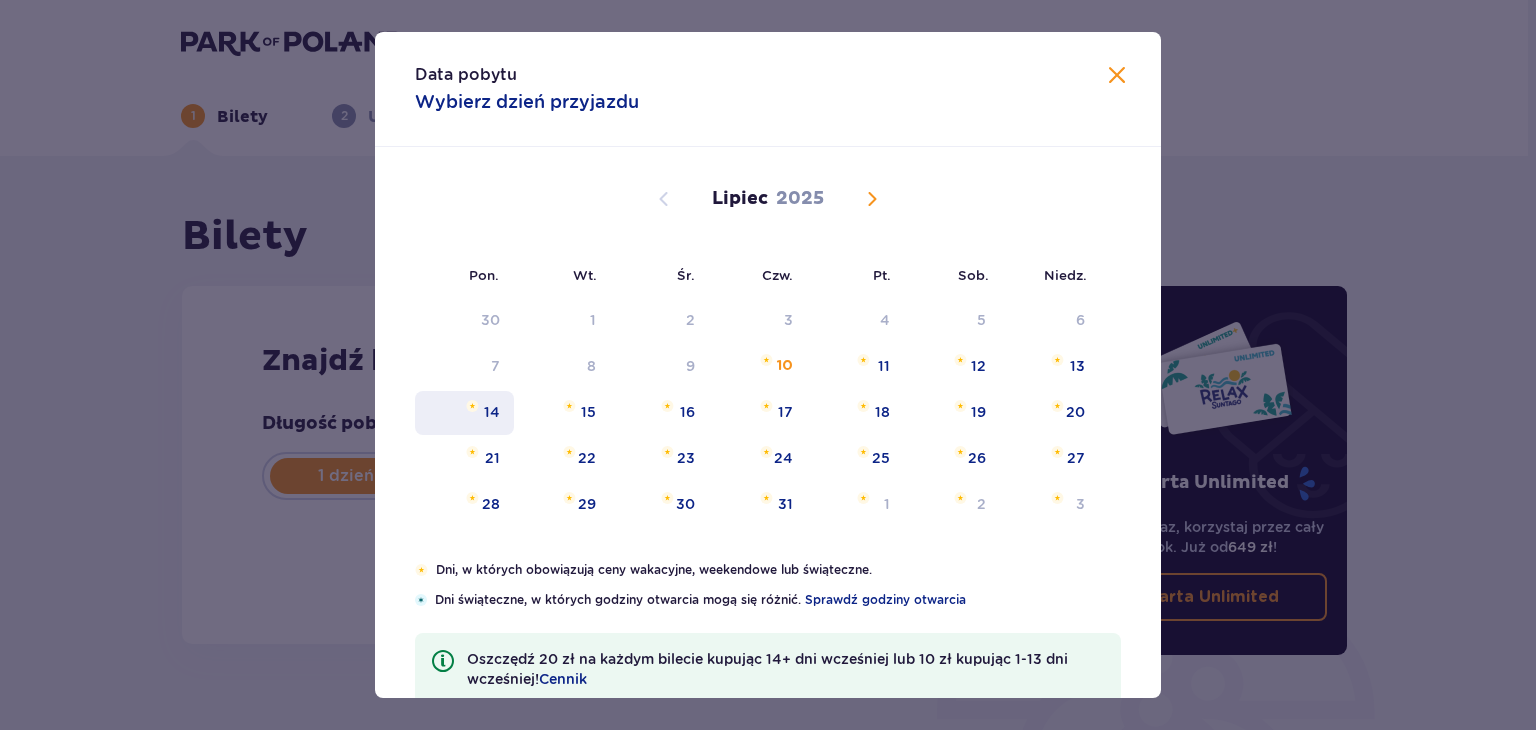 click at bounding box center [472, 406] 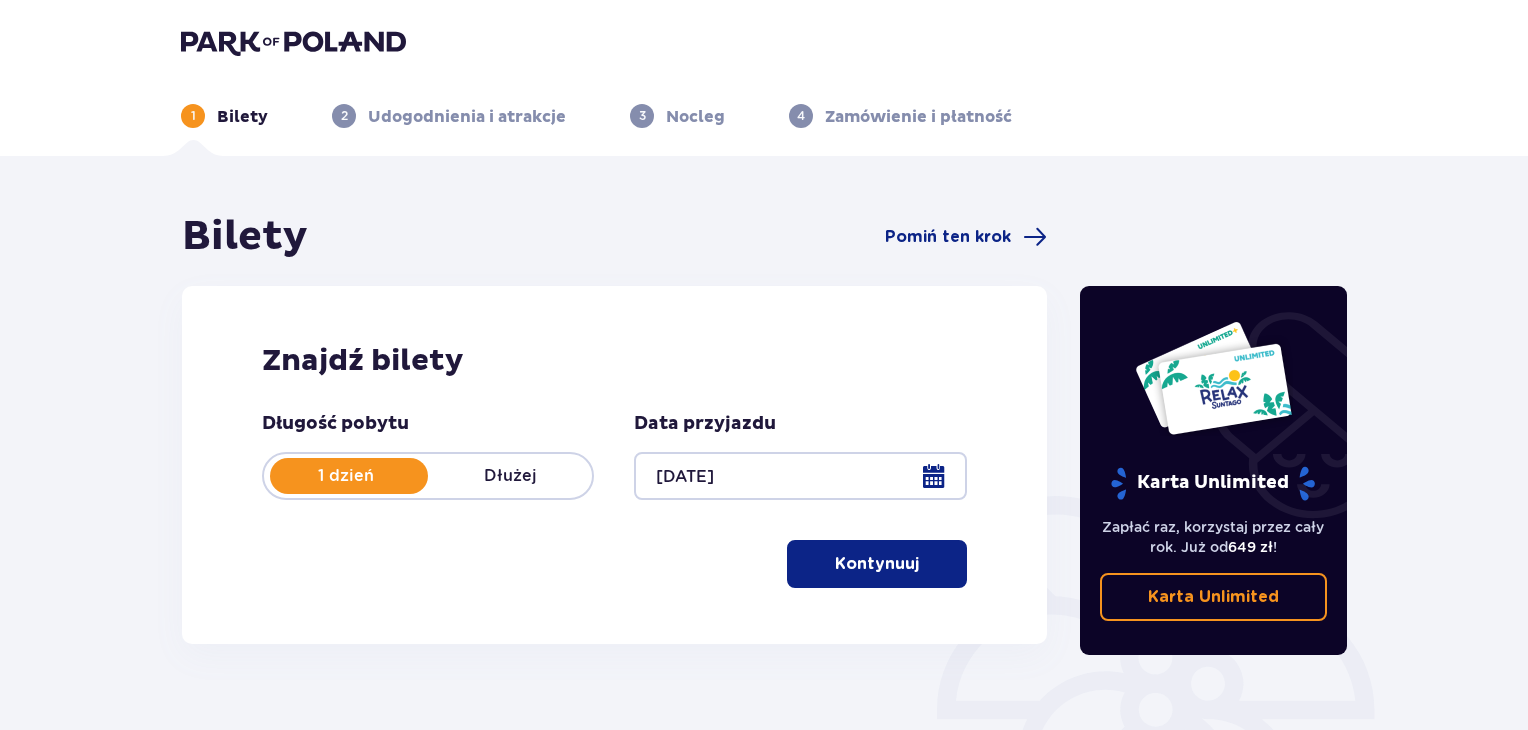 click on "Kontynuuj" at bounding box center [877, 564] 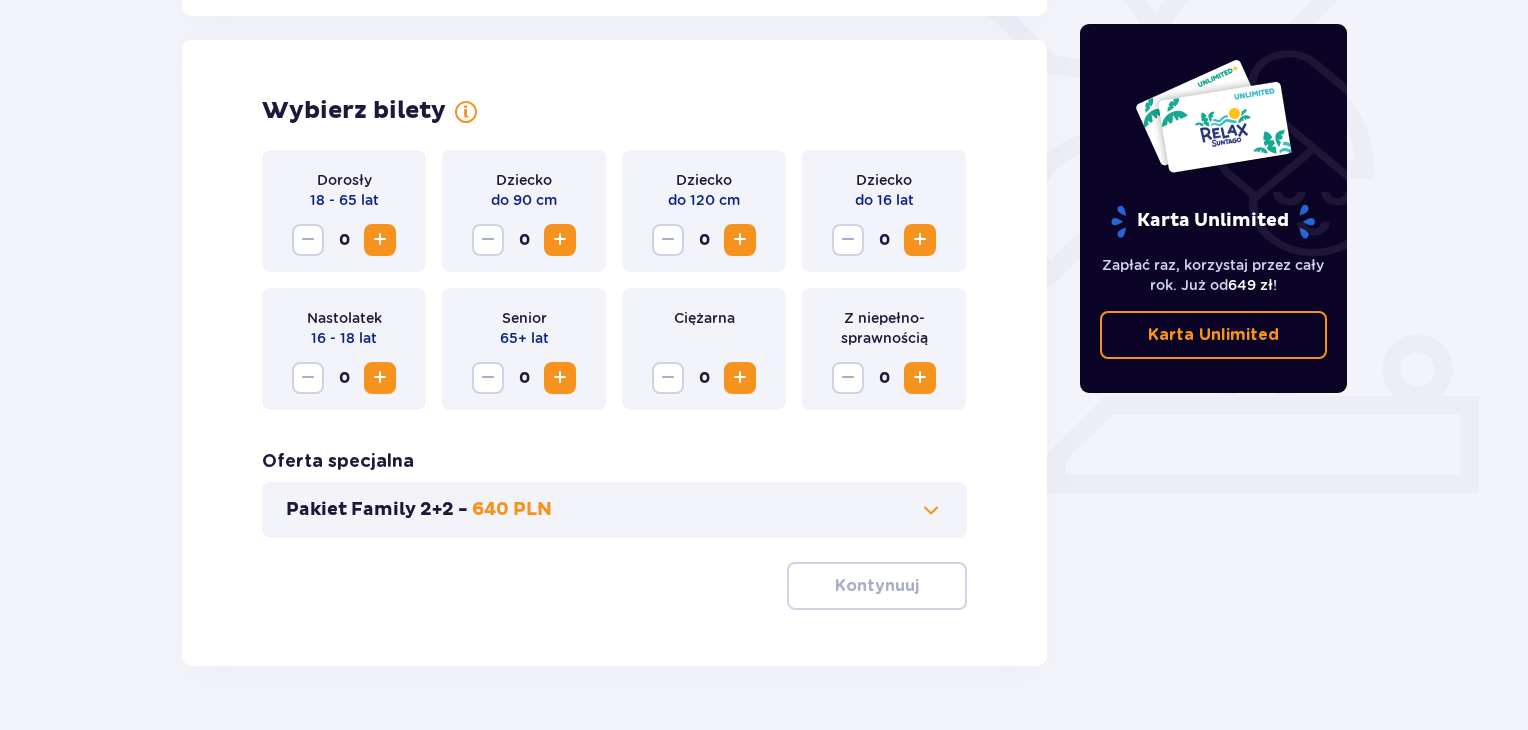 scroll, scrollTop: 556, scrollLeft: 0, axis: vertical 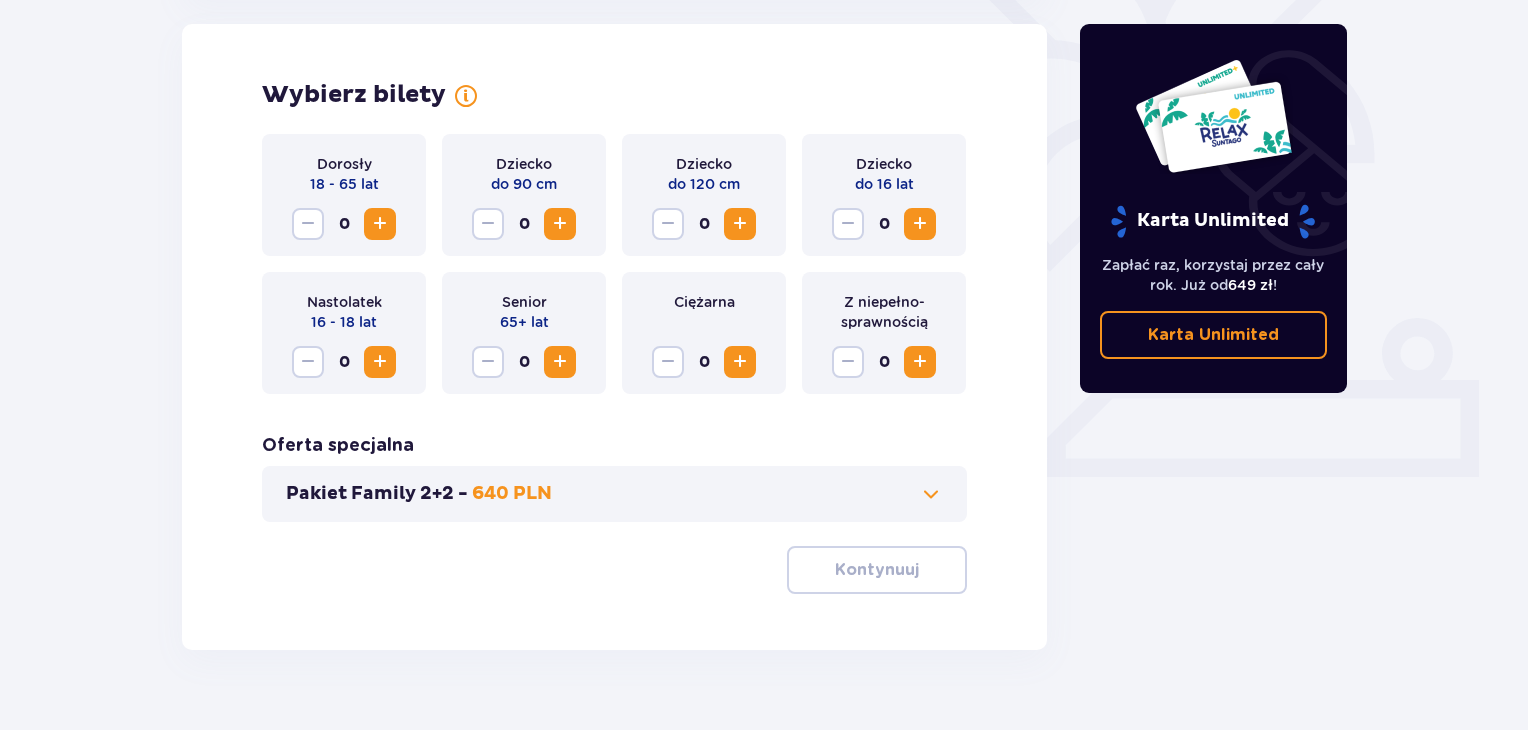 click at bounding box center (380, 224) 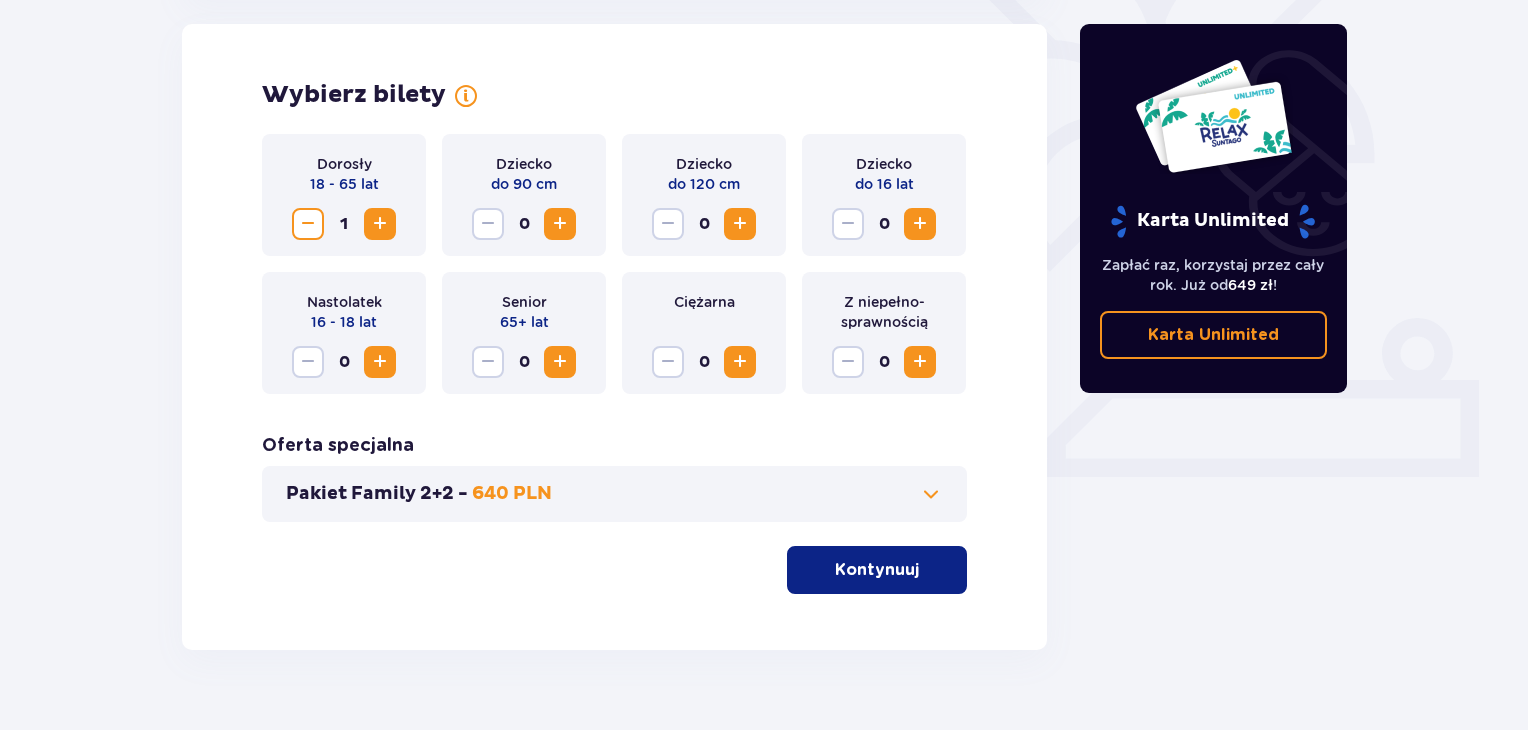 click at bounding box center (380, 224) 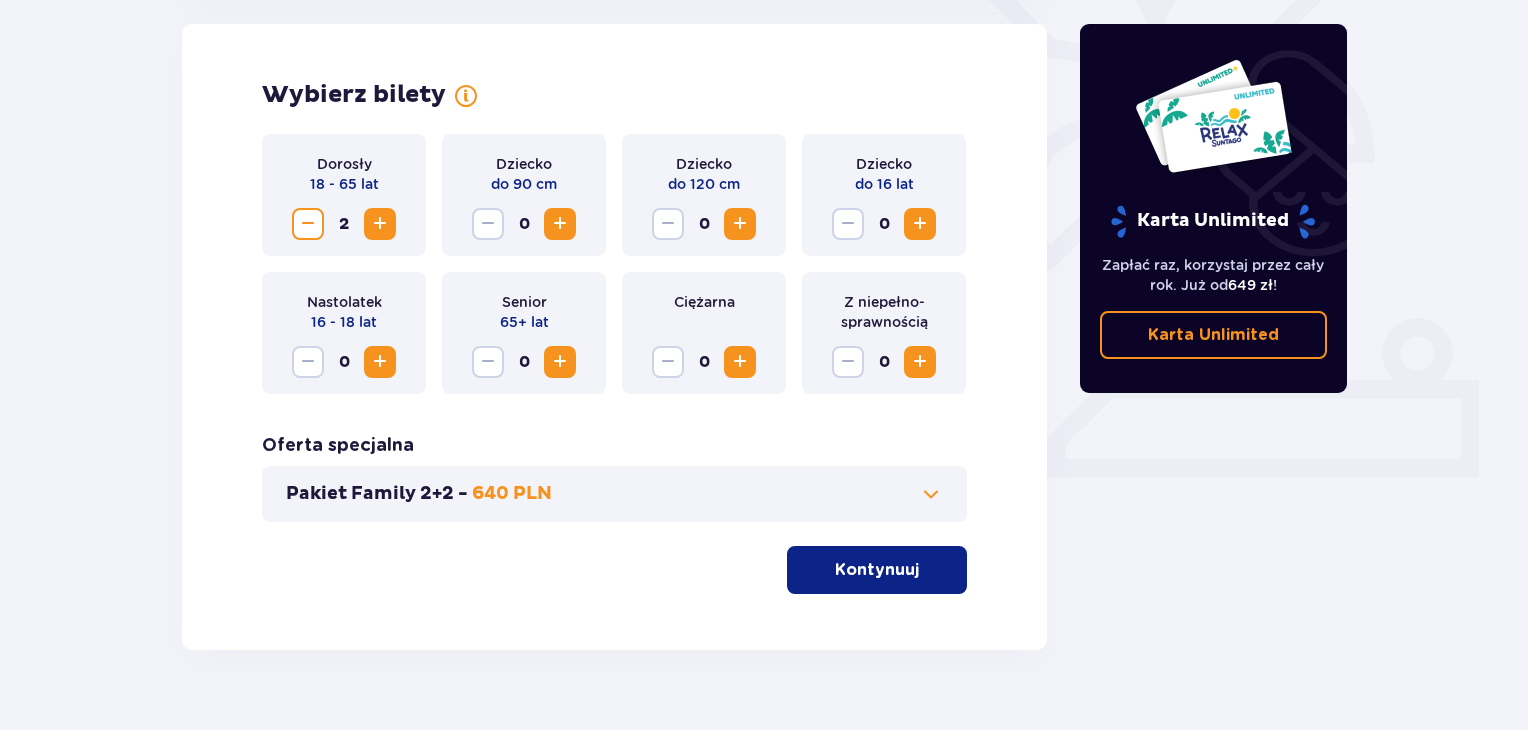 click at bounding box center (931, 494) 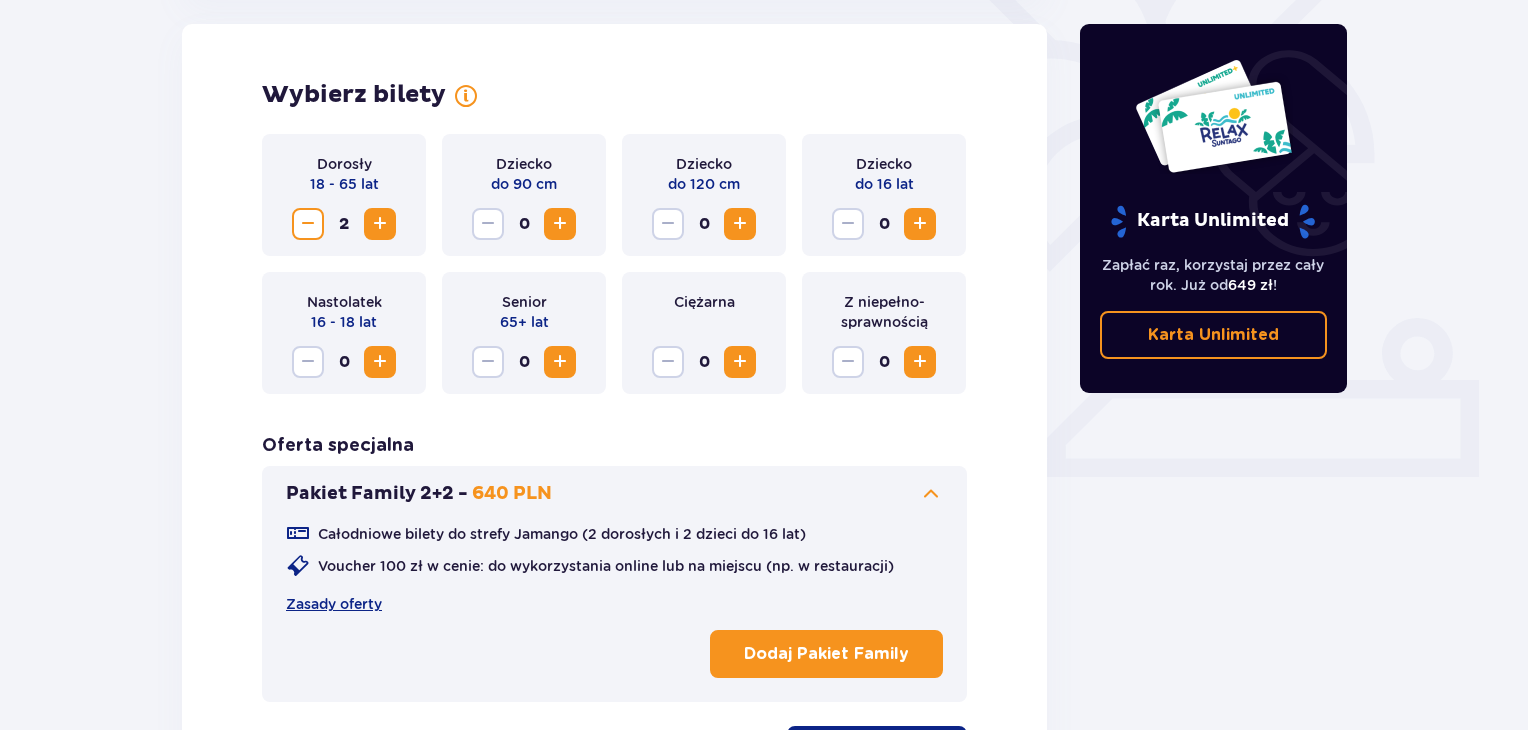 click at bounding box center (920, 224) 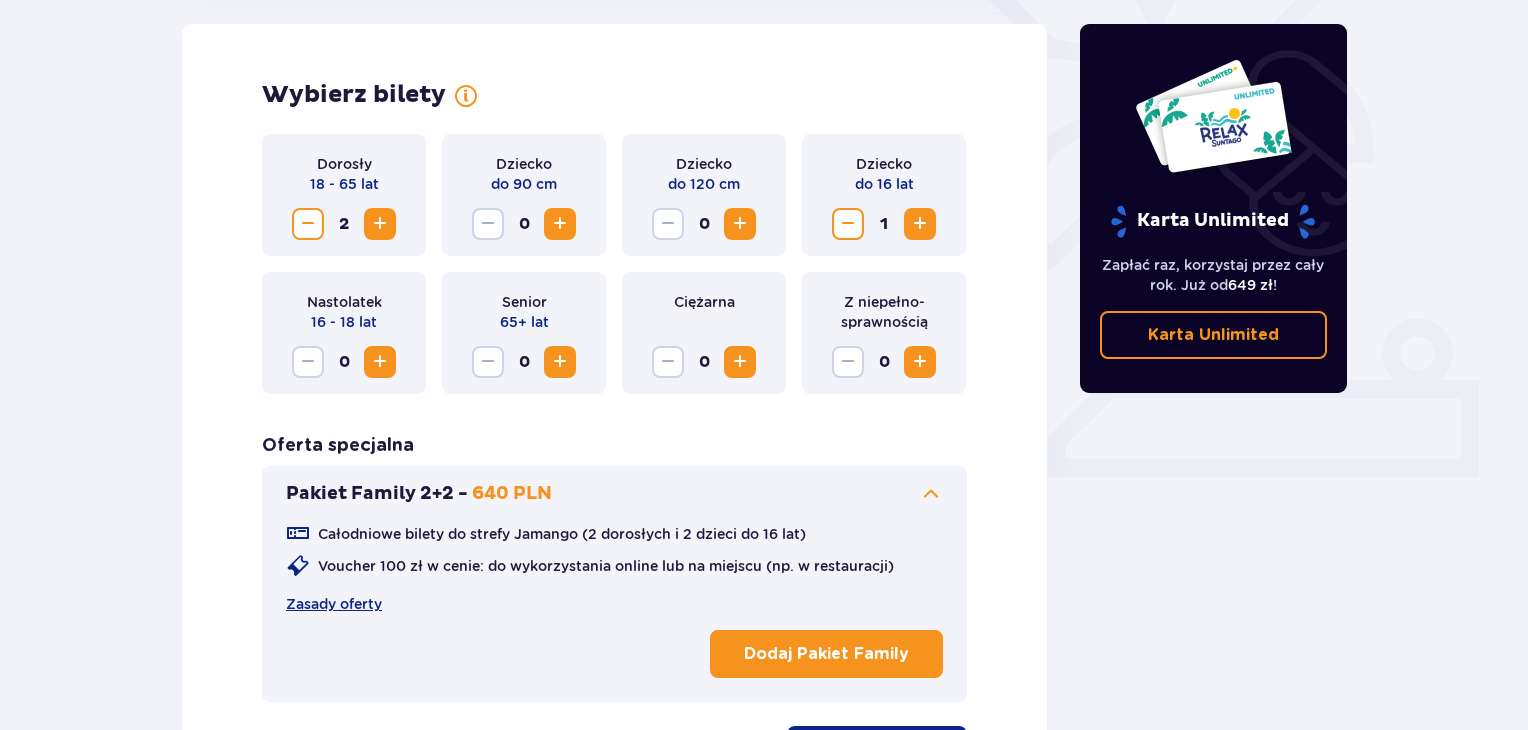 click at bounding box center [920, 224] 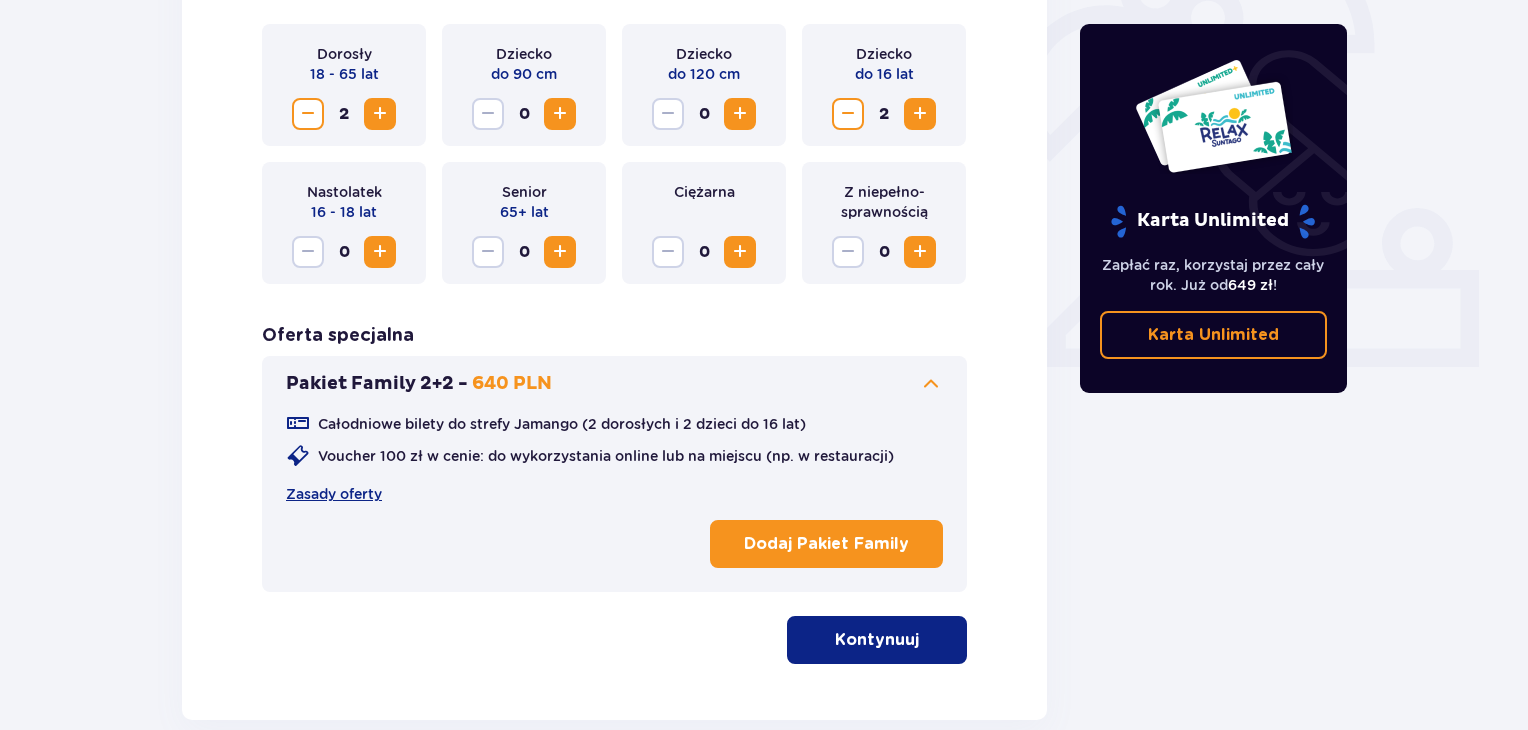 scroll, scrollTop: 664, scrollLeft: 0, axis: vertical 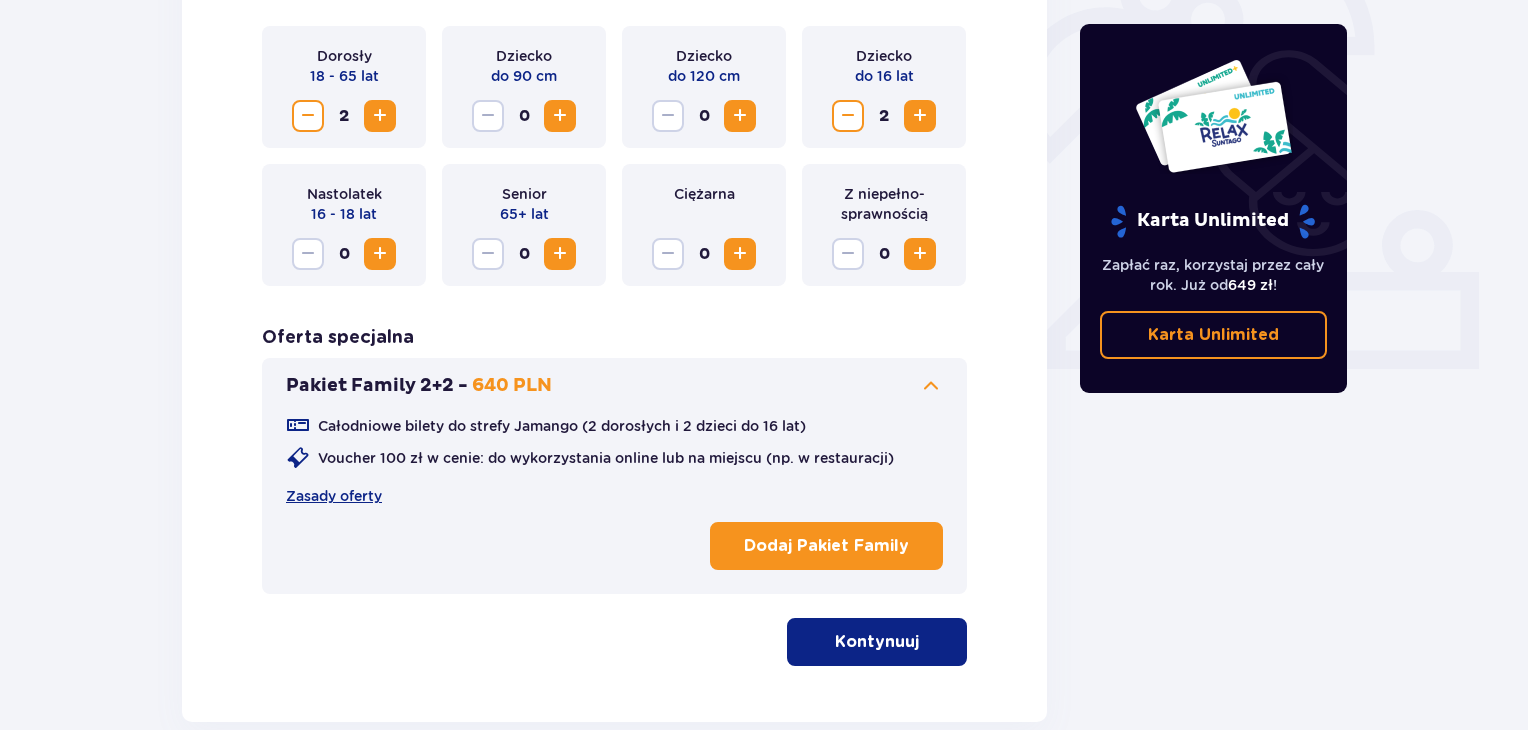 click on "Kontynuuj" at bounding box center (877, 642) 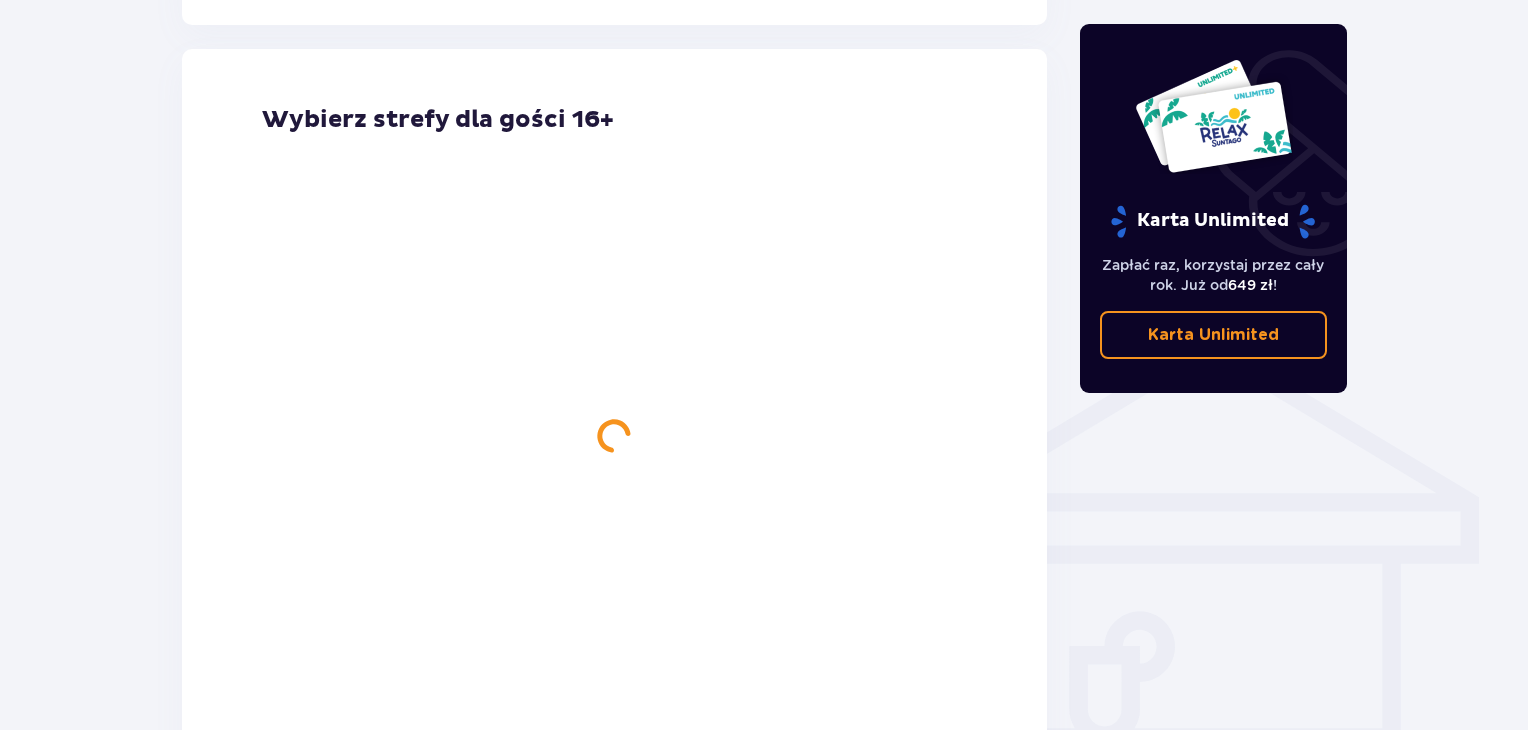 scroll, scrollTop: 1290, scrollLeft: 0, axis: vertical 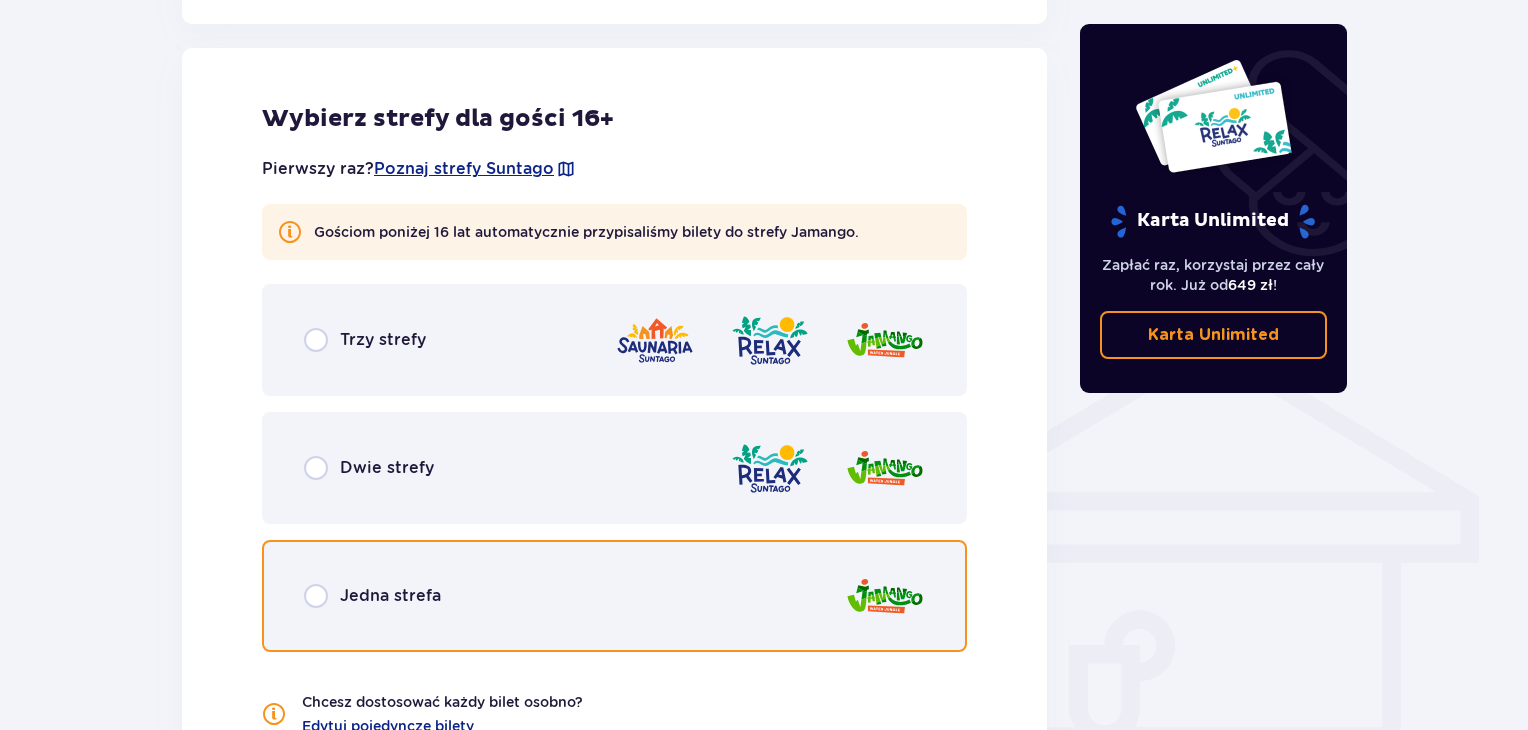 click at bounding box center [316, 596] 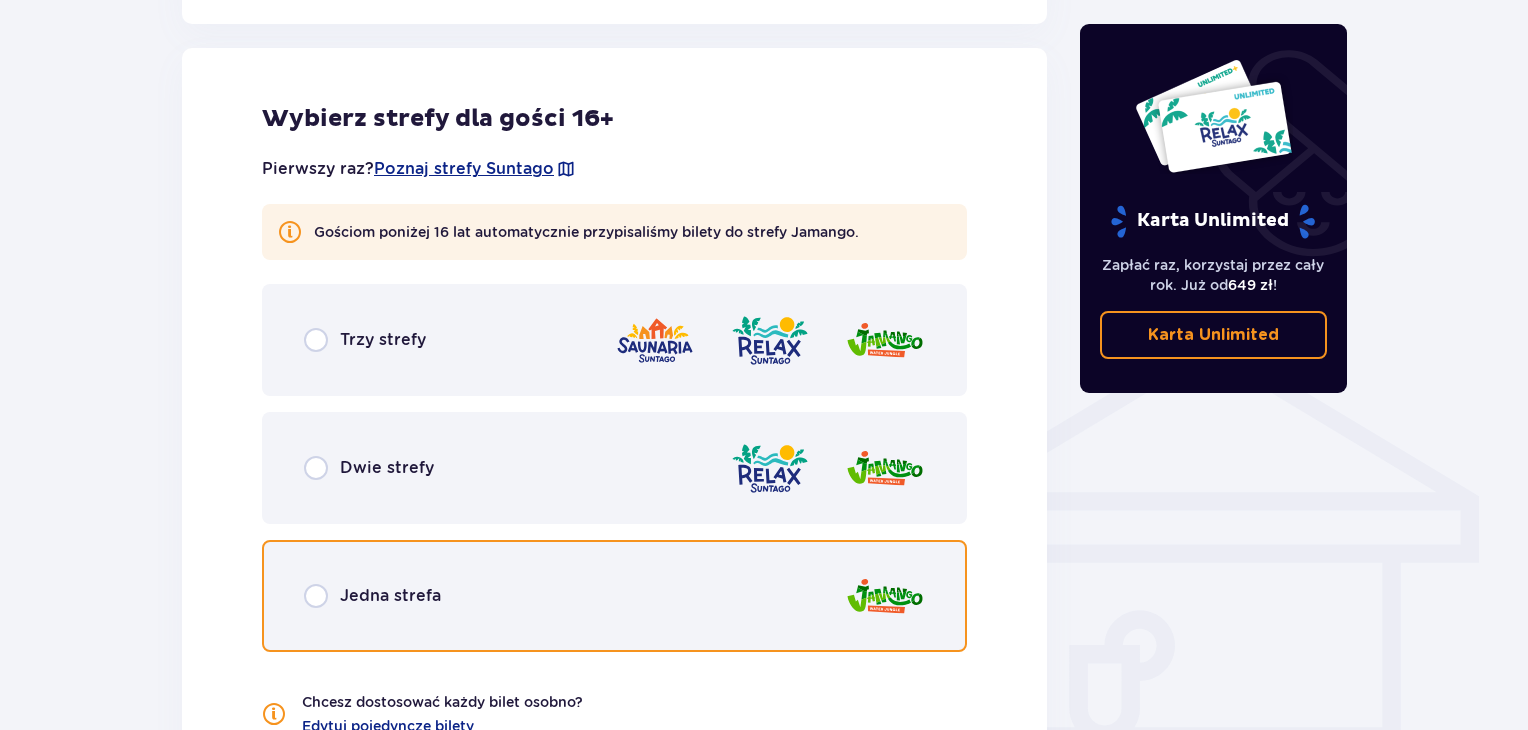 radio on "true" 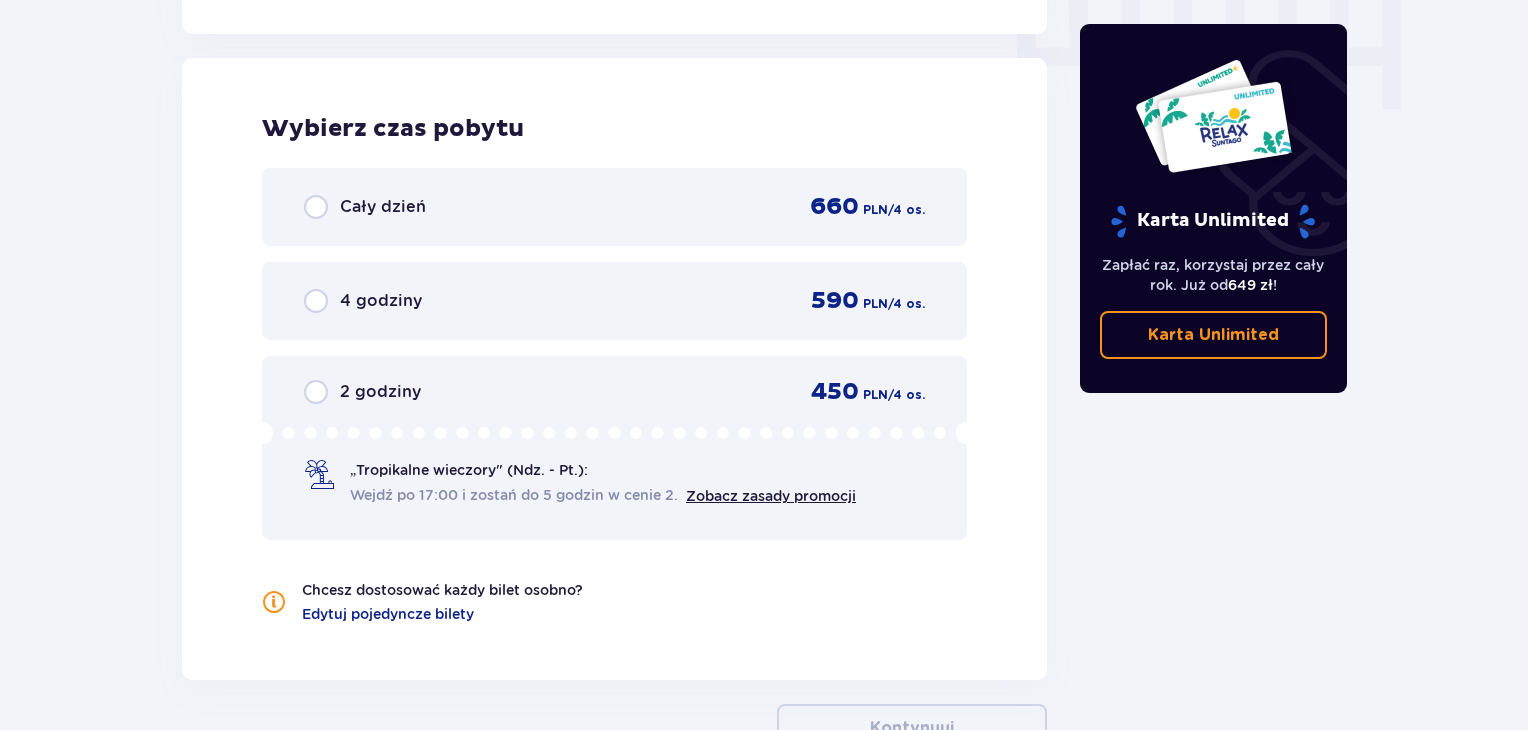 scroll, scrollTop: 2058, scrollLeft: 0, axis: vertical 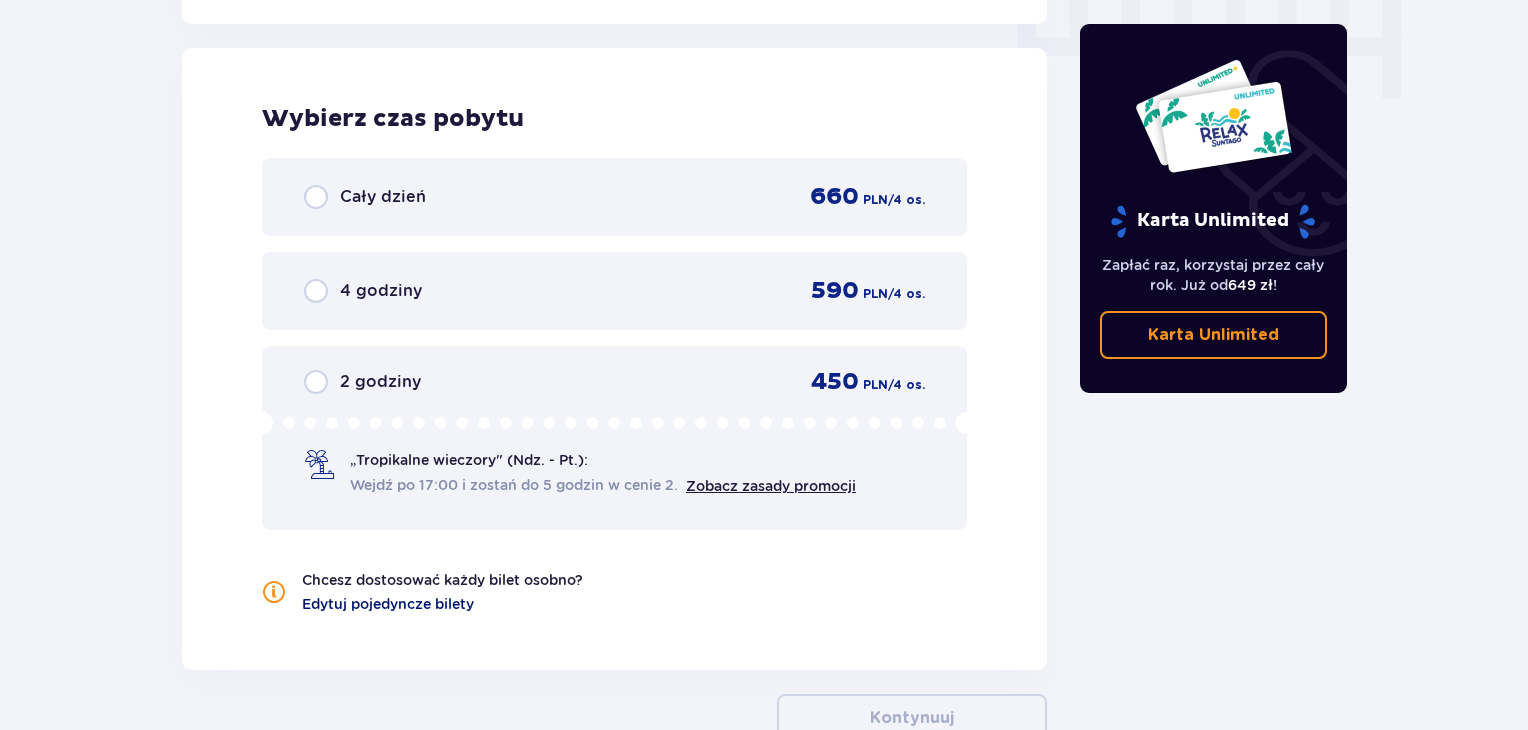 click on "Edytuj pojedyncze bilety" at bounding box center [388, 604] 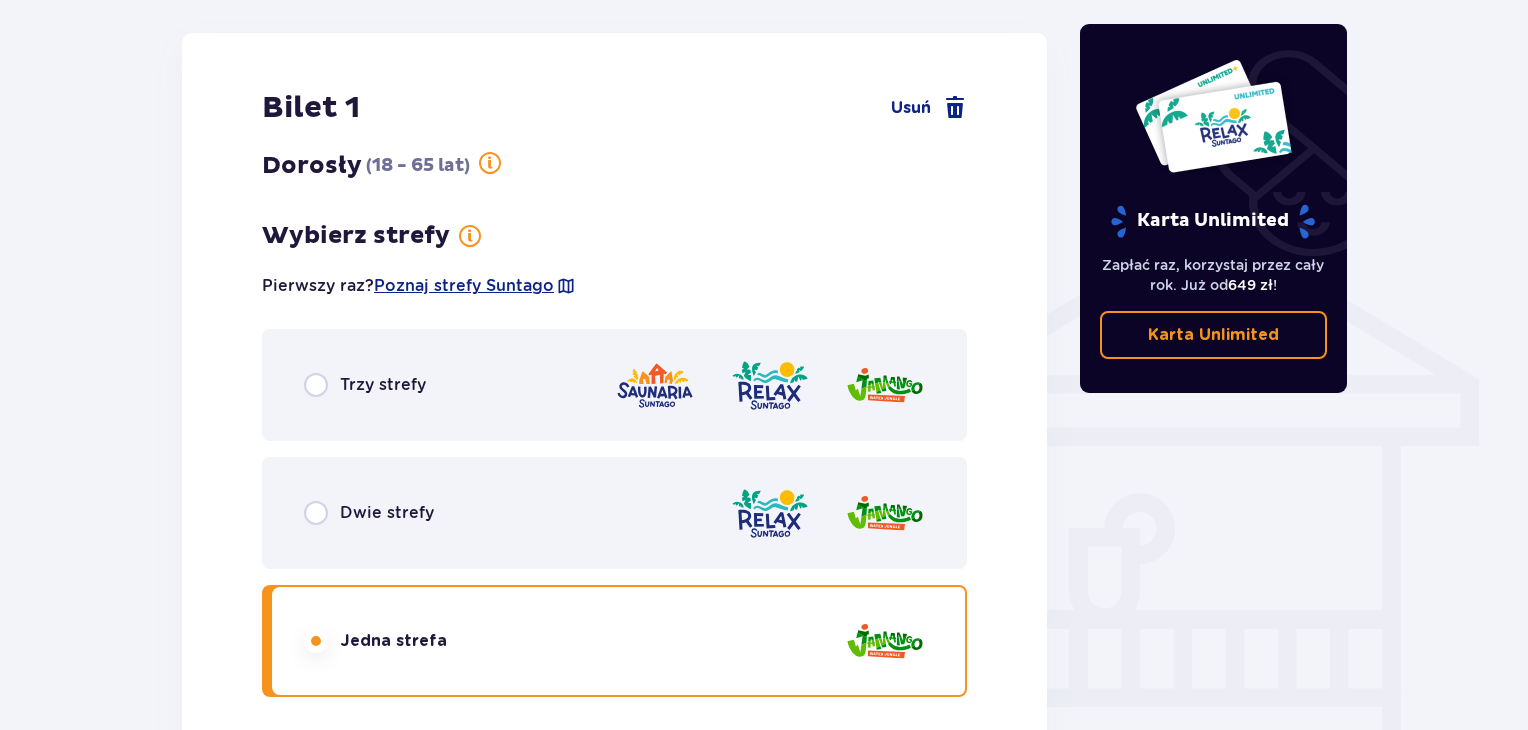 scroll, scrollTop: 1290, scrollLeft: 0, axis: vertical 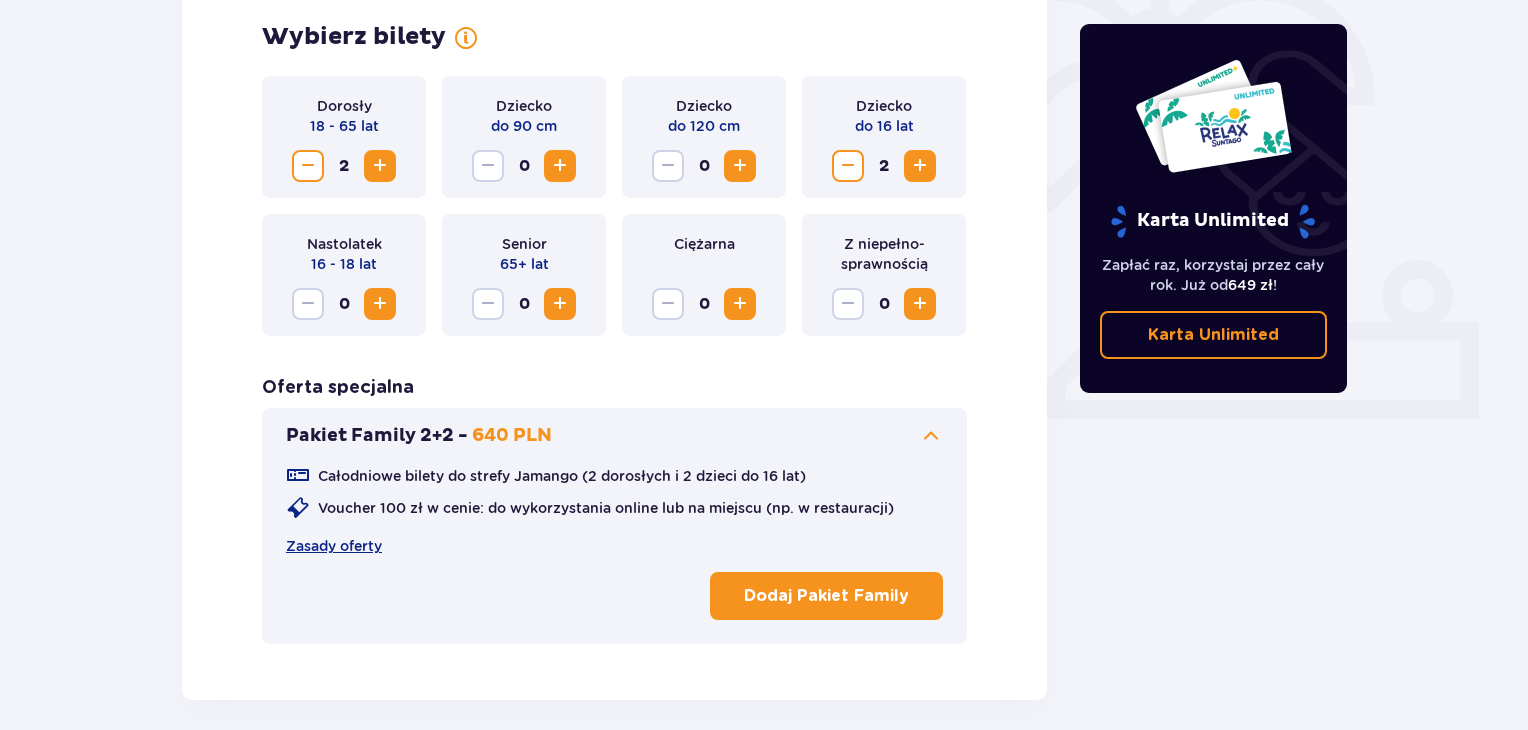 click at bounding box center (848, 166) 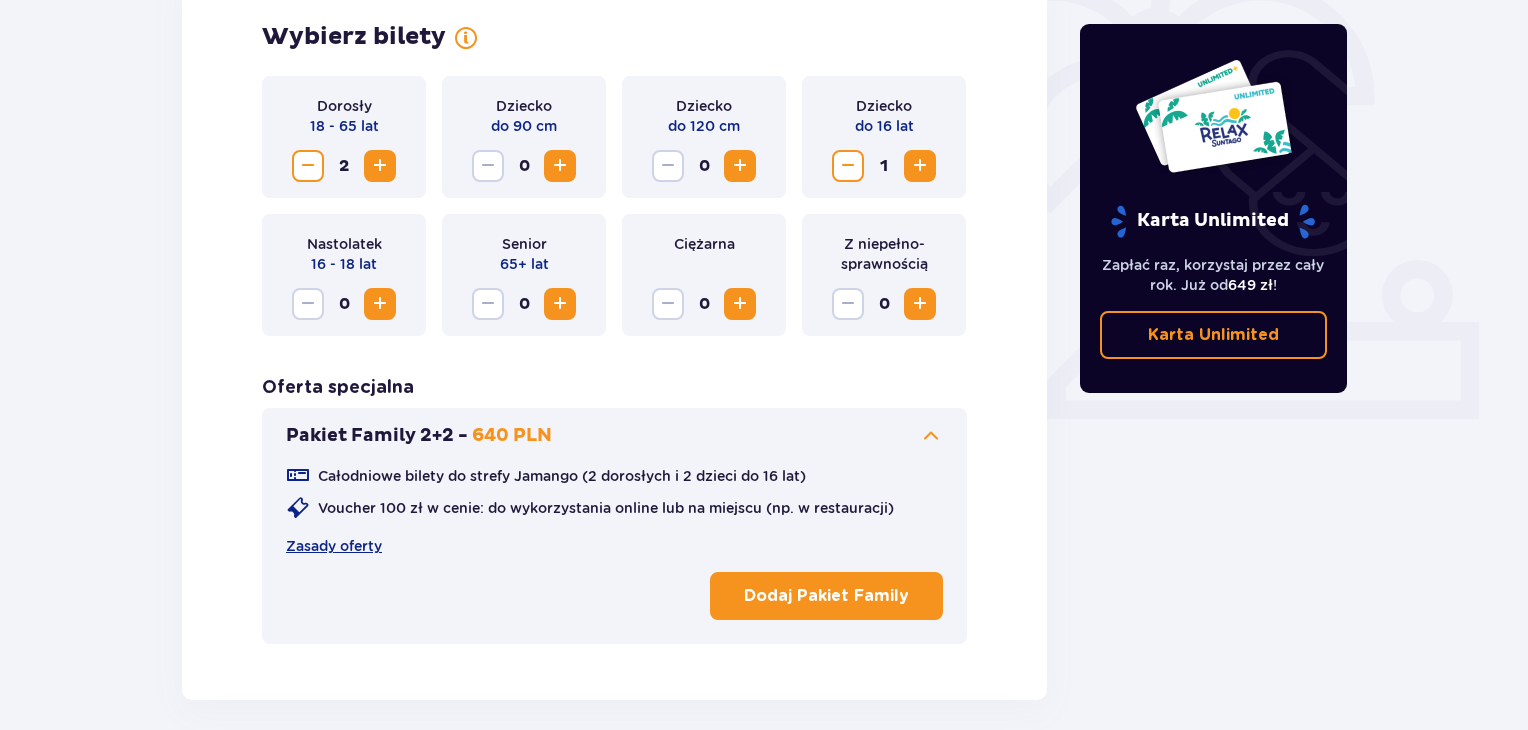 click at bounding box center [848, 166] 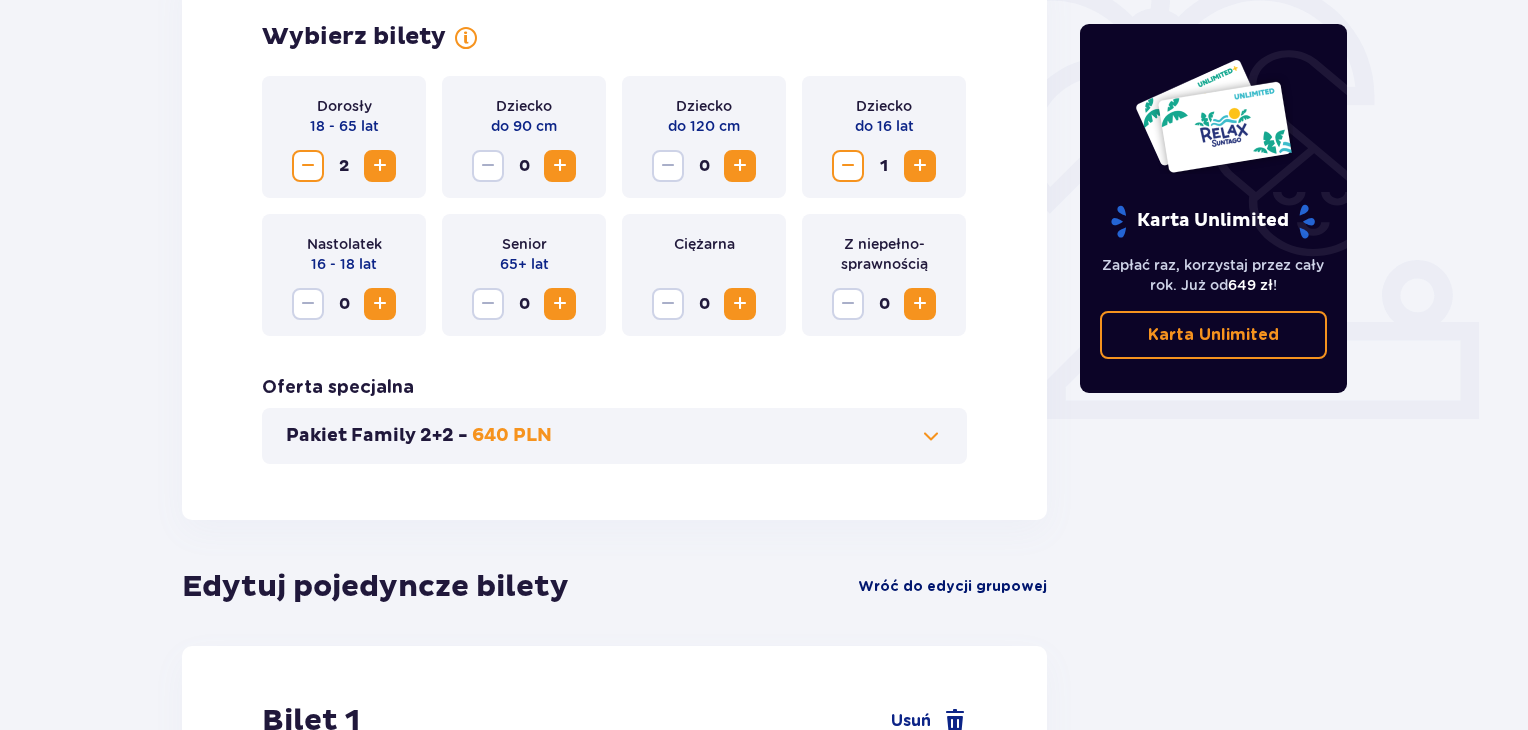click on "Wróć do edycji grupowej" at bounding box center [952, 587] 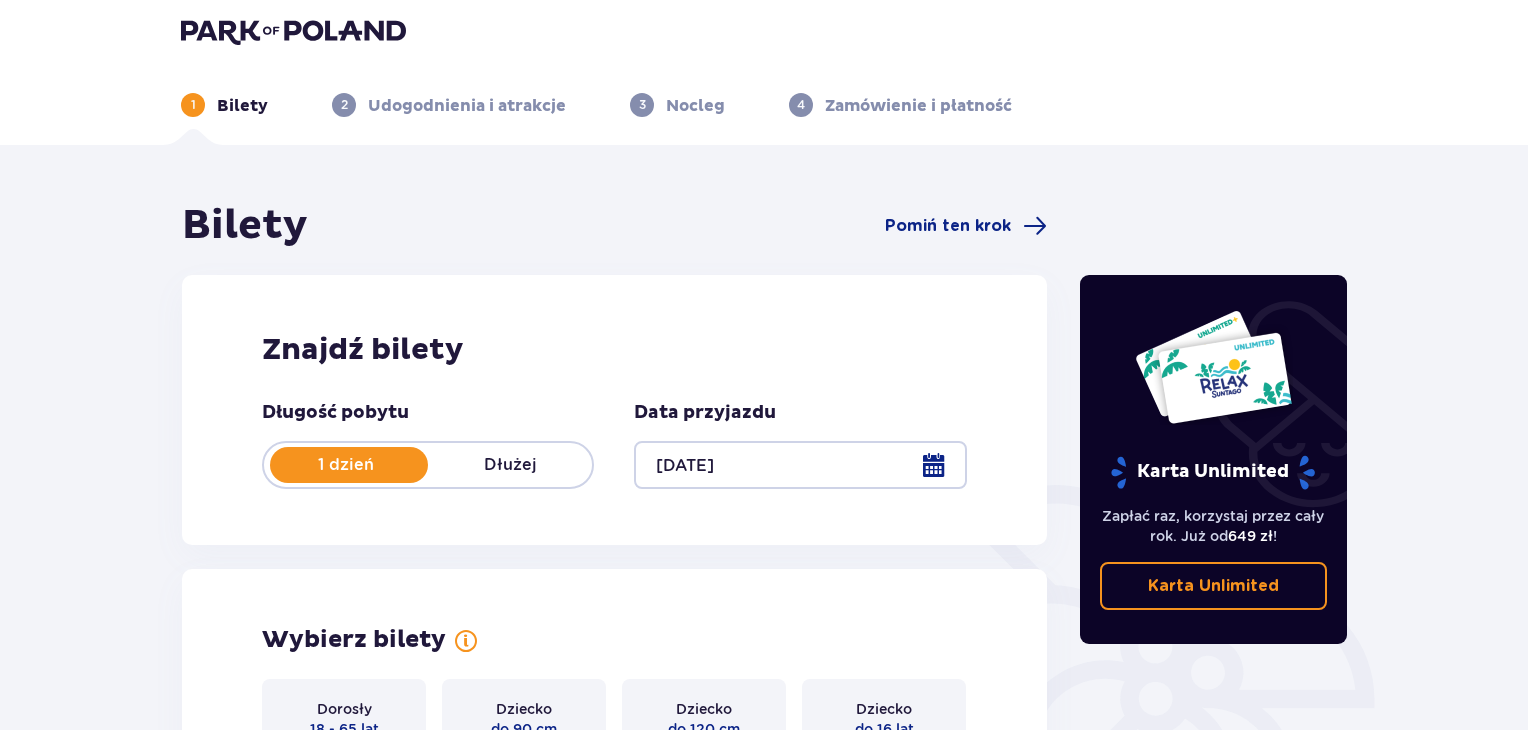 scroll, scrollTop: 0, scrollLeft: 0, axis: both 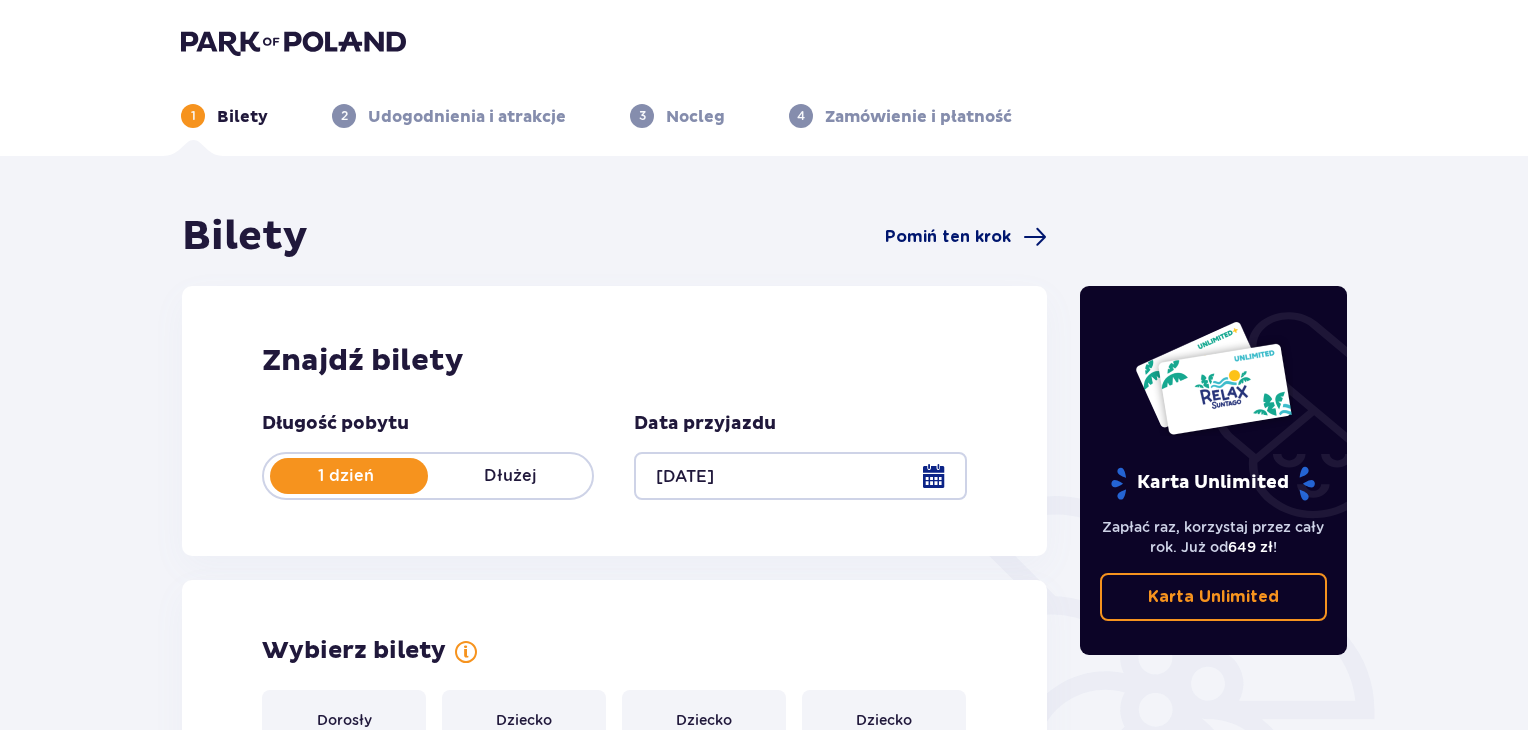 click on "Pomiń ten krok" at bounding box center (948, 237) 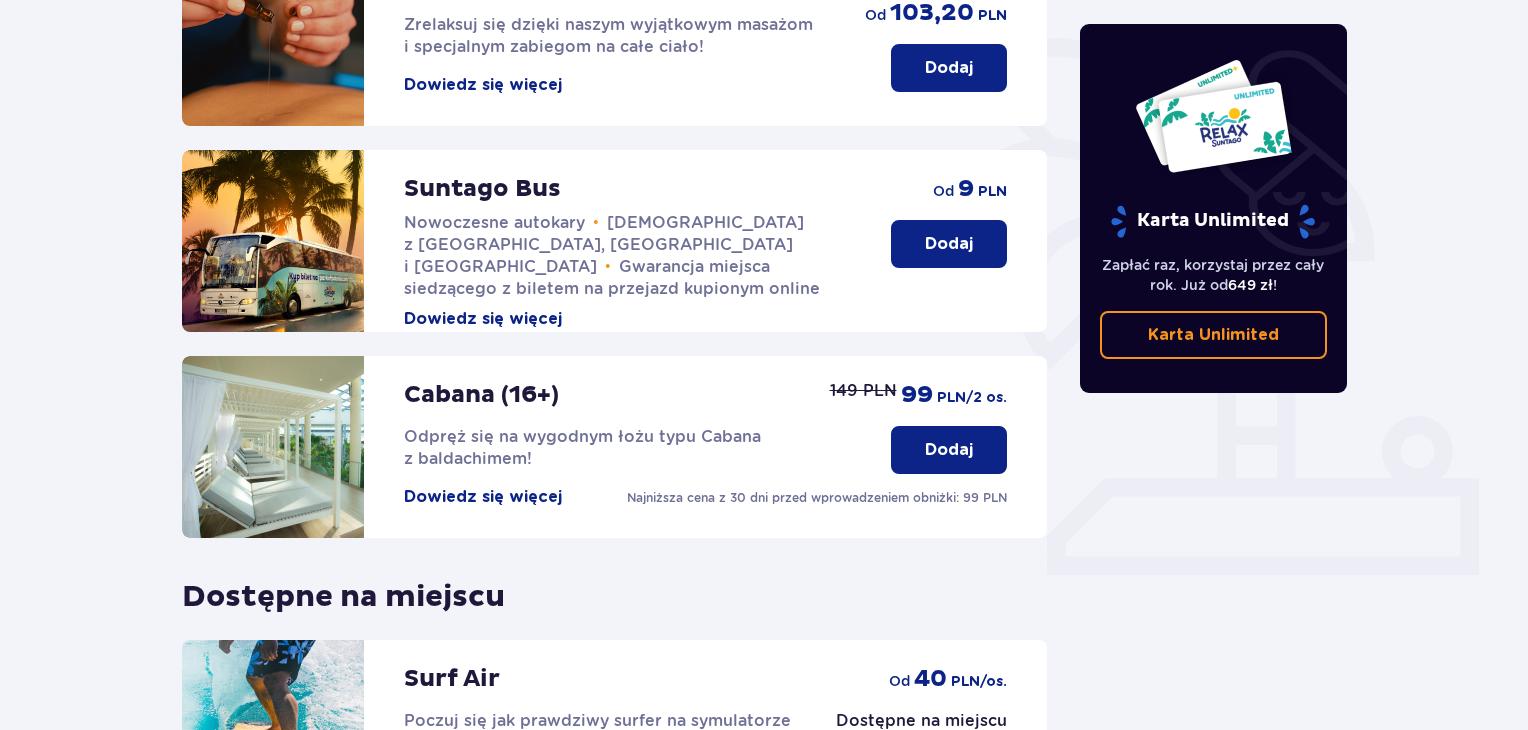 scroll, scrollTop: 0, scrollLeft: 0, axis: both 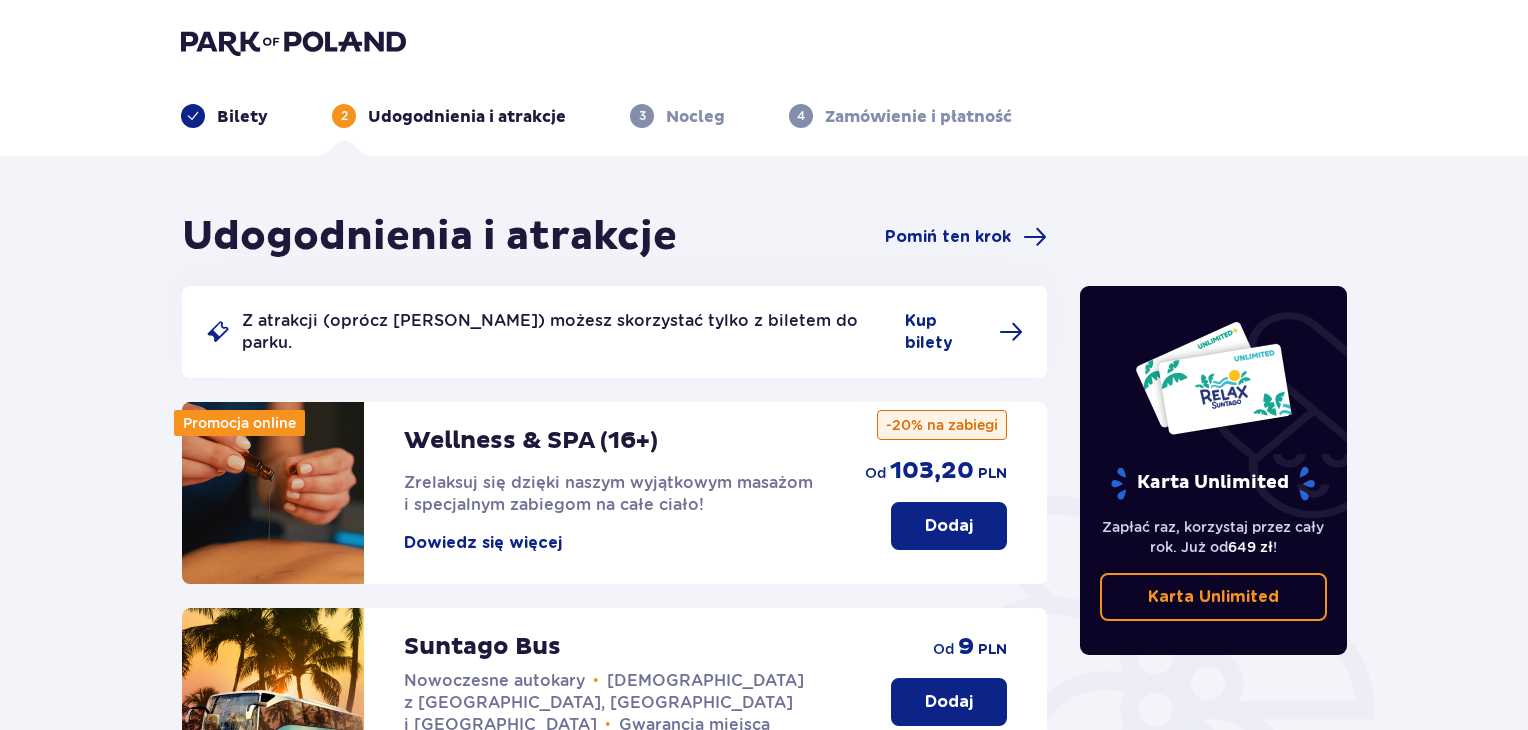 click at bounding box center (193, 116) 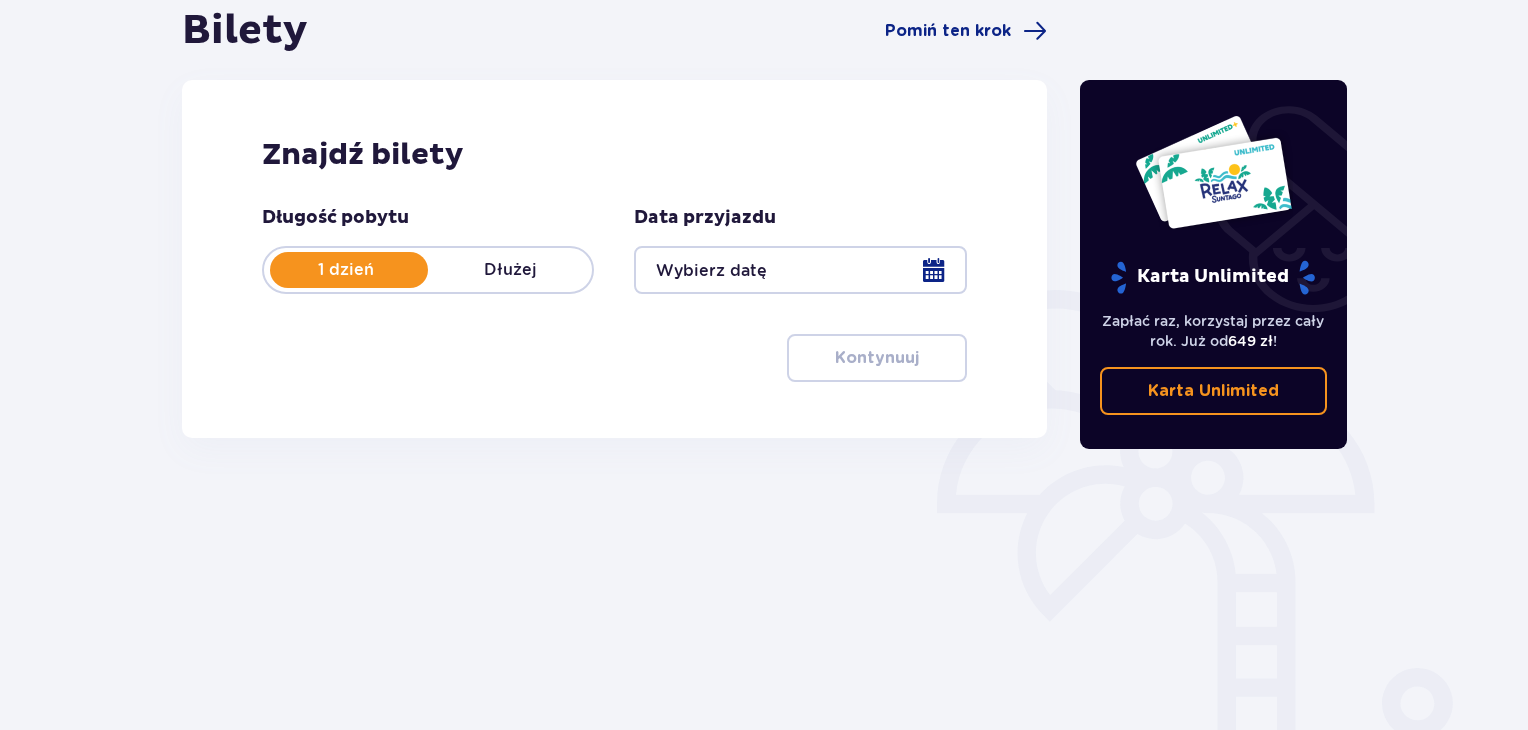 scroll, scrollTop: 208, scrollLeft: 0, axis: vertical 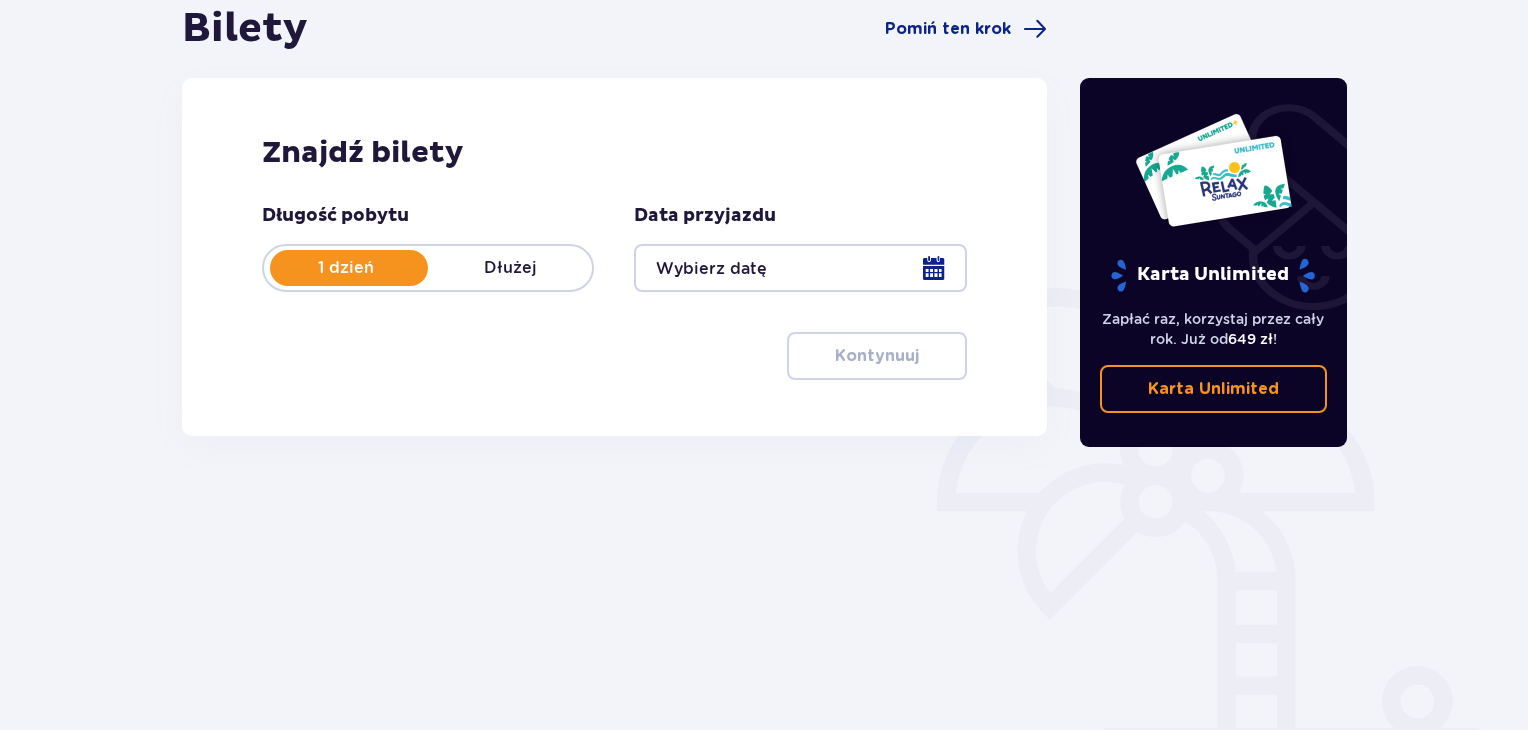 click at bounding box center (800, 268) 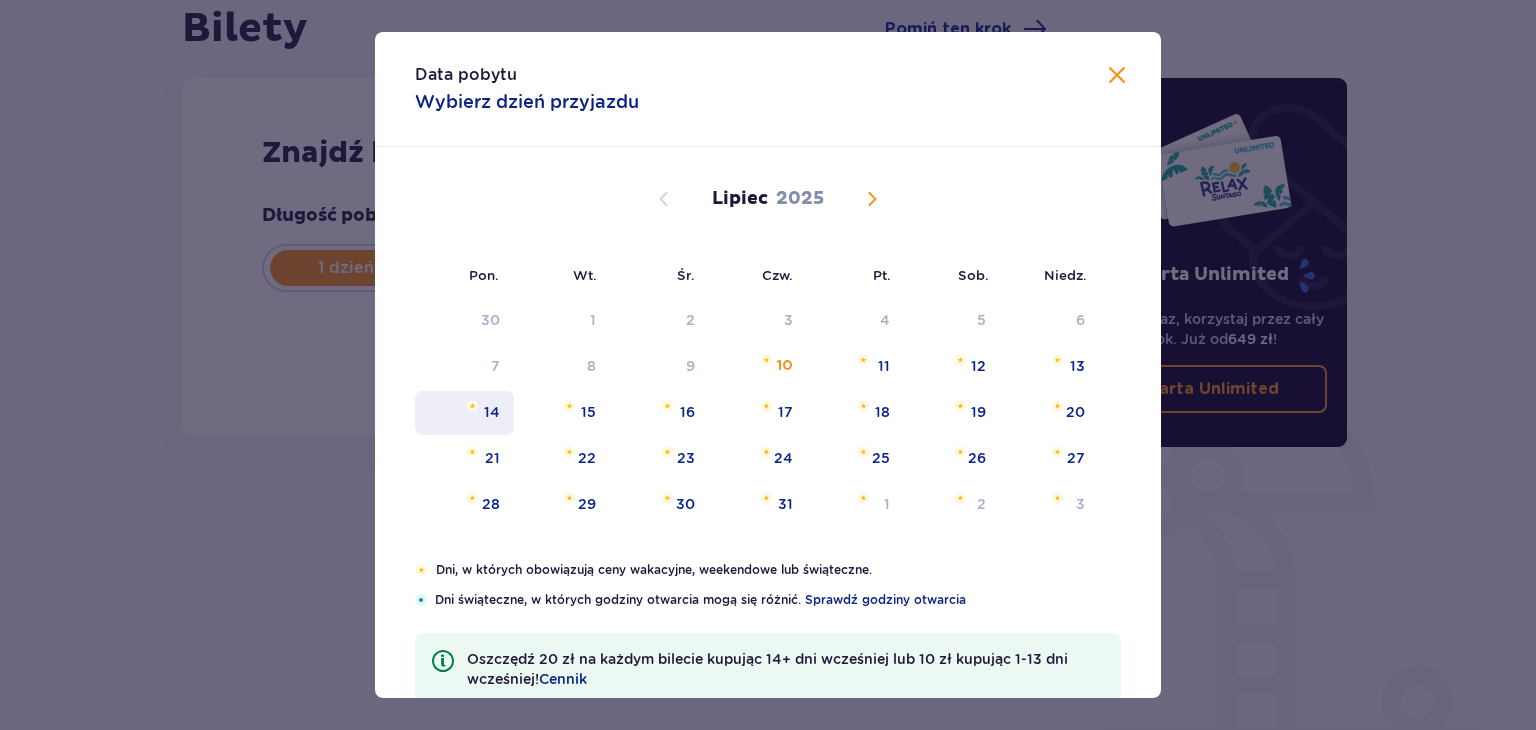 click on "14" at bounding box center (492, 412) 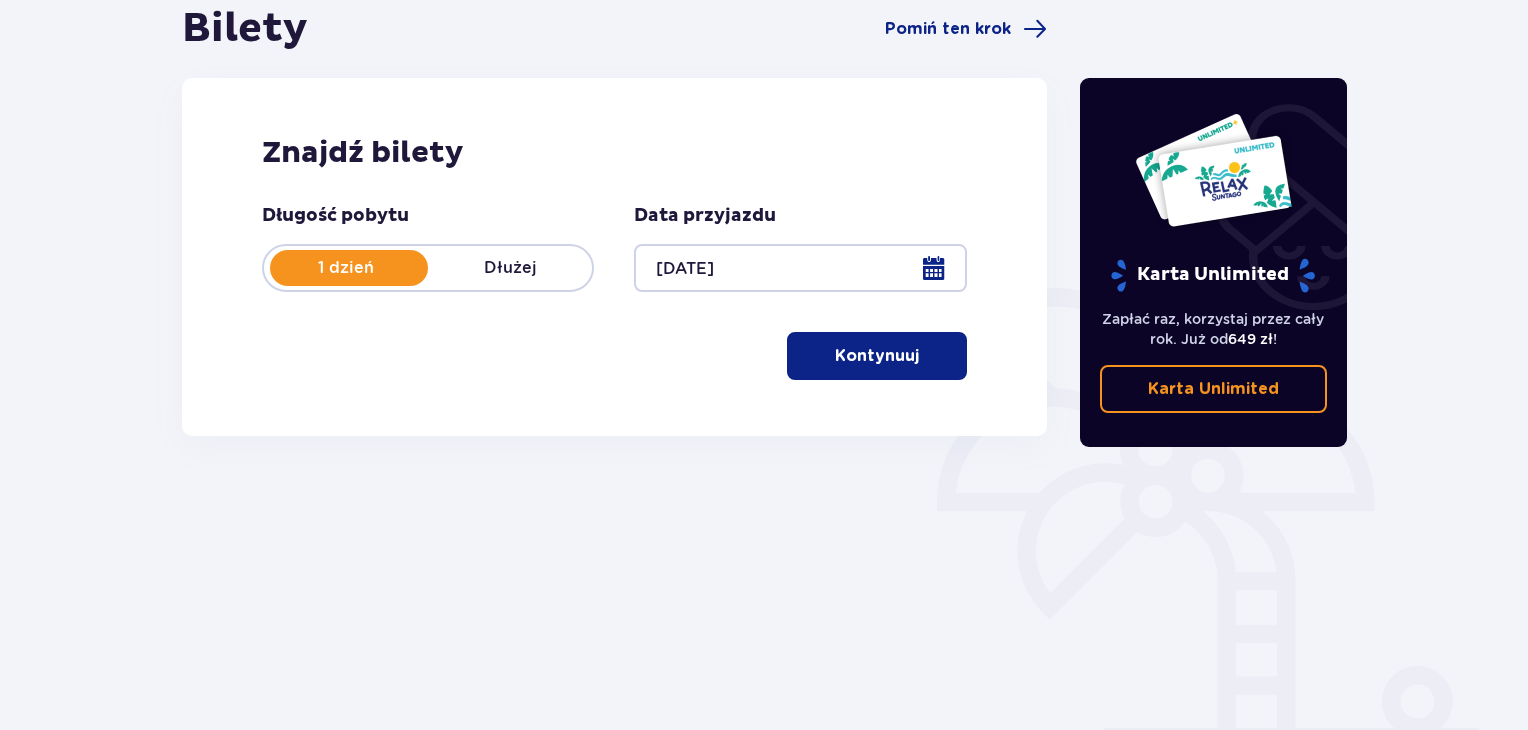 click on "Kontynuuj" at bounding box center [877, 356] 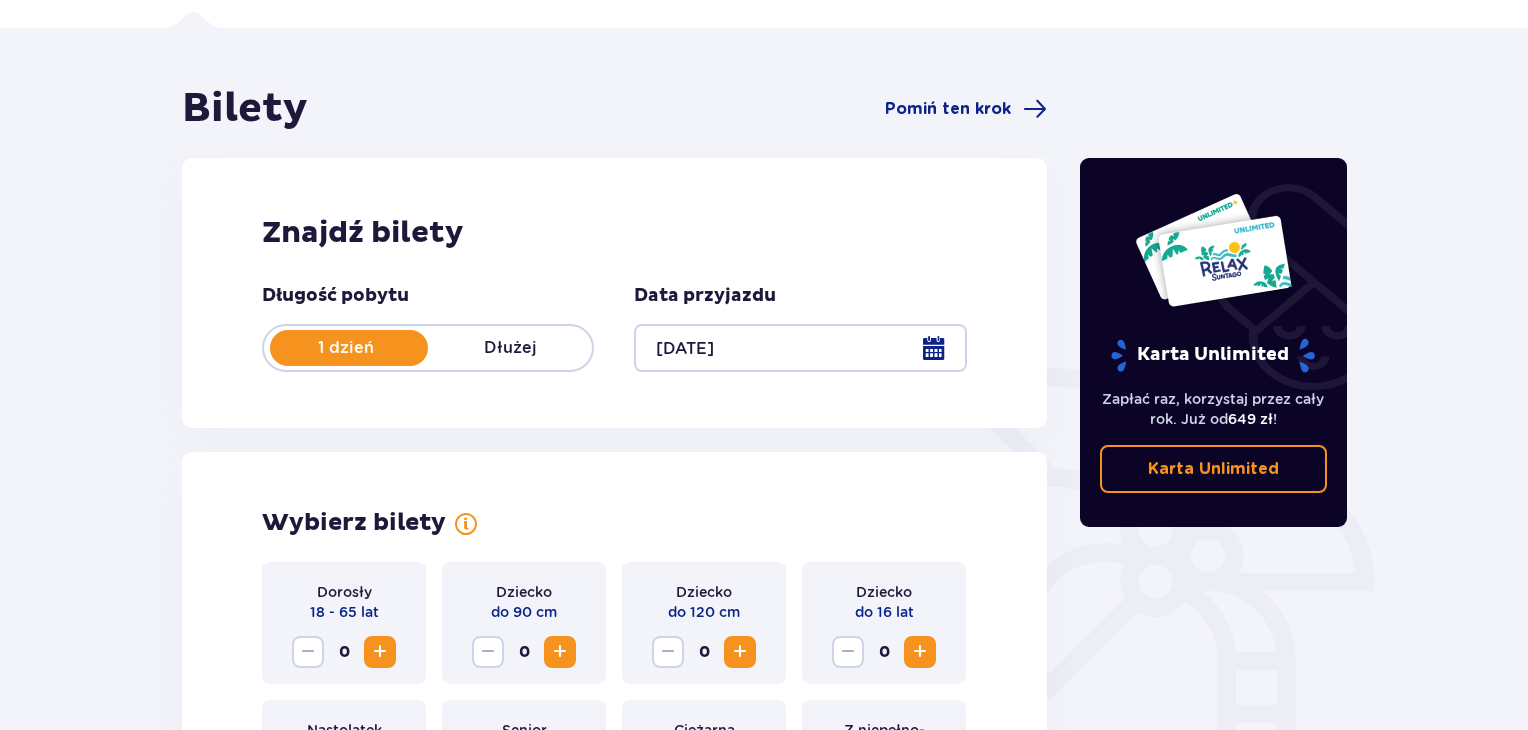 scroll, scrollTop: 122, scrollLeft: 0, axis: vertical 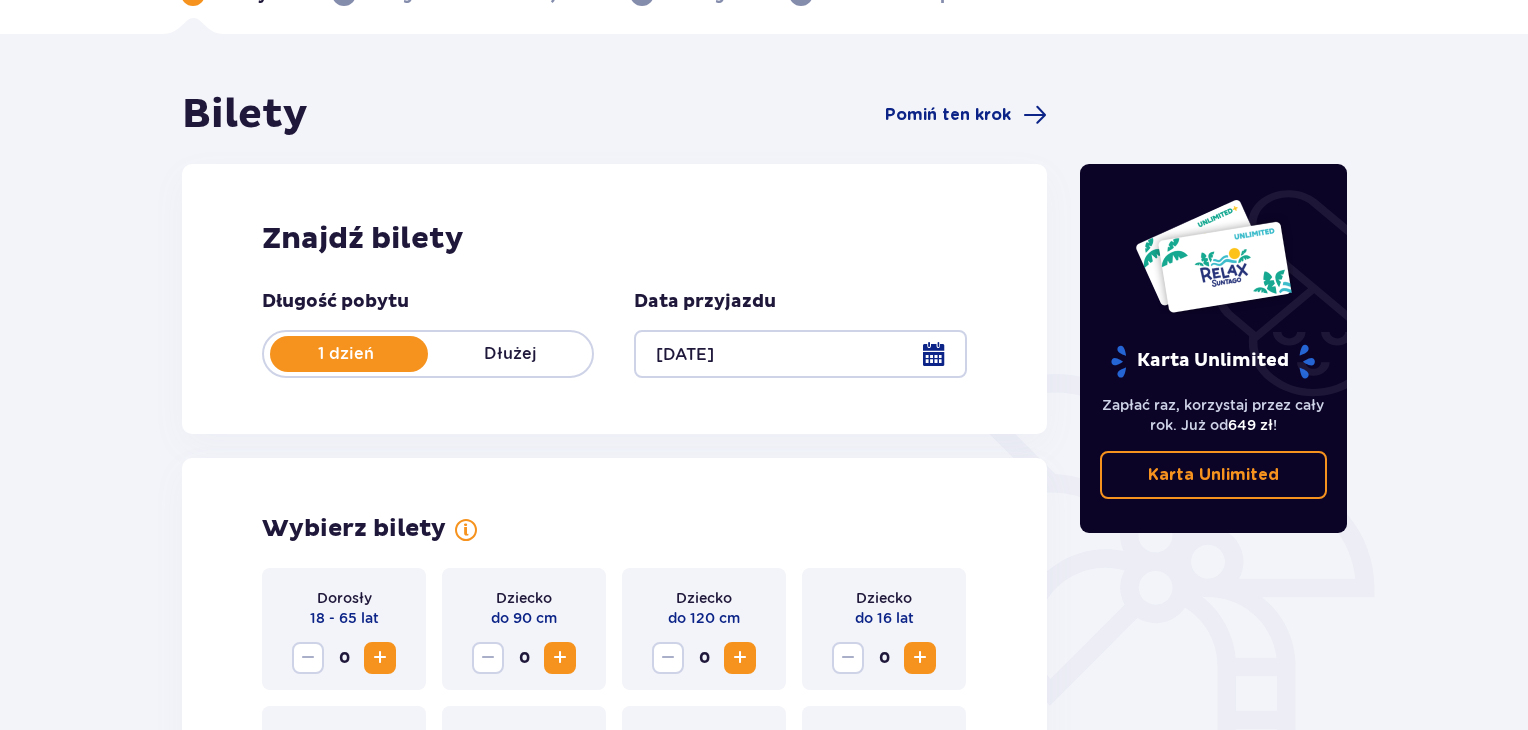 click on "1 dzień" at bounding box center (346, 354) 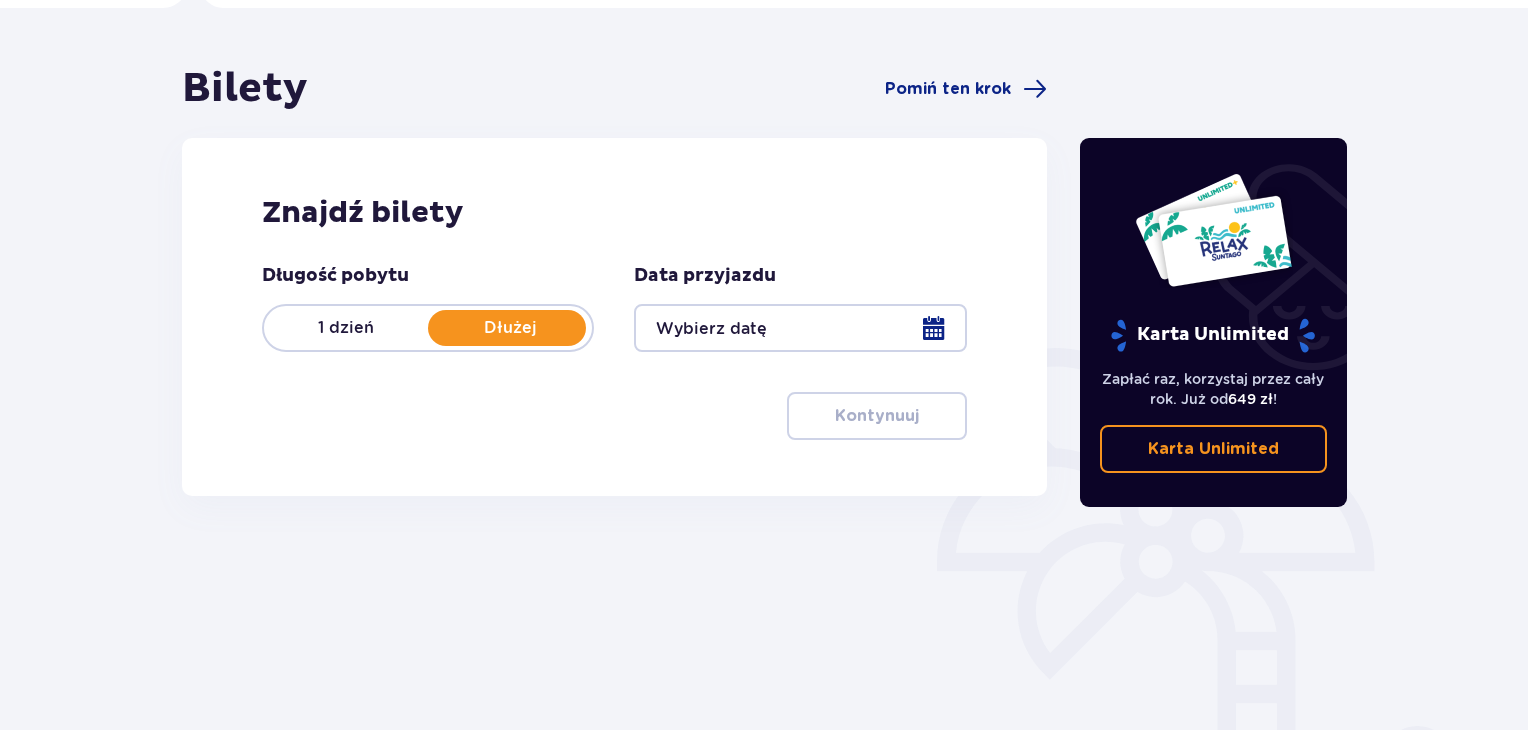 scroll, scrollTop: 150, scrollLeft: 0, axis: vertical 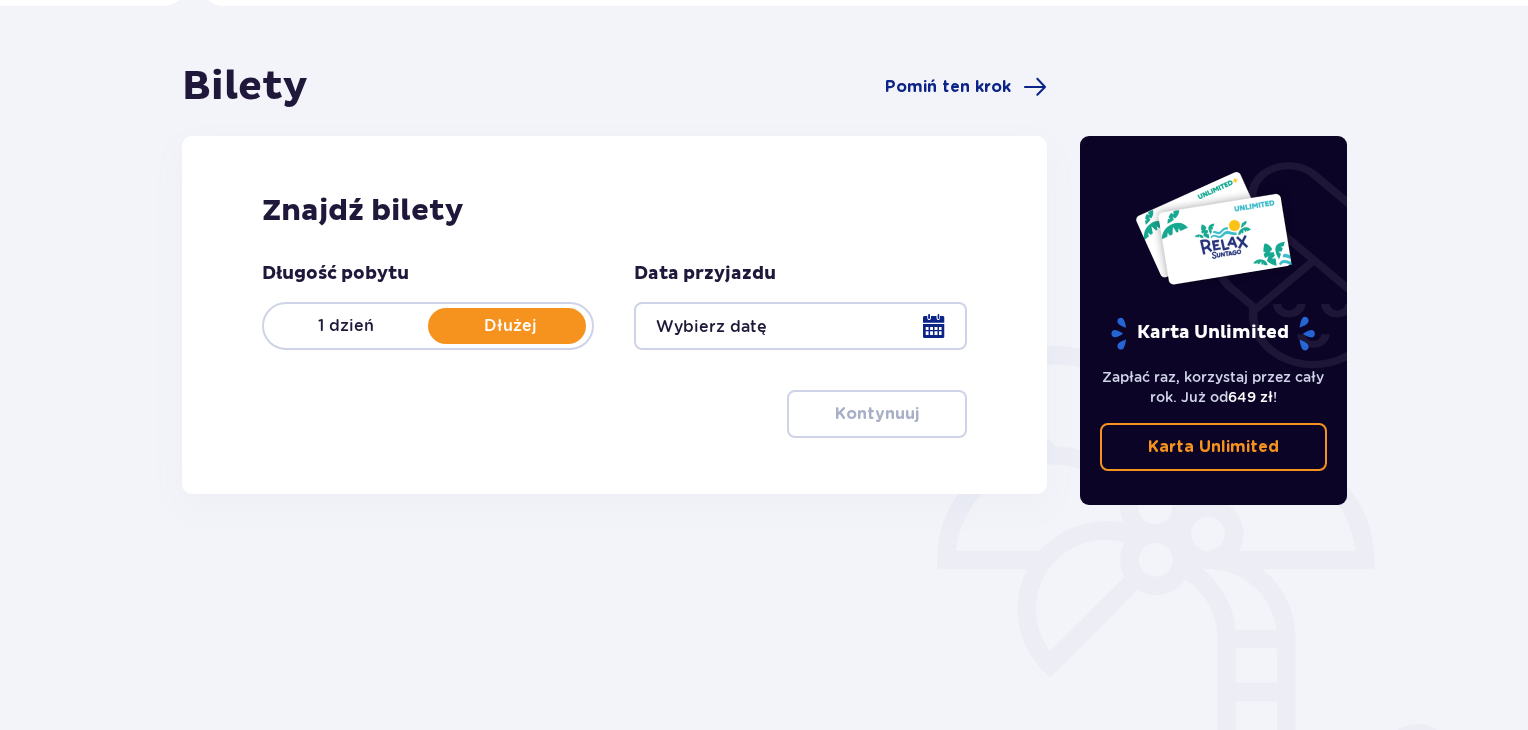 click on "1 dzień" at bounding box center [346, 326] 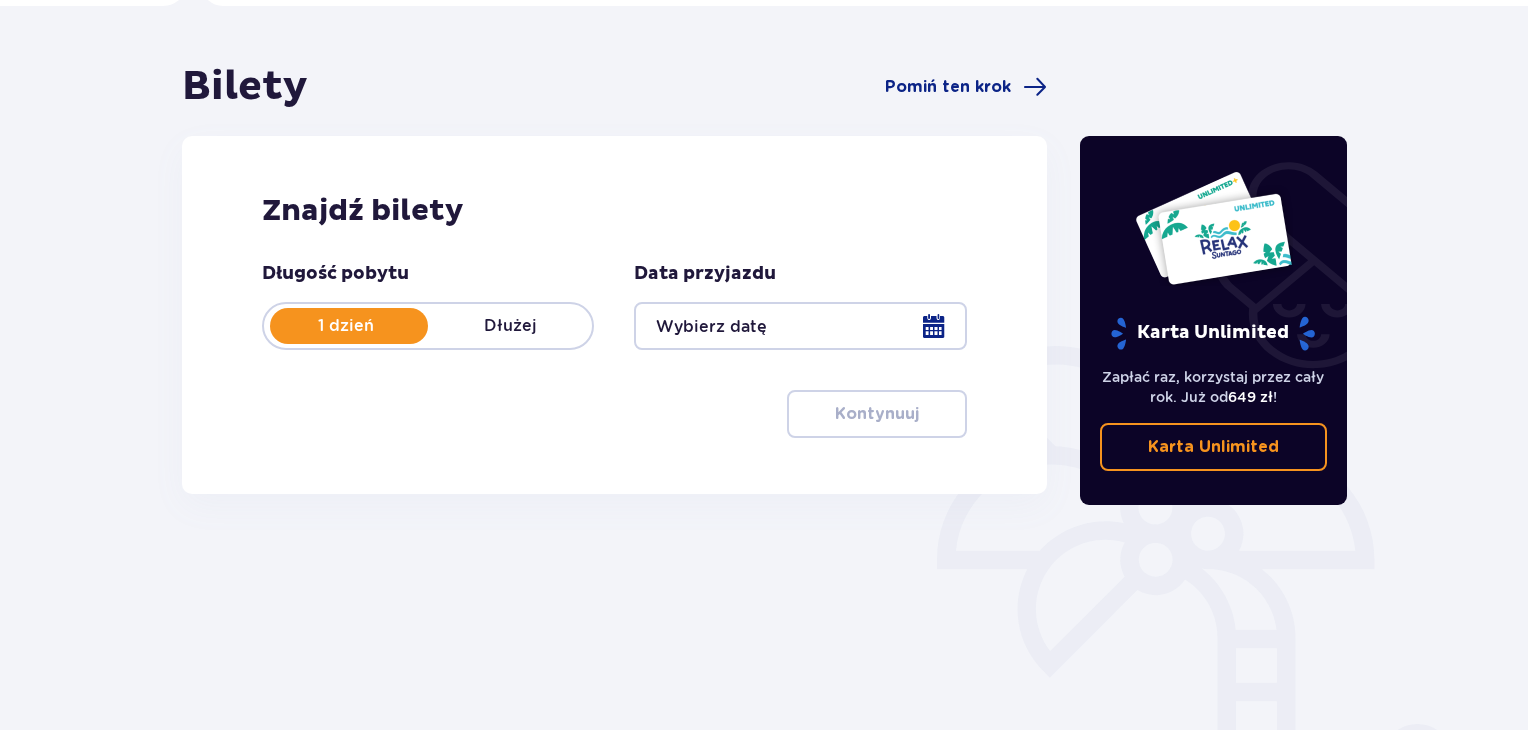 click at bounding box center (800, 326) 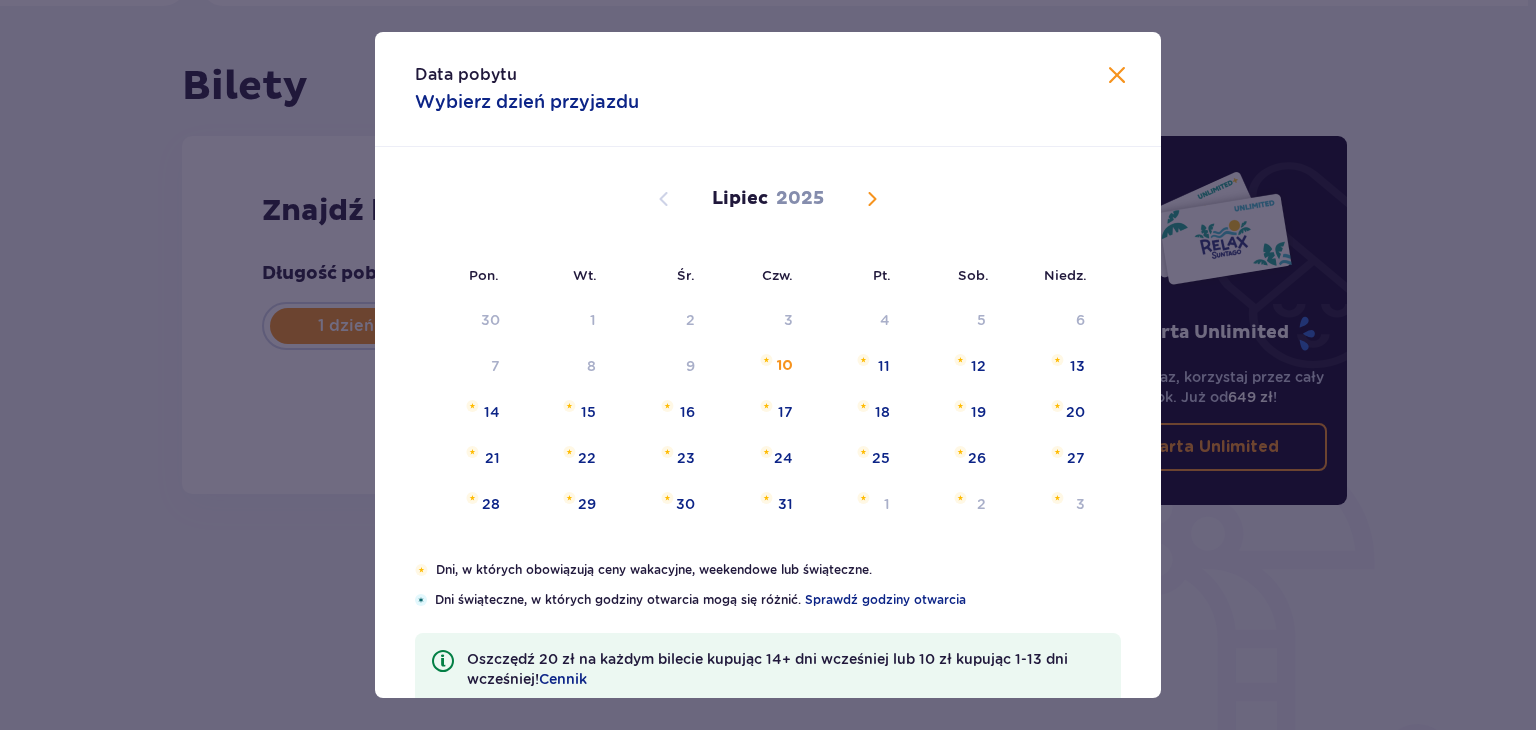 click at bounding box center (1117, 76) 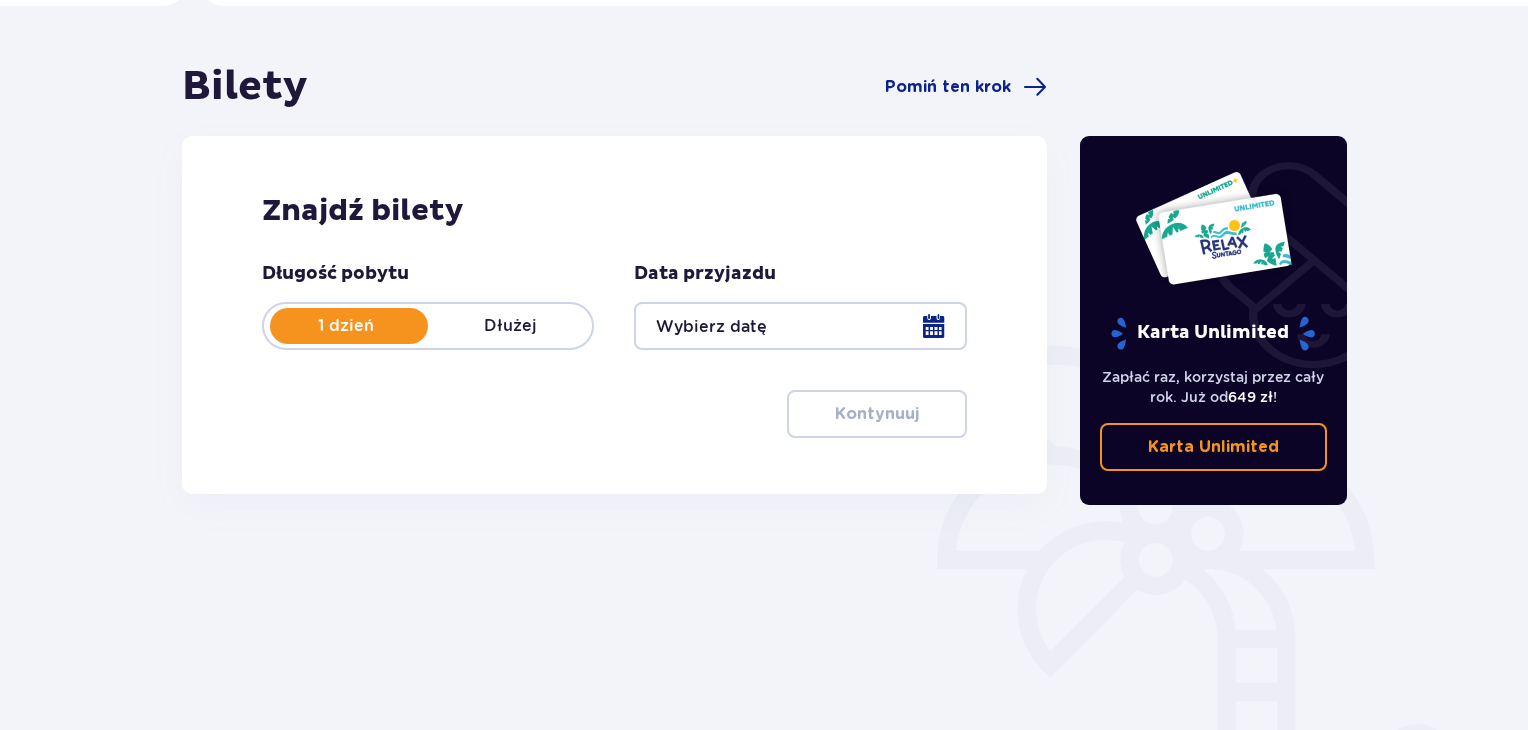 click at bounding box center (800, 326) 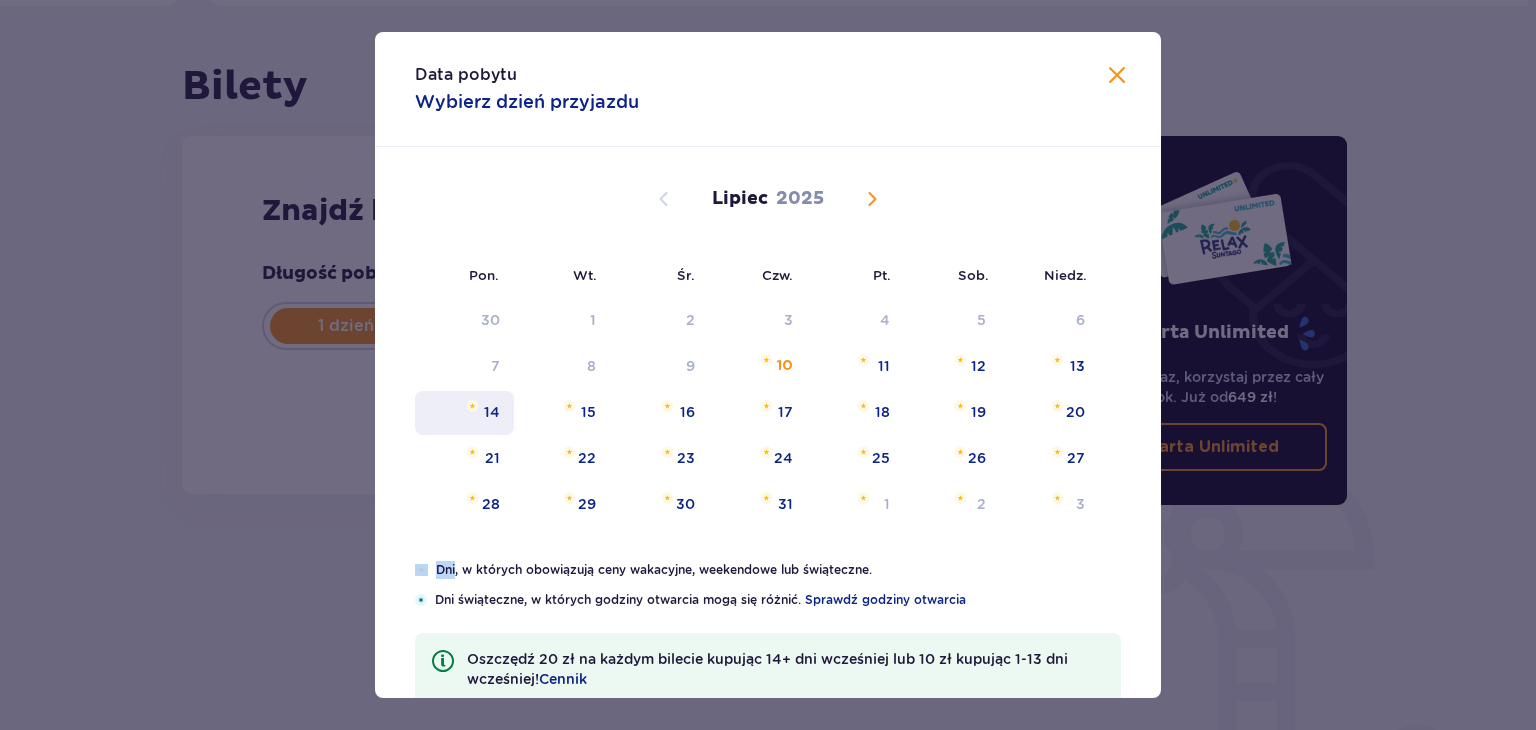 click on "14" at bounding box center (492, 412) 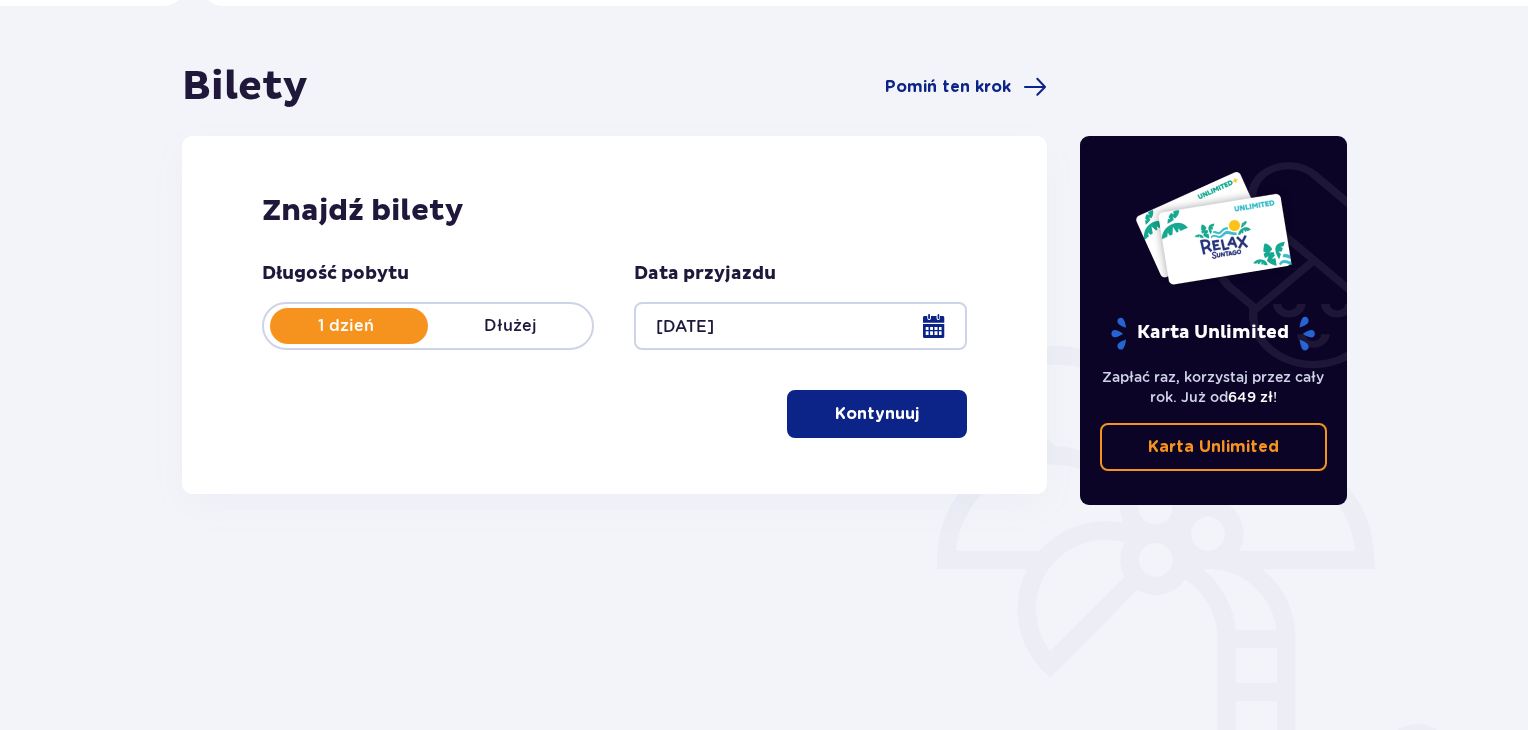 click on "Kontynuuj" at bounding box center (877, 414) 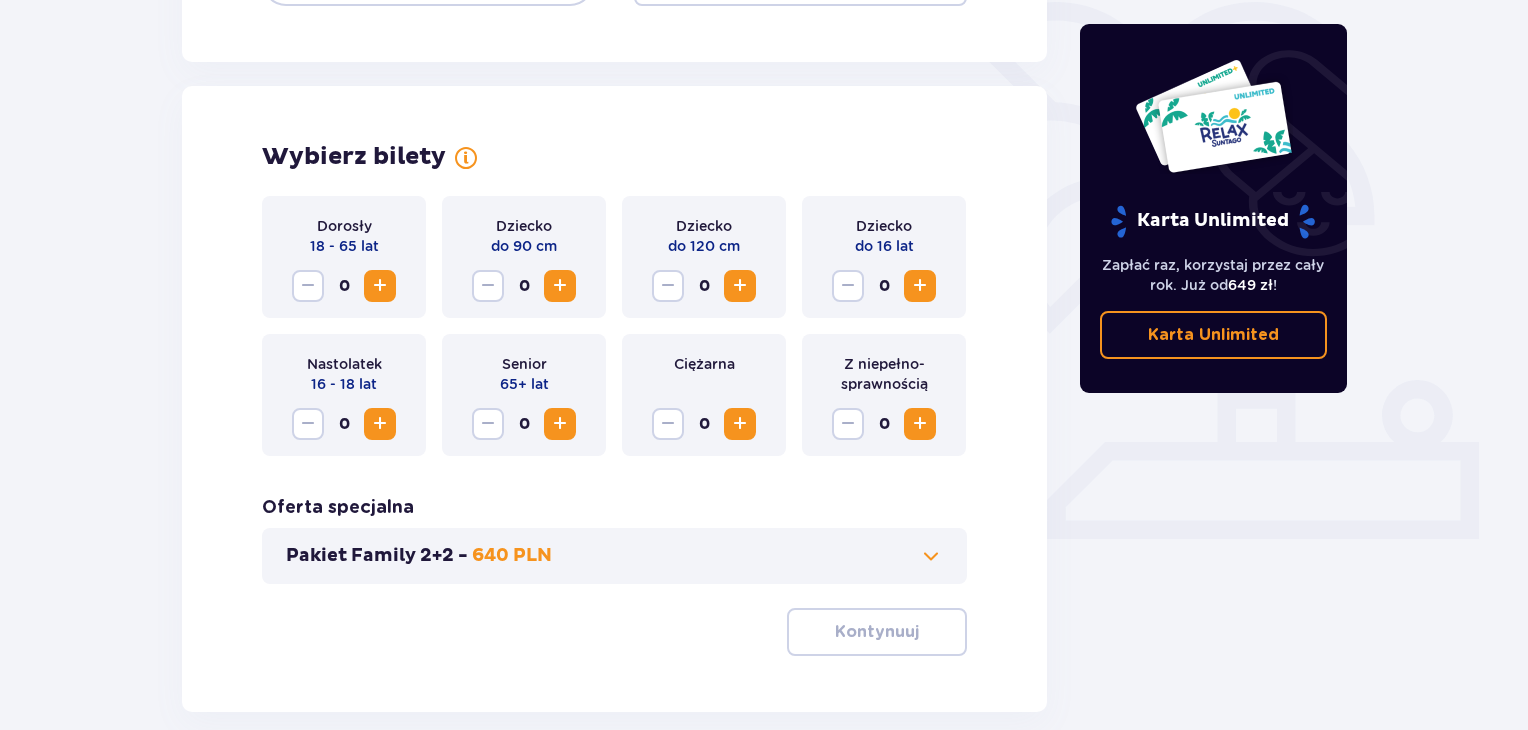 scroll, scrollTop: 556, scrollLeft: 0, axis: vertical 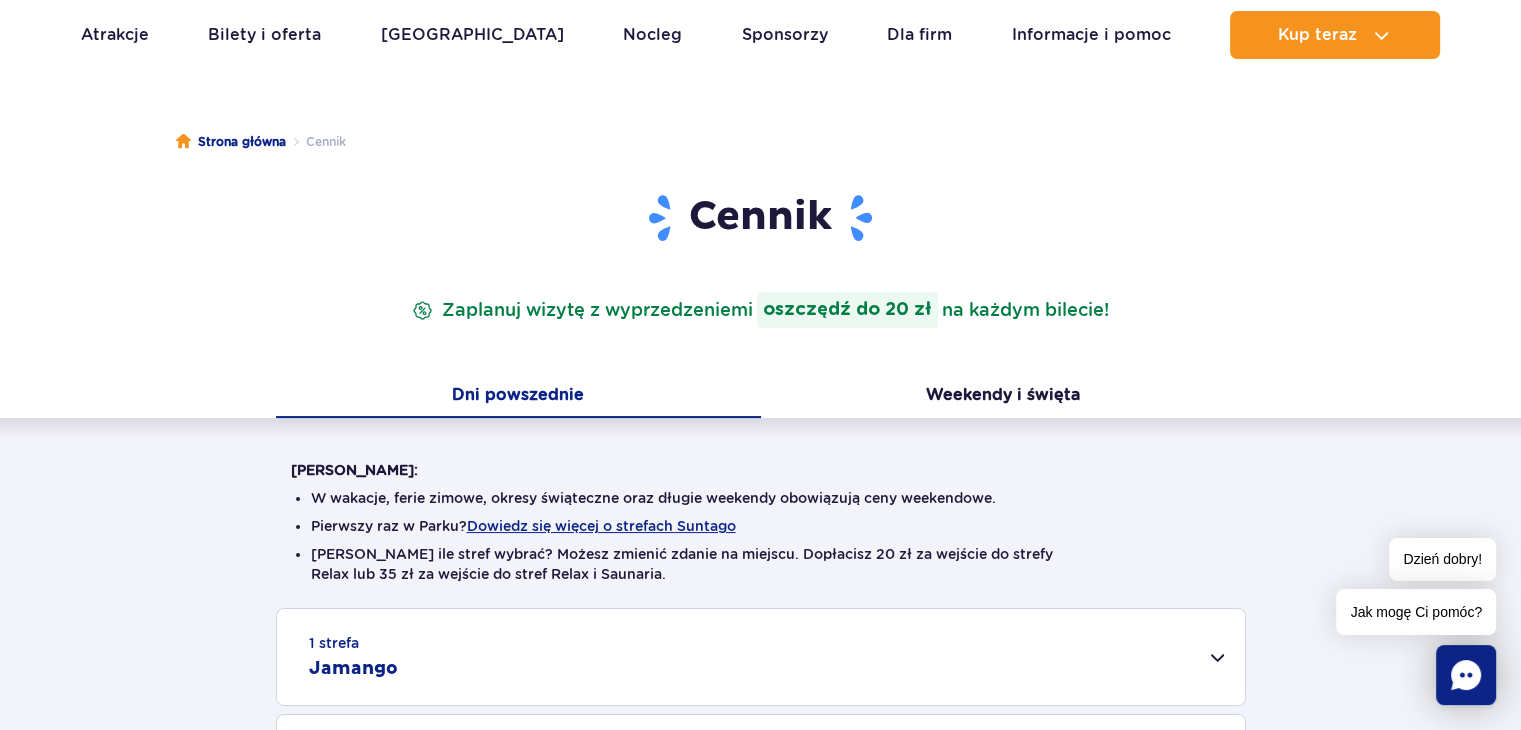 drag, startPoint x: 1535, startPoint y: 104, endPoint x: 1520, endPoint y: 127, distance: 27.45906 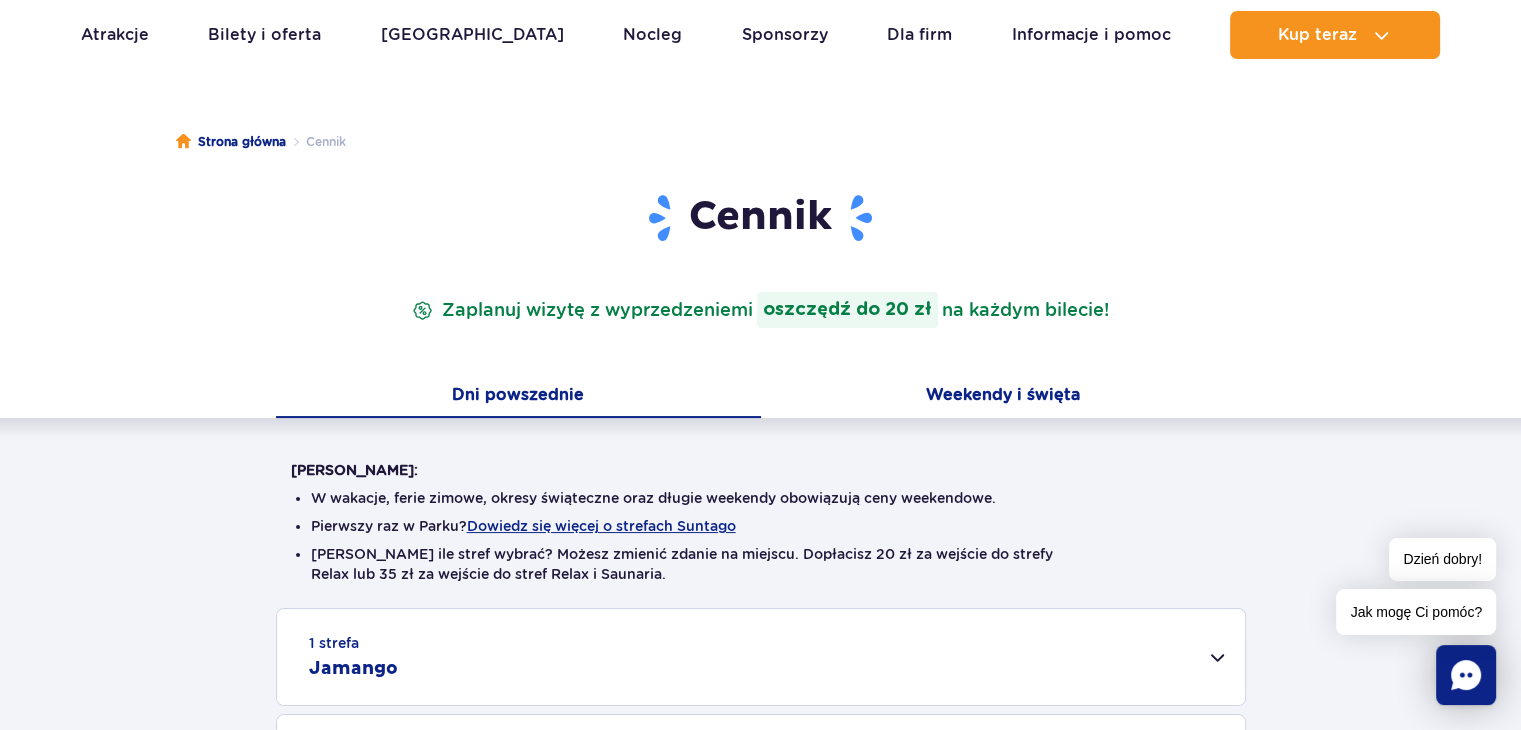 click on "Weekendy i święta" at bounding box center [1003, 397] 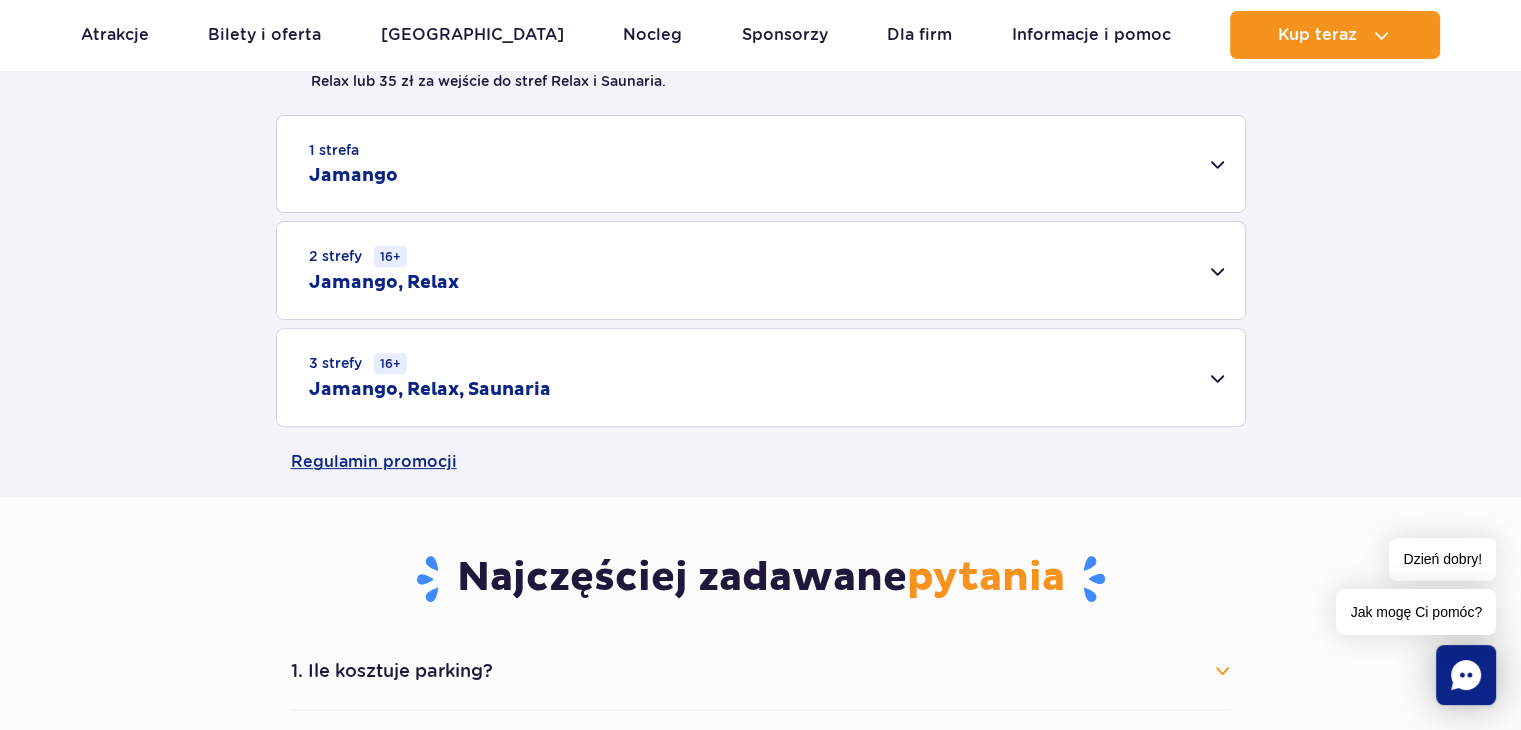 scroll, scrollTop: 644, scrollLeft: 0, axis: vertical 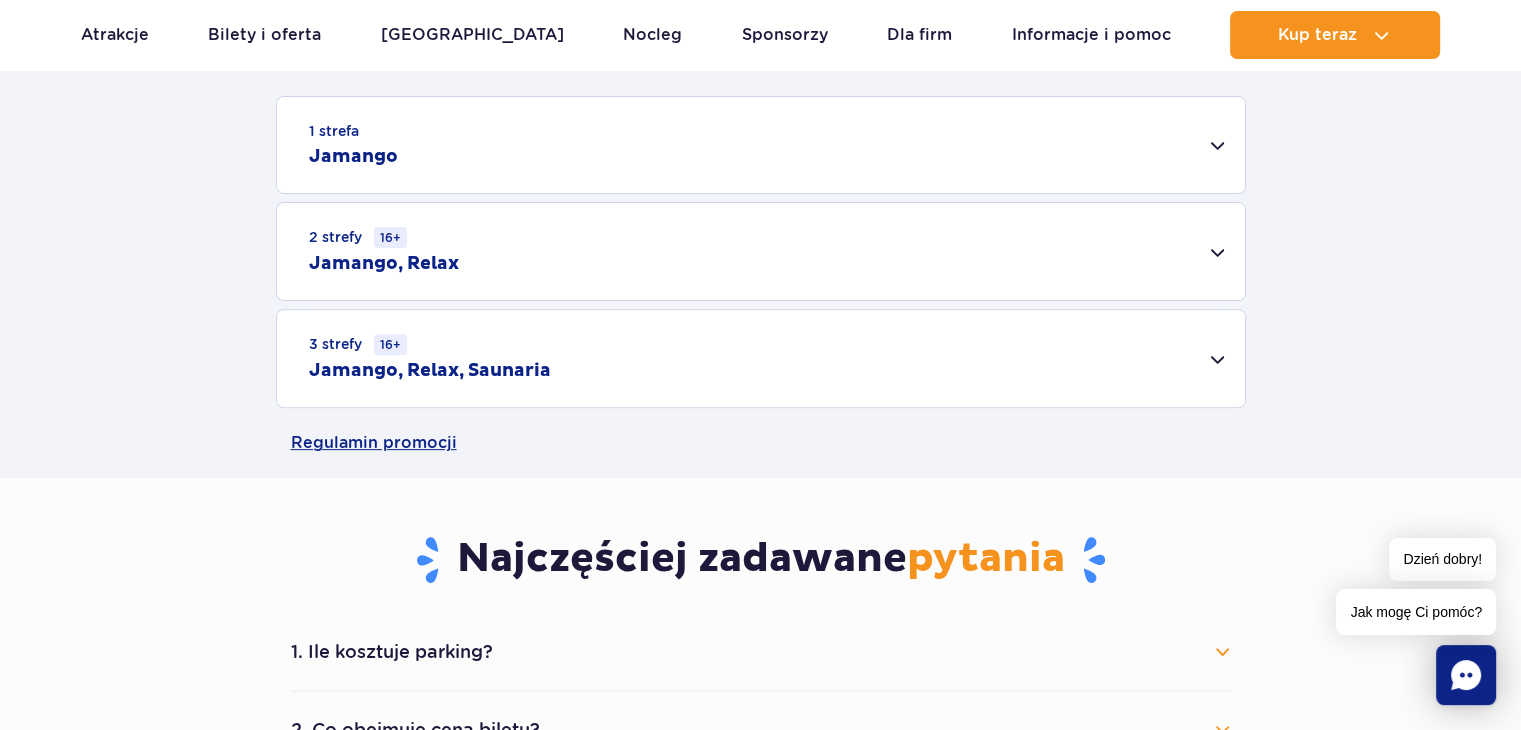 click on "1 strefa
Jamango" at bounding box center [761, 145] 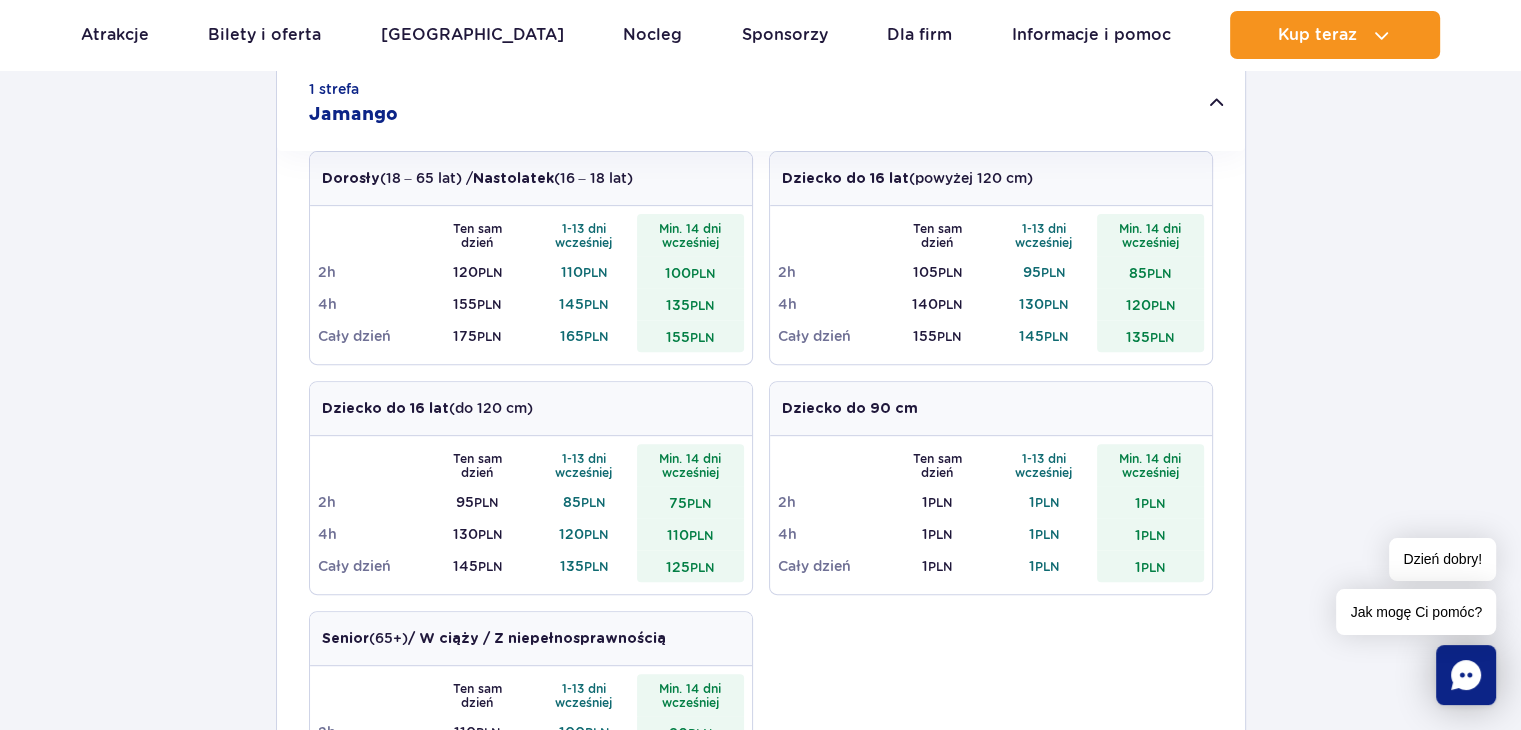 scroll, scrollTop: 713, scrollLeft: 0, axis: vertical 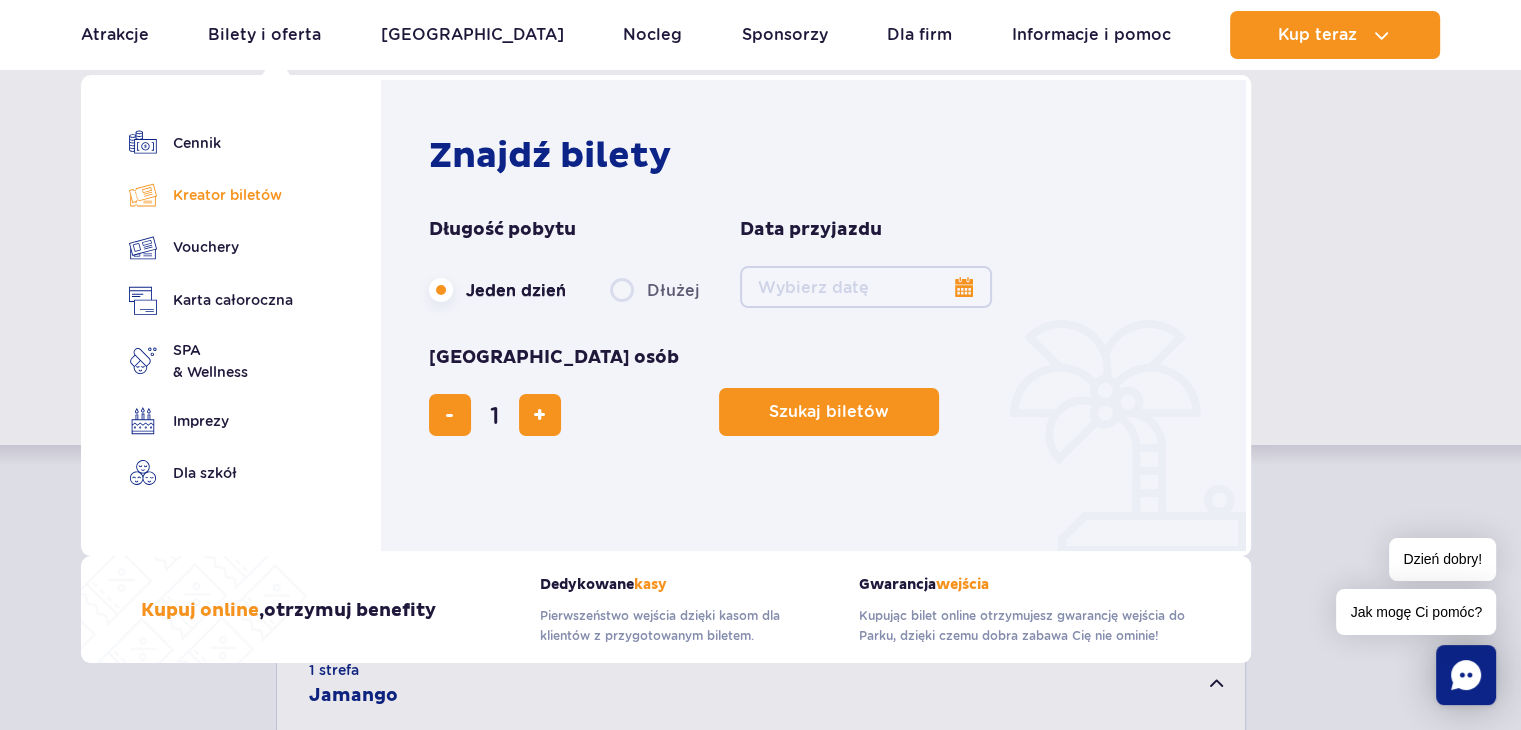 click on "Kreator biletów" at bounding box center [211, 195] 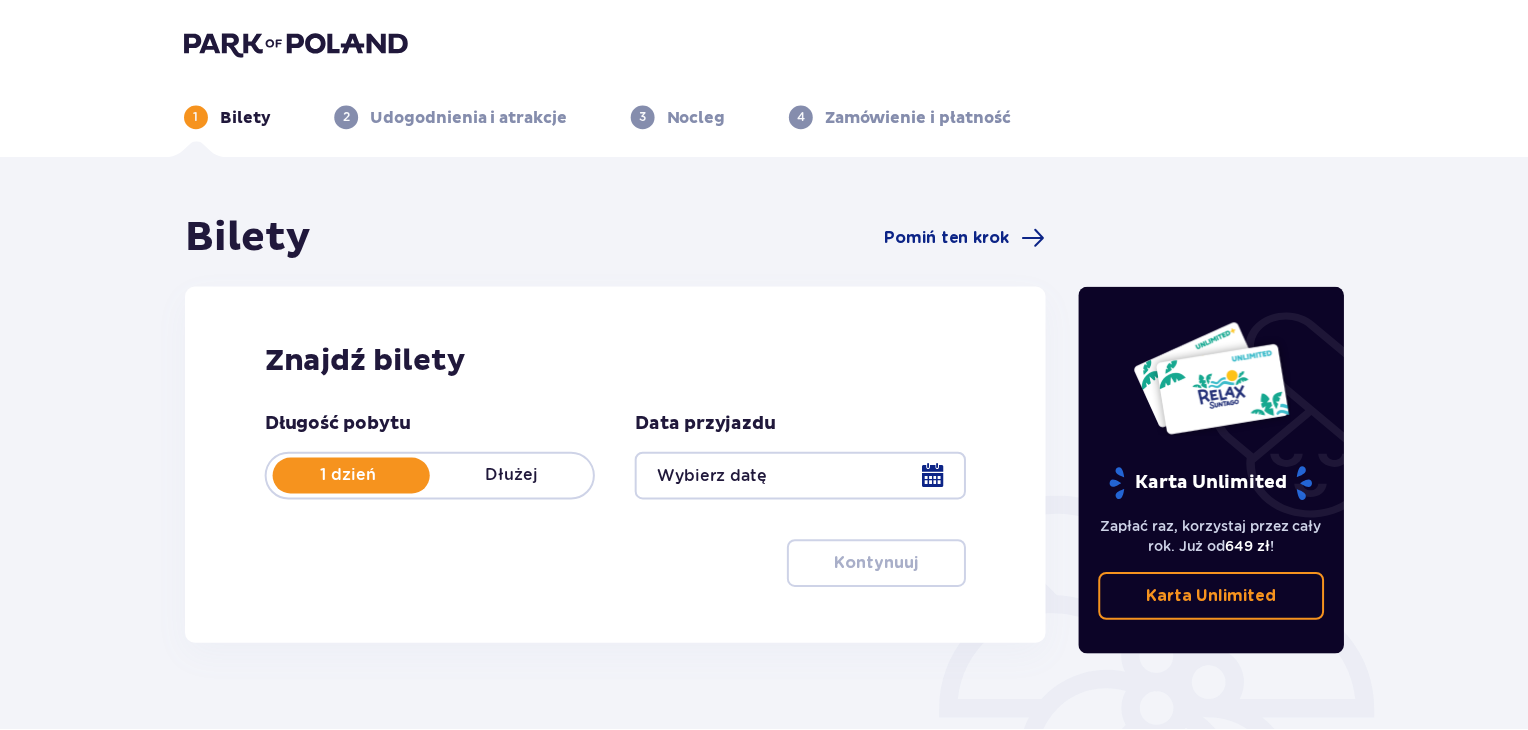 scroll, scrollTop: 0, scrollLeft: 0, axis: both 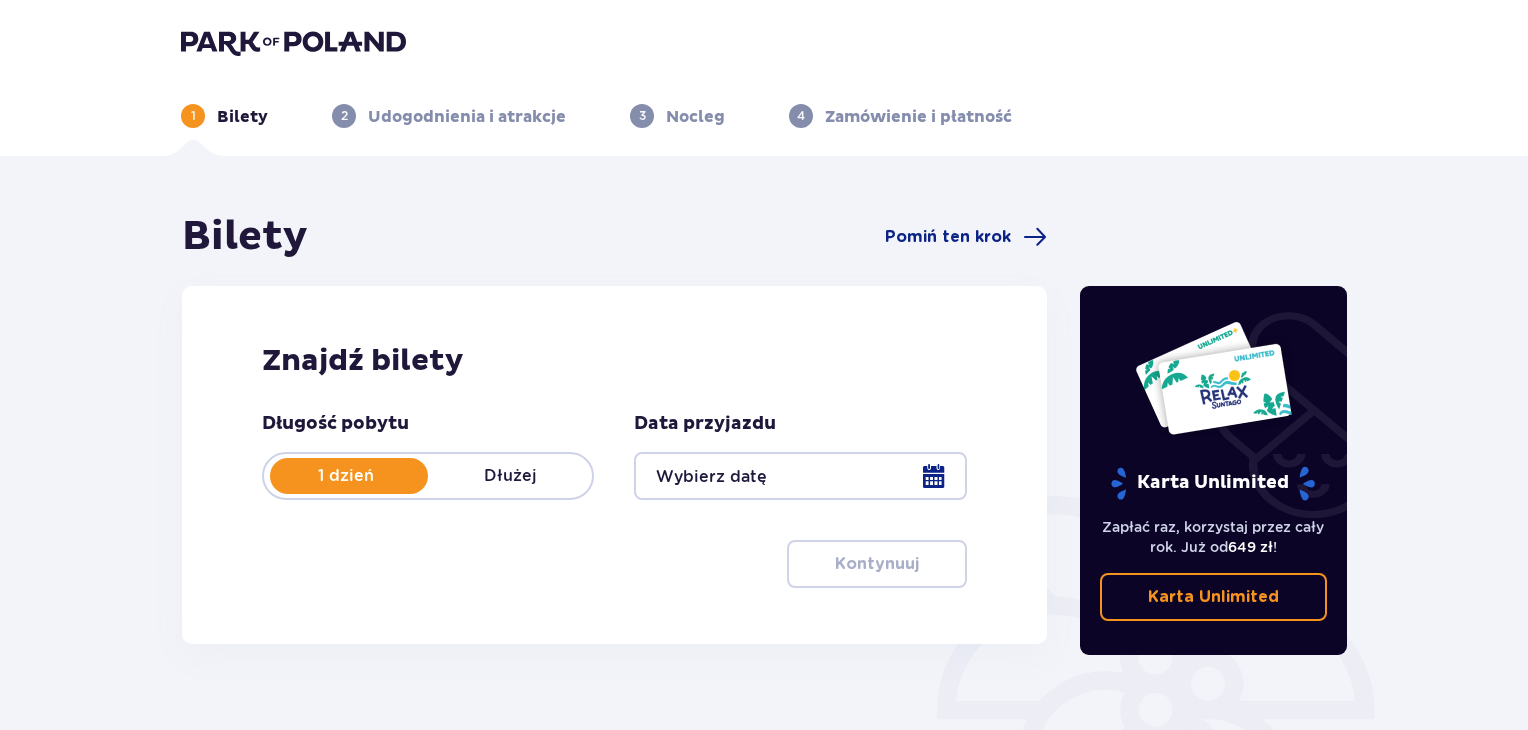 click at bounding box center (800, 476) 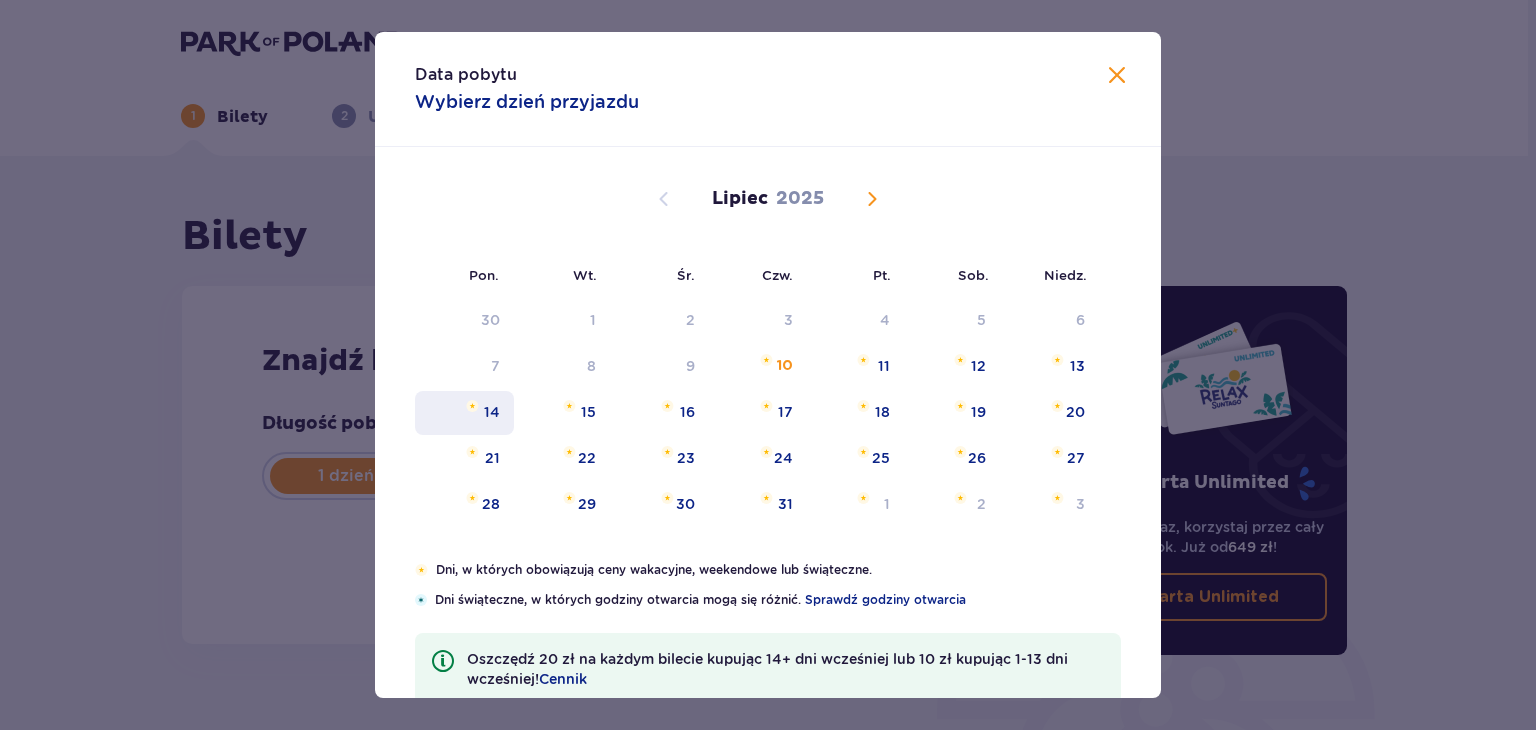click on "14" at bounding box center [464, 413] 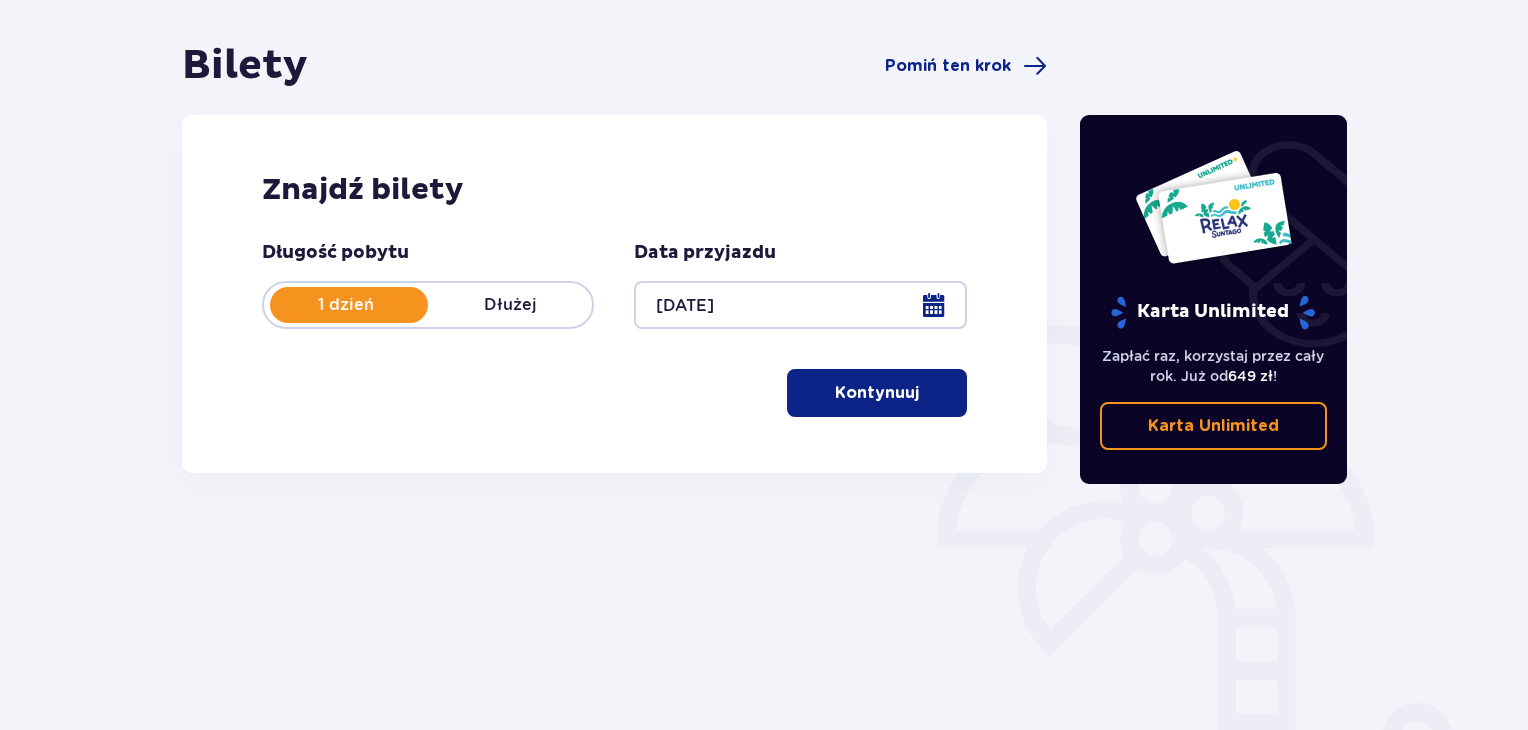 scroll, scrollTop: 176, scrollLeft: 0, axis: vertical 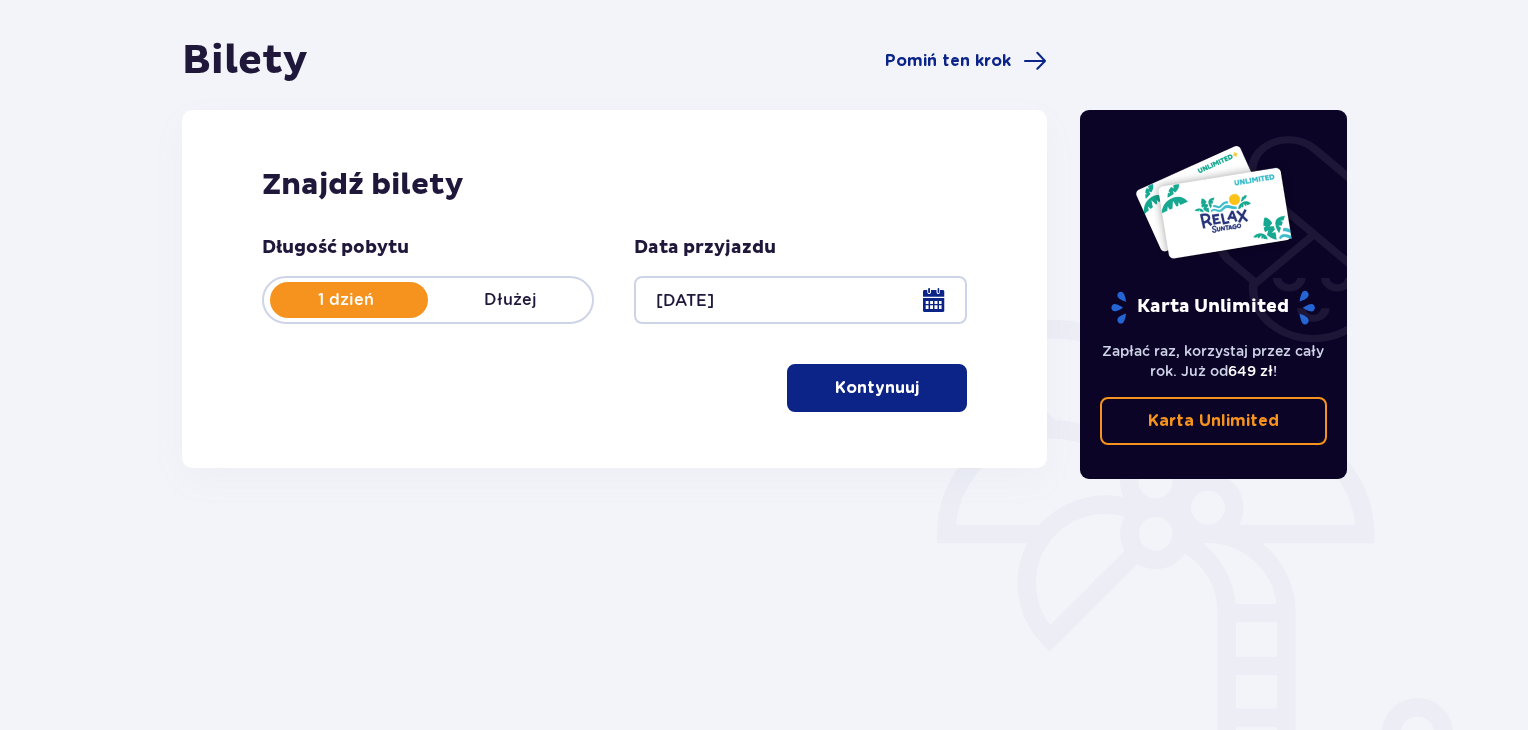 click on "Kontynuuj" at bounding box center [877, 388] 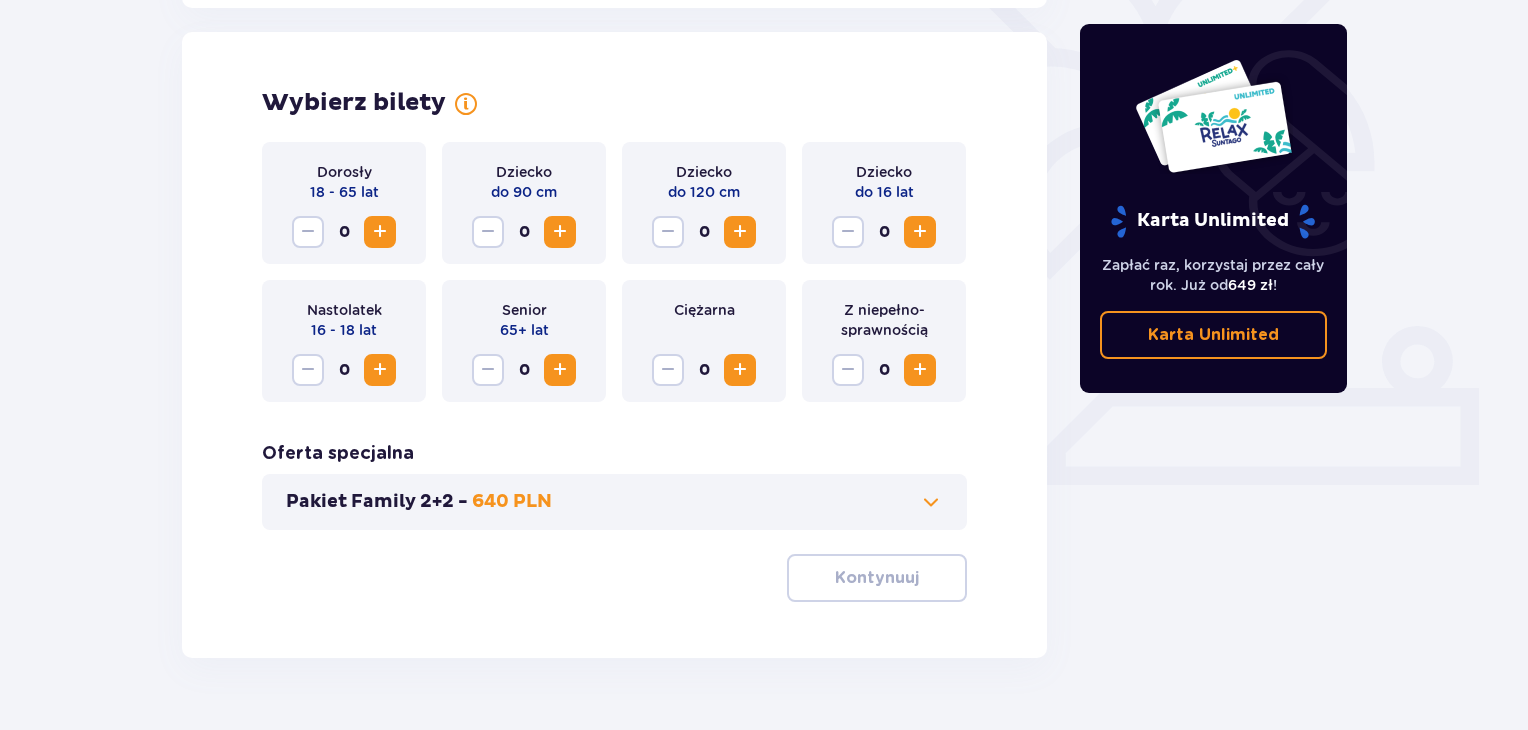 scroll, scrollTop: 556, scrollLeft: 0, axis: vertical 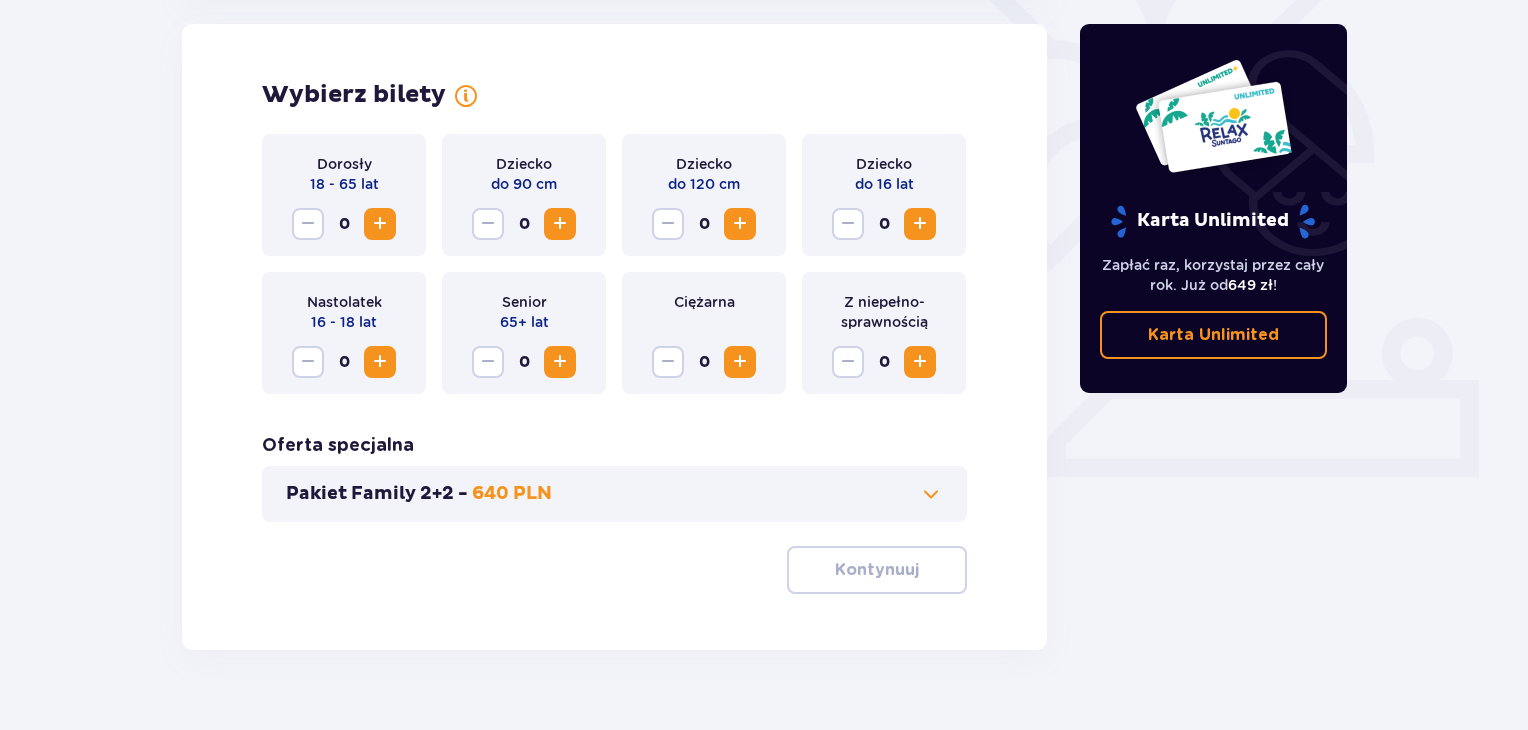 click at bounding box center [931, 494] 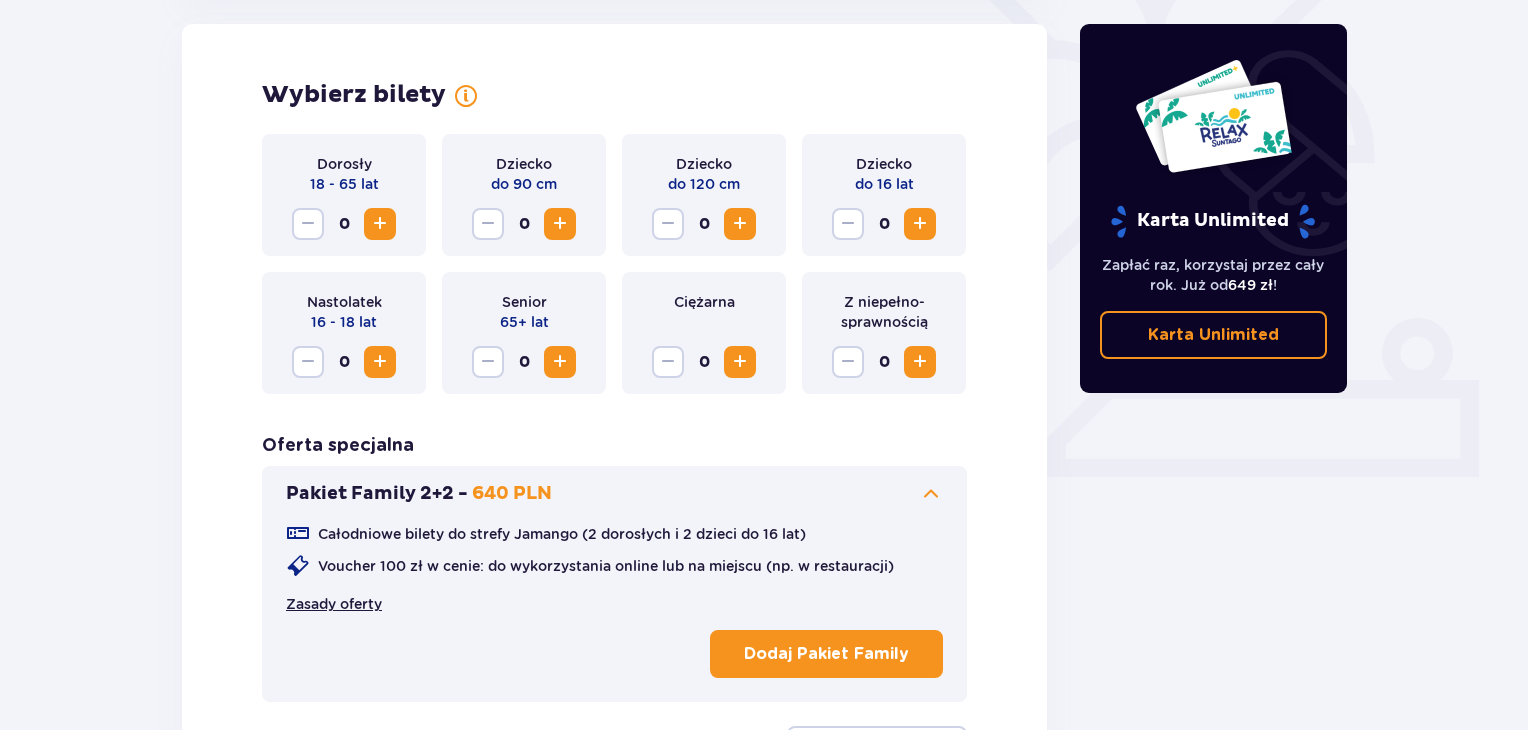 click on "Zasady oferty" at bounding box center (334, 604) 